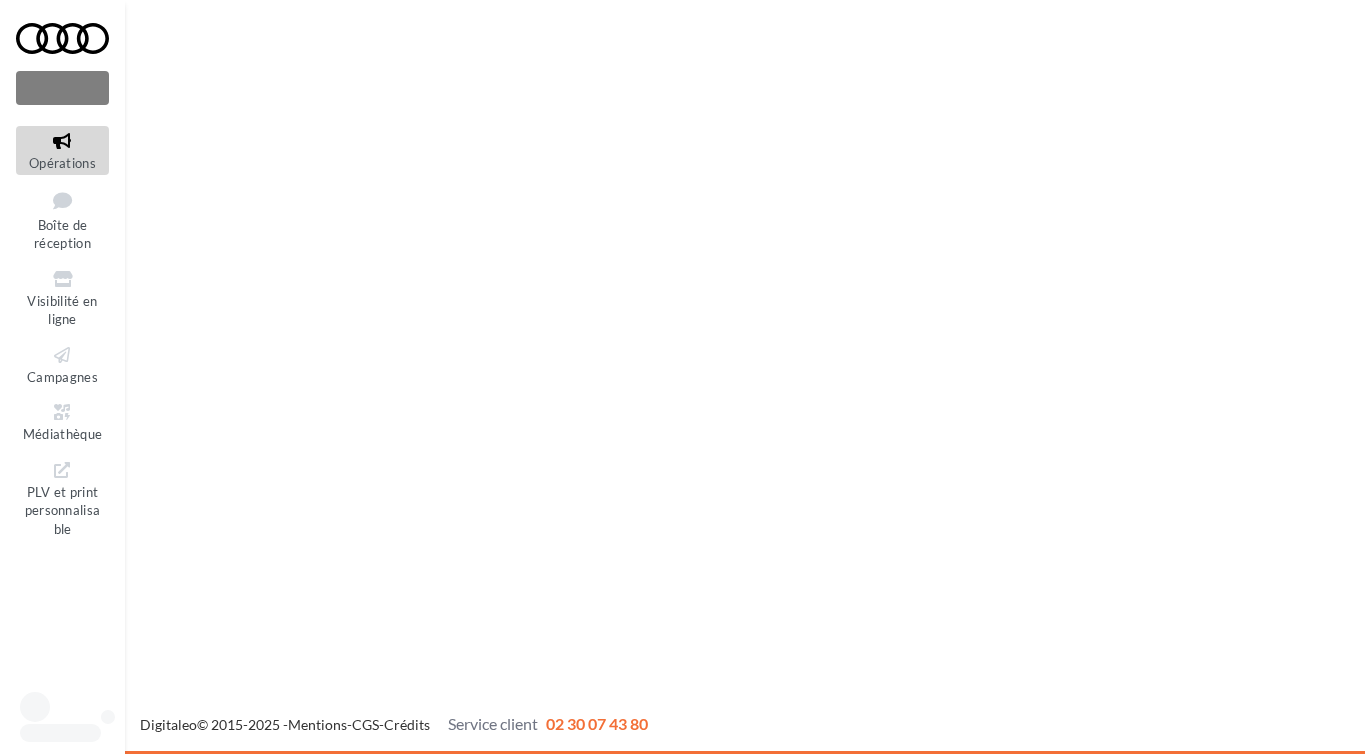 scroll, scrollTop: 0, scrollLeft: 0, axis: both 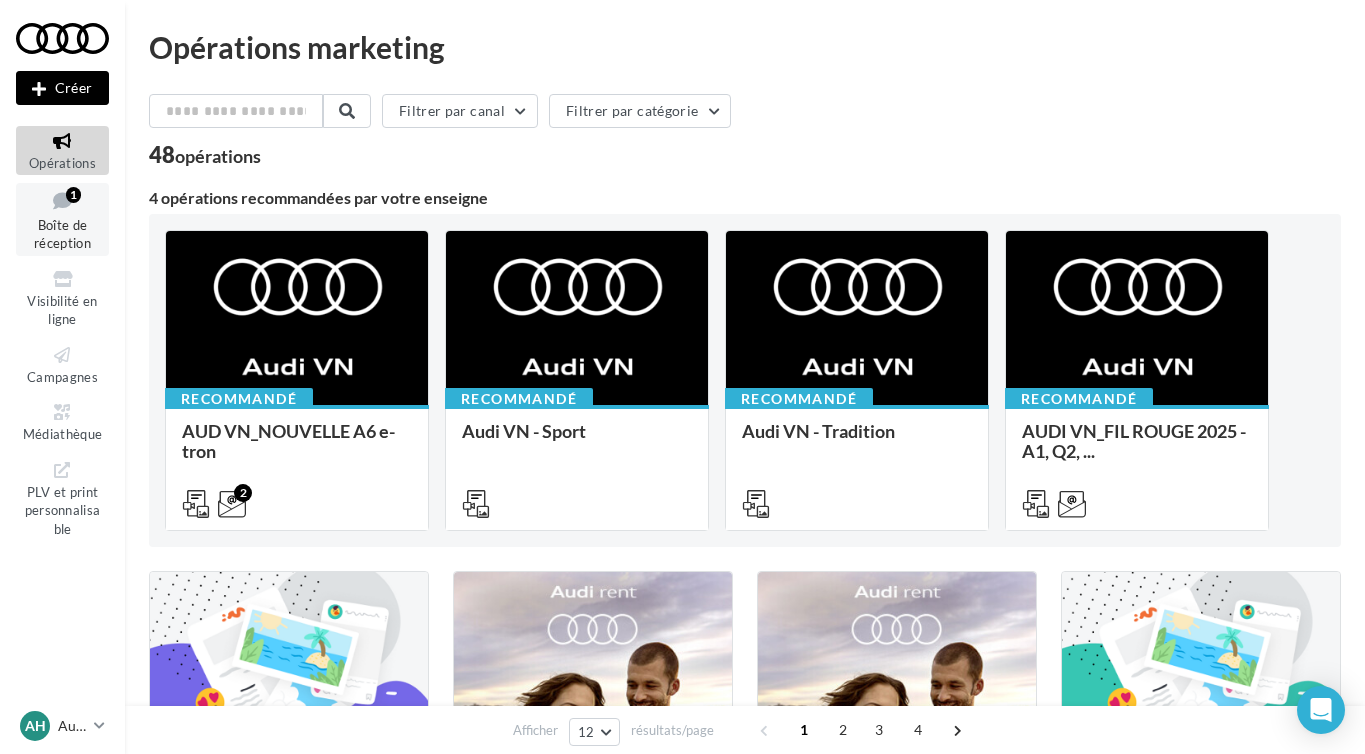 click on "1" at bounding box center (73, 194) 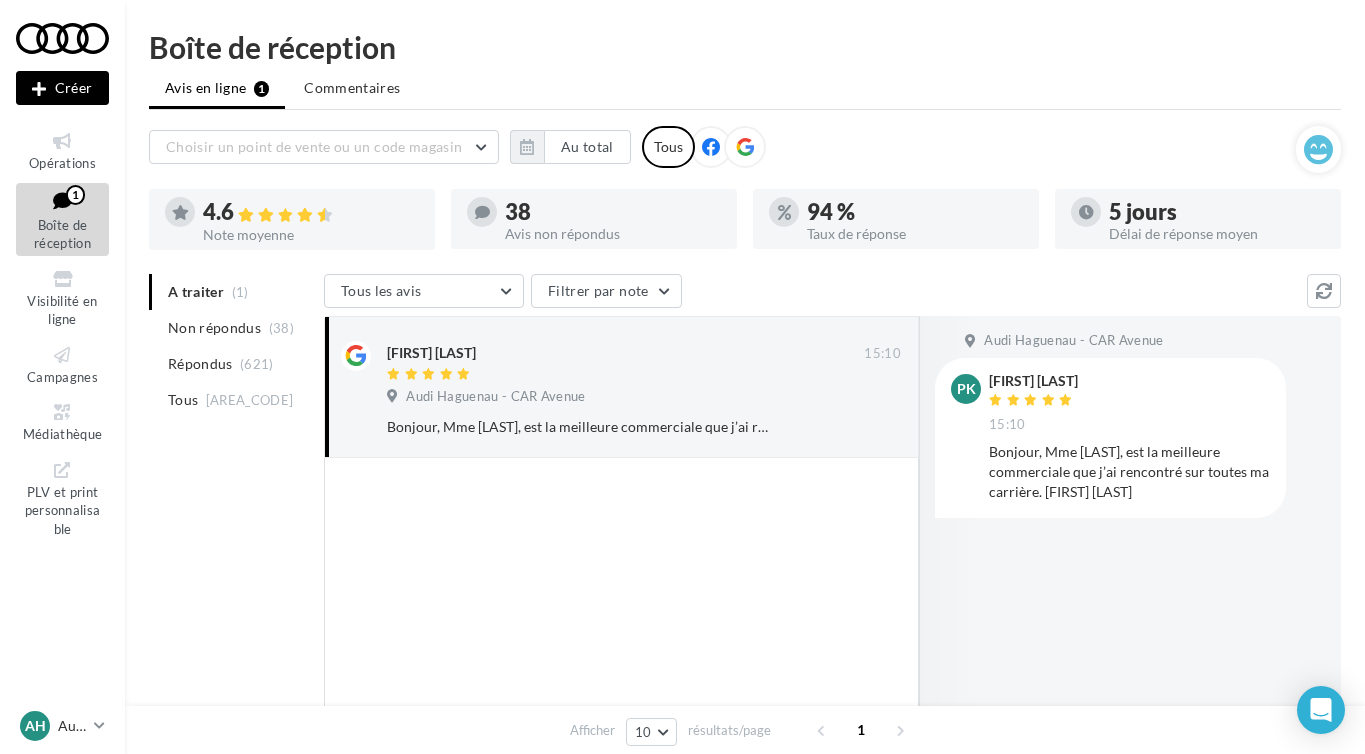 scroll, scrollTop: 38, scrollLeft: 0, axis: vertical 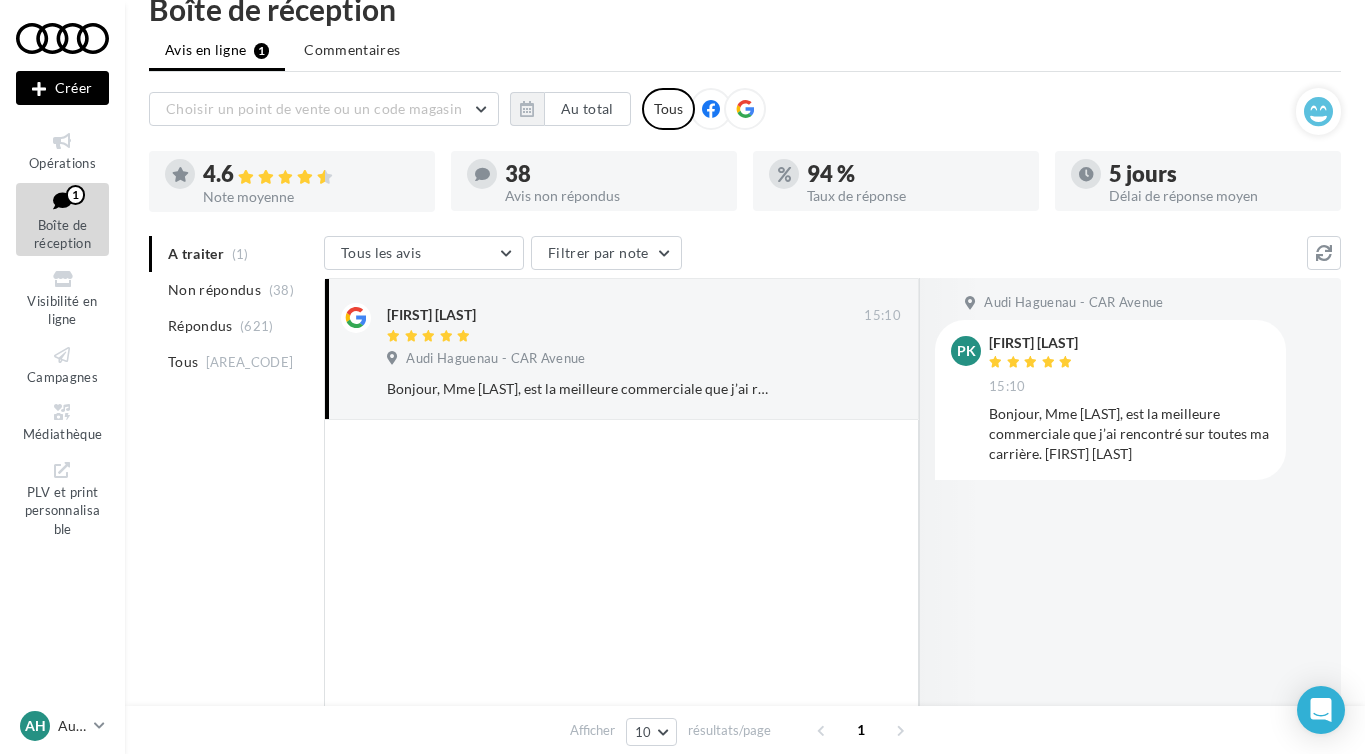 drag, startPoint x: 1087, startPoint y: 345, endPoint x: 1029, endPoint y: 346, distance: 58.00862 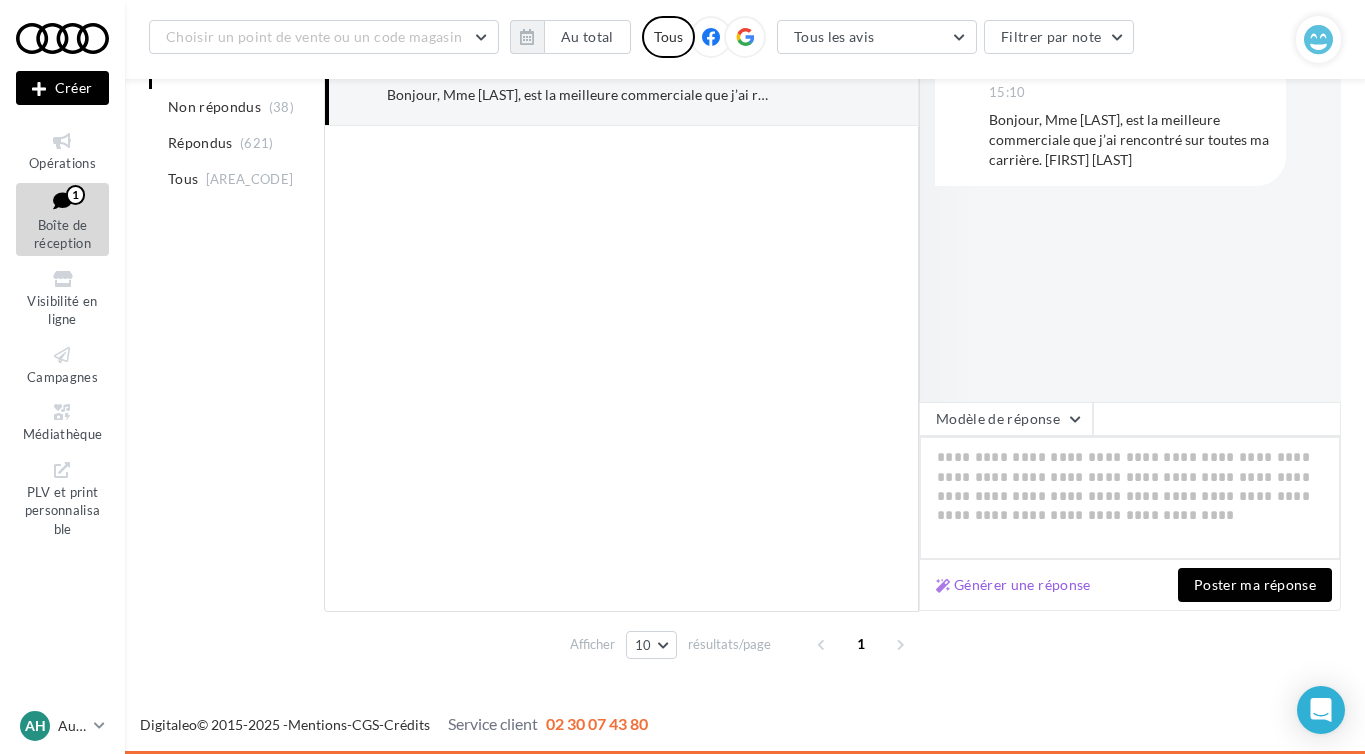 click at bounding box center [1130, 498] 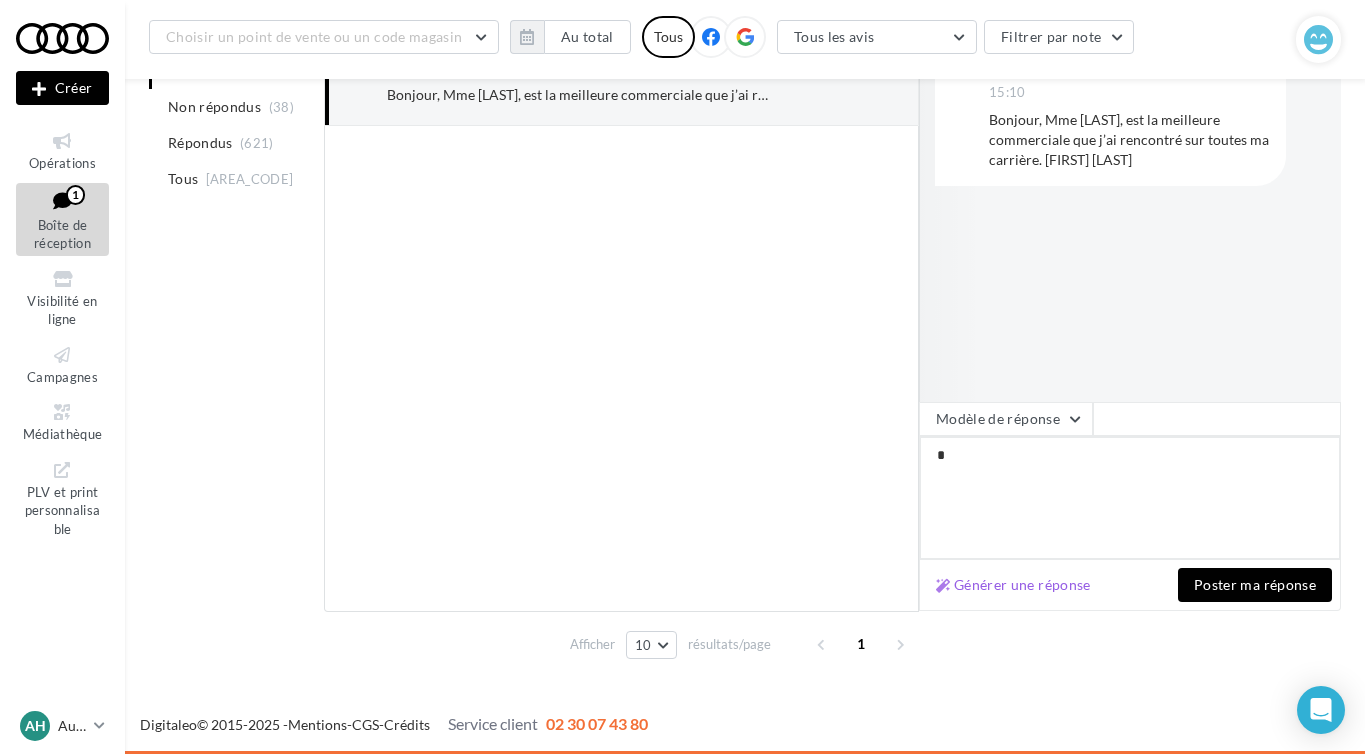 type on "**" 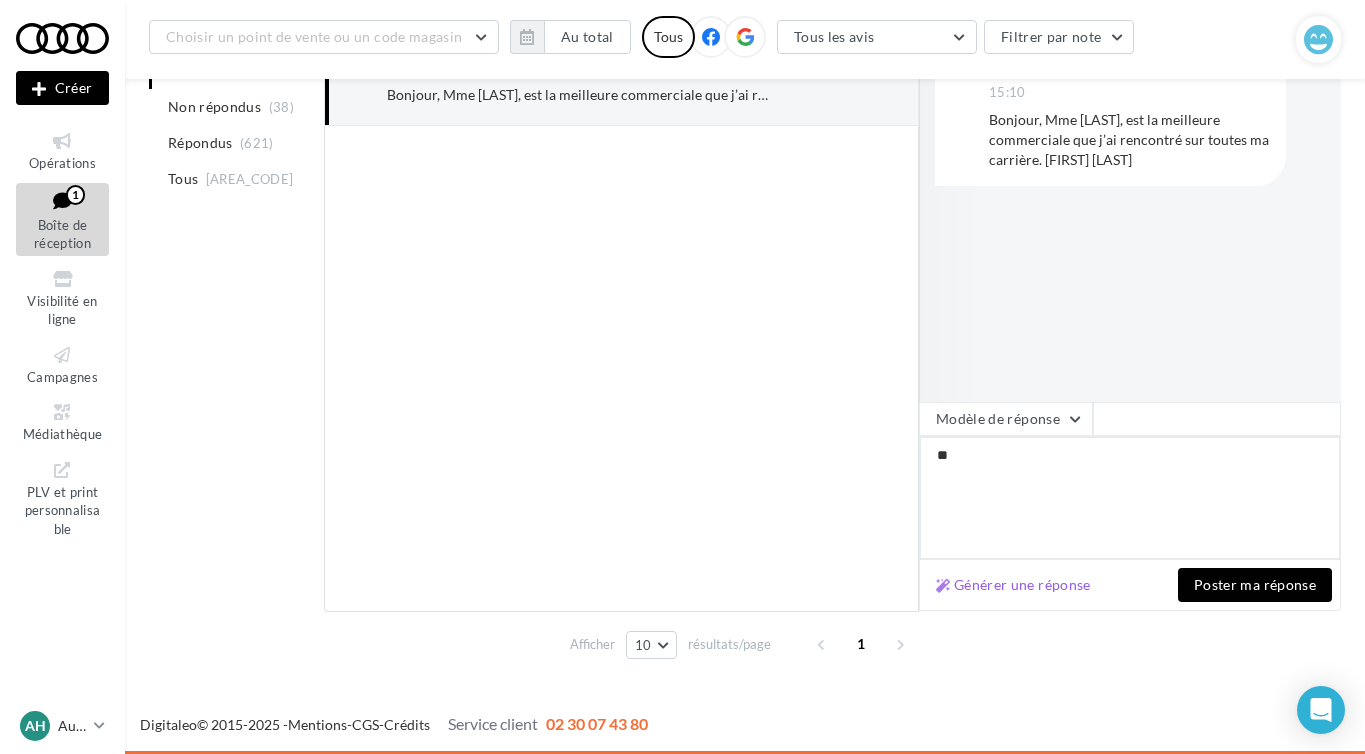 type on "***" 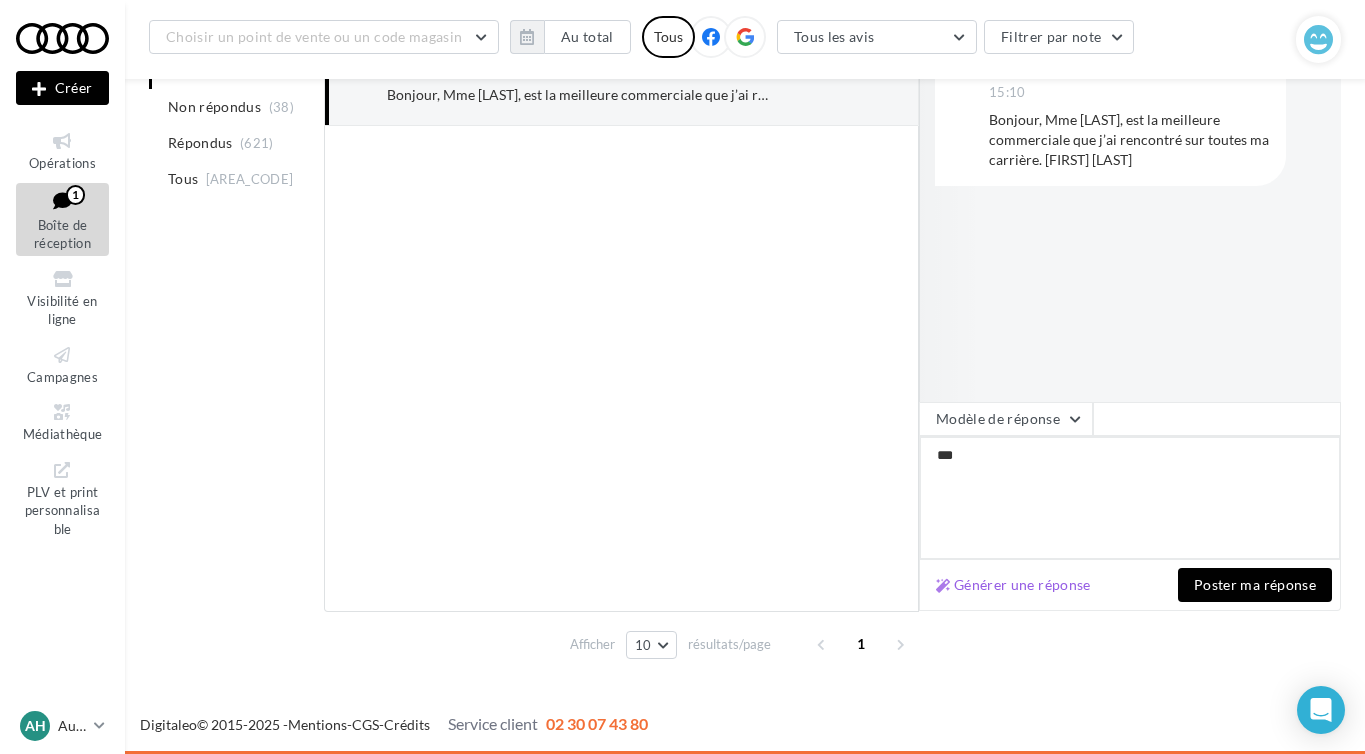 type on "****" 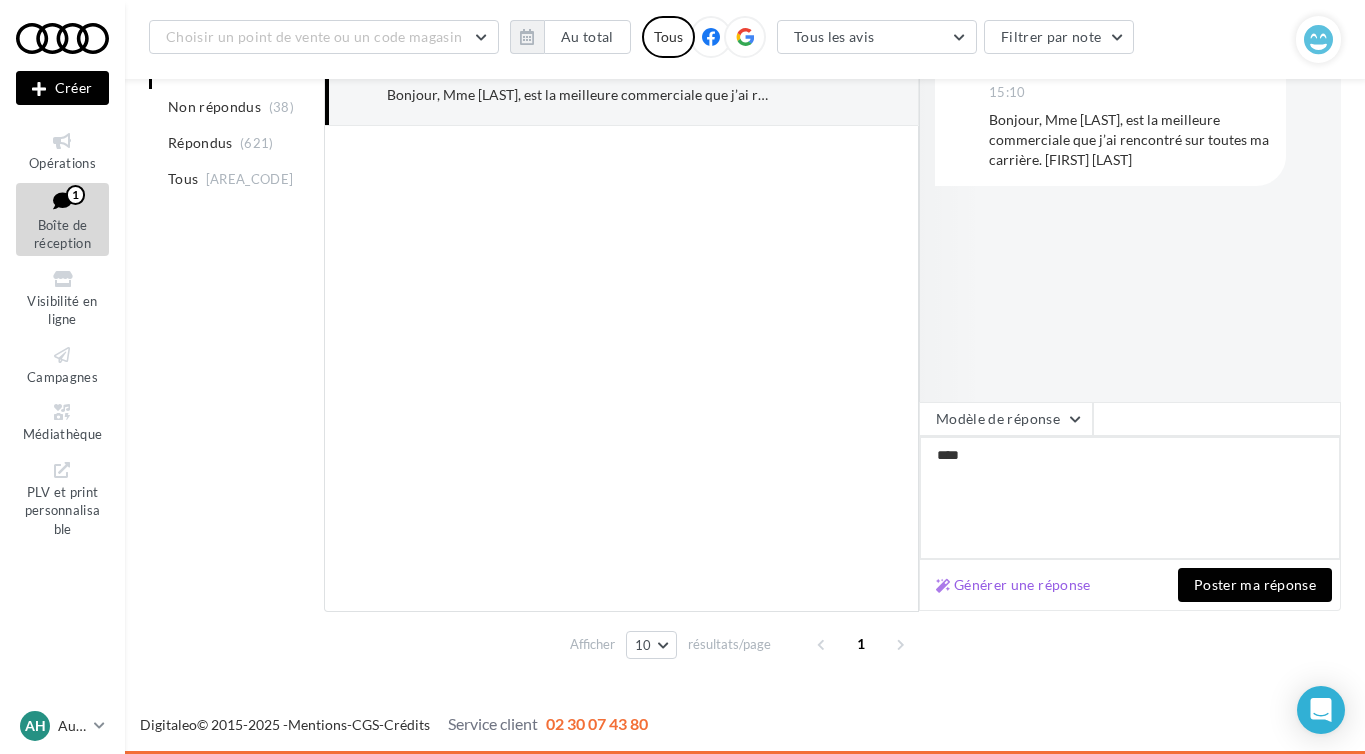 type on "*****" 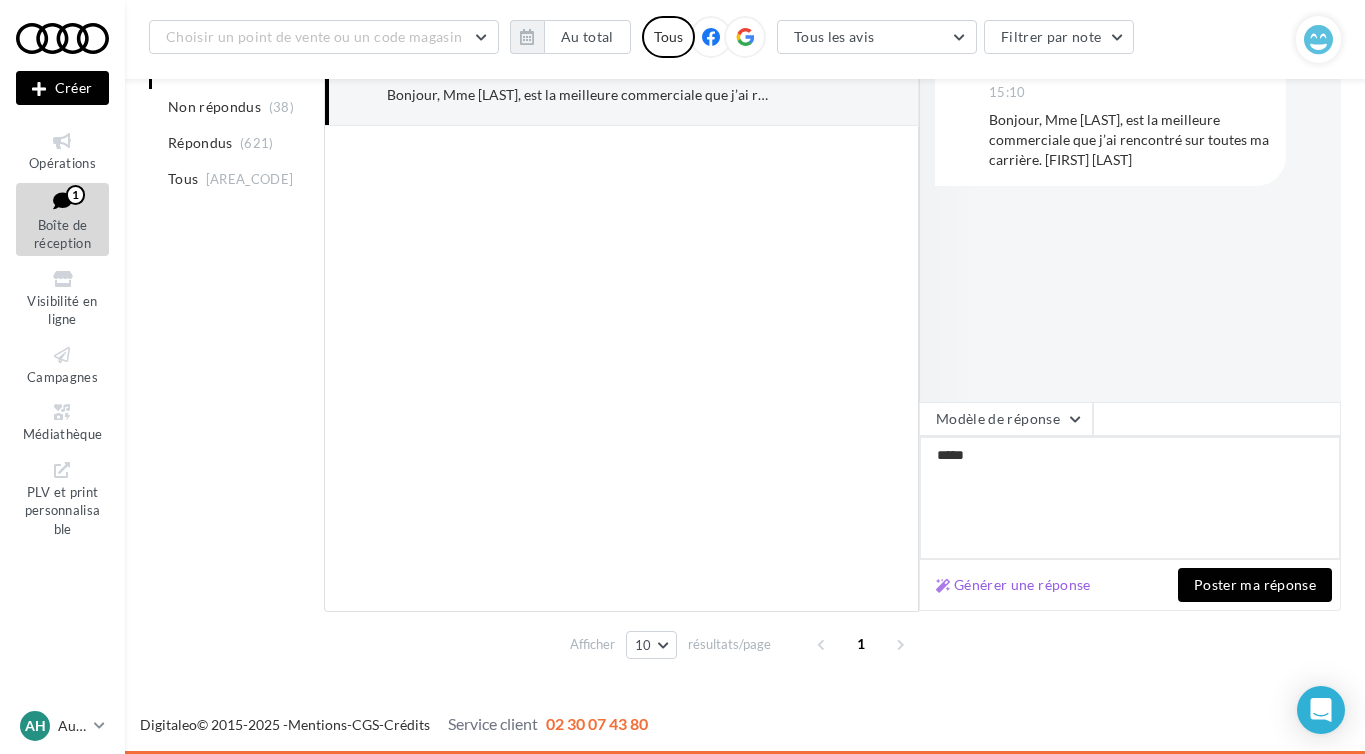 type on "******" 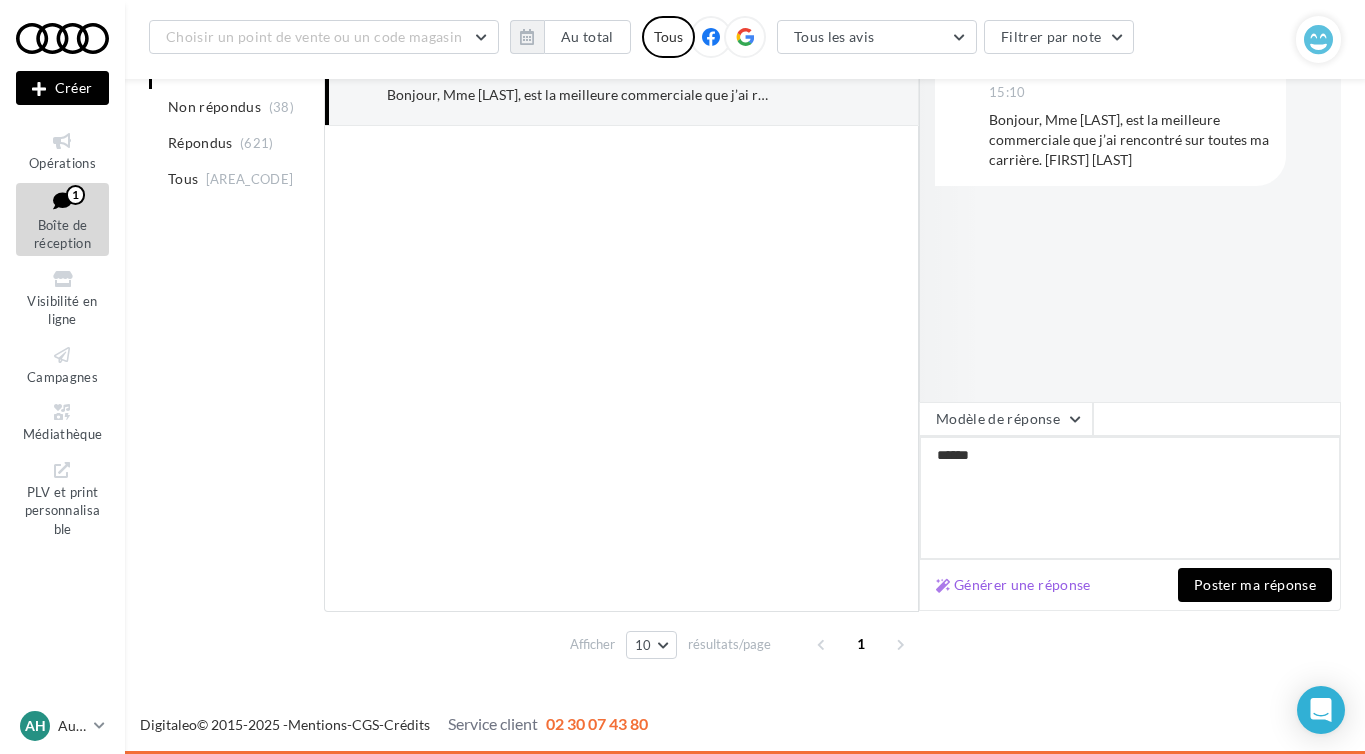 type on "******" 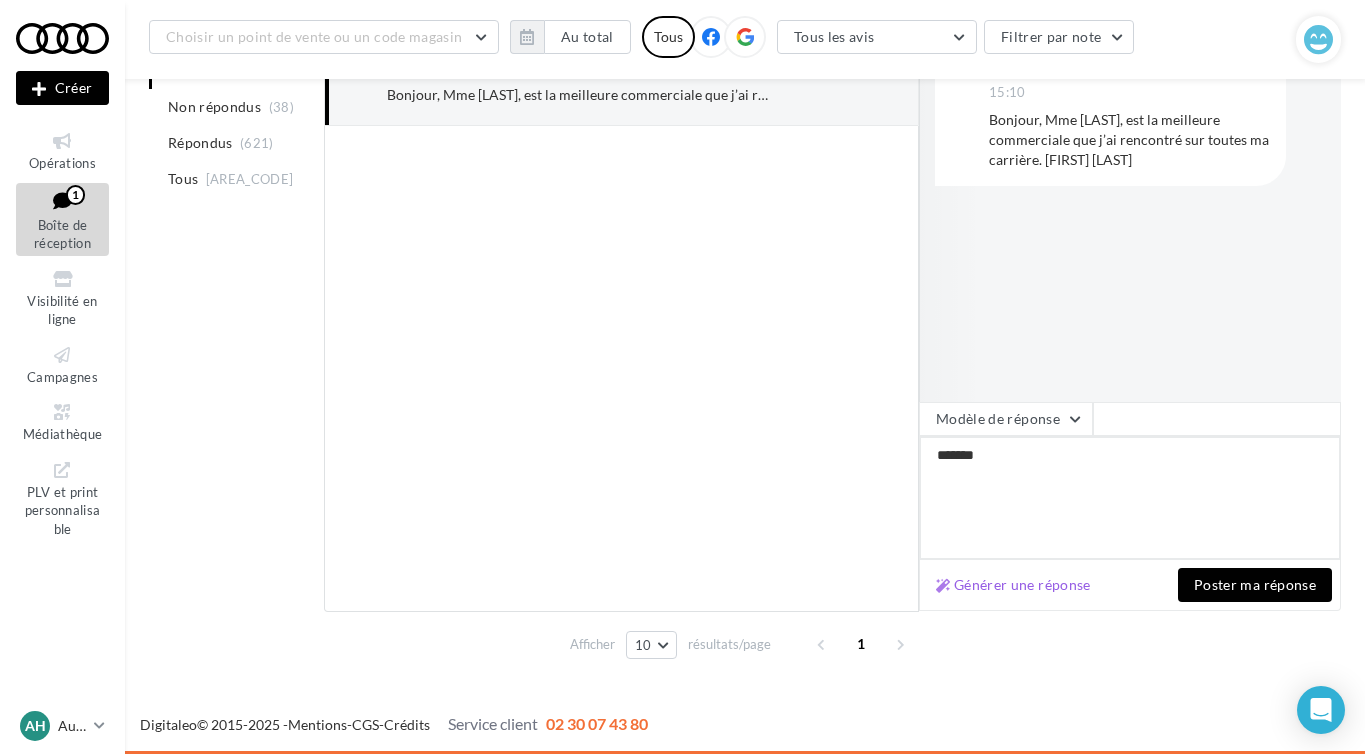 type on "******" 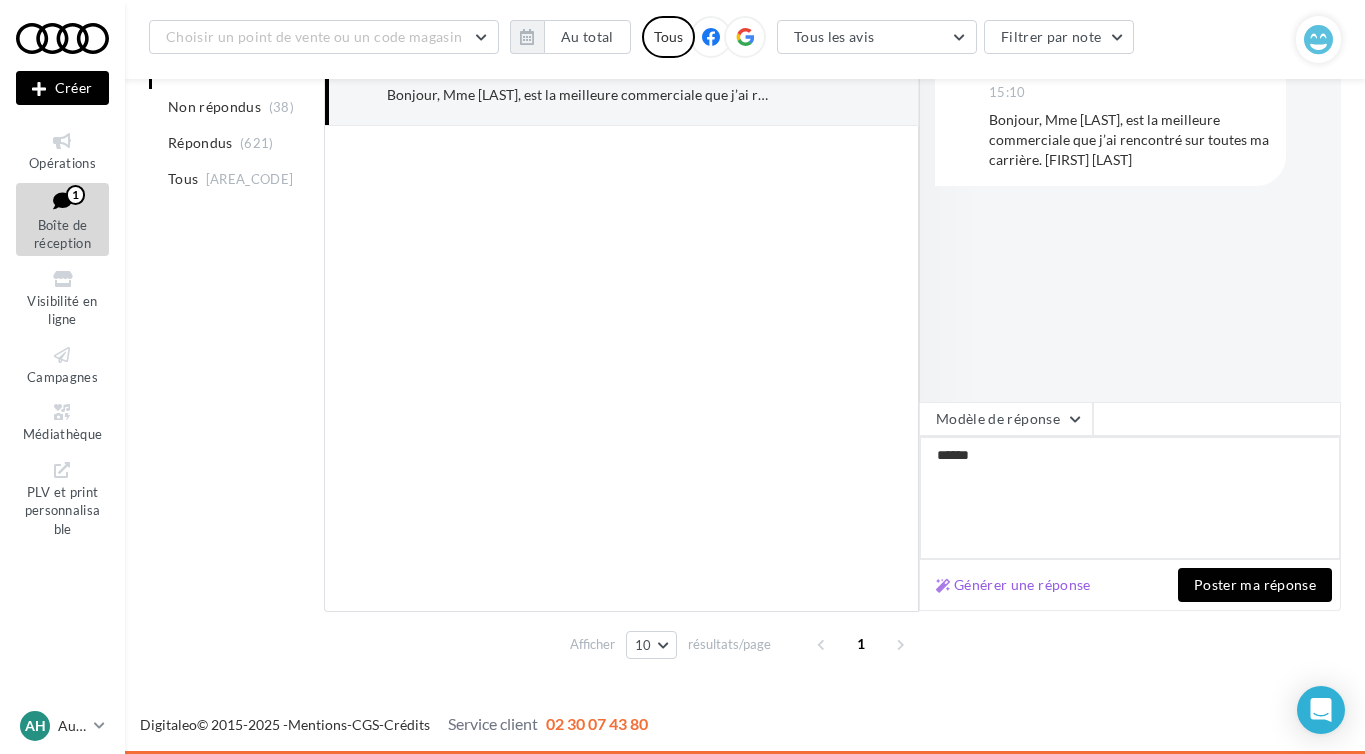 type on "*****" 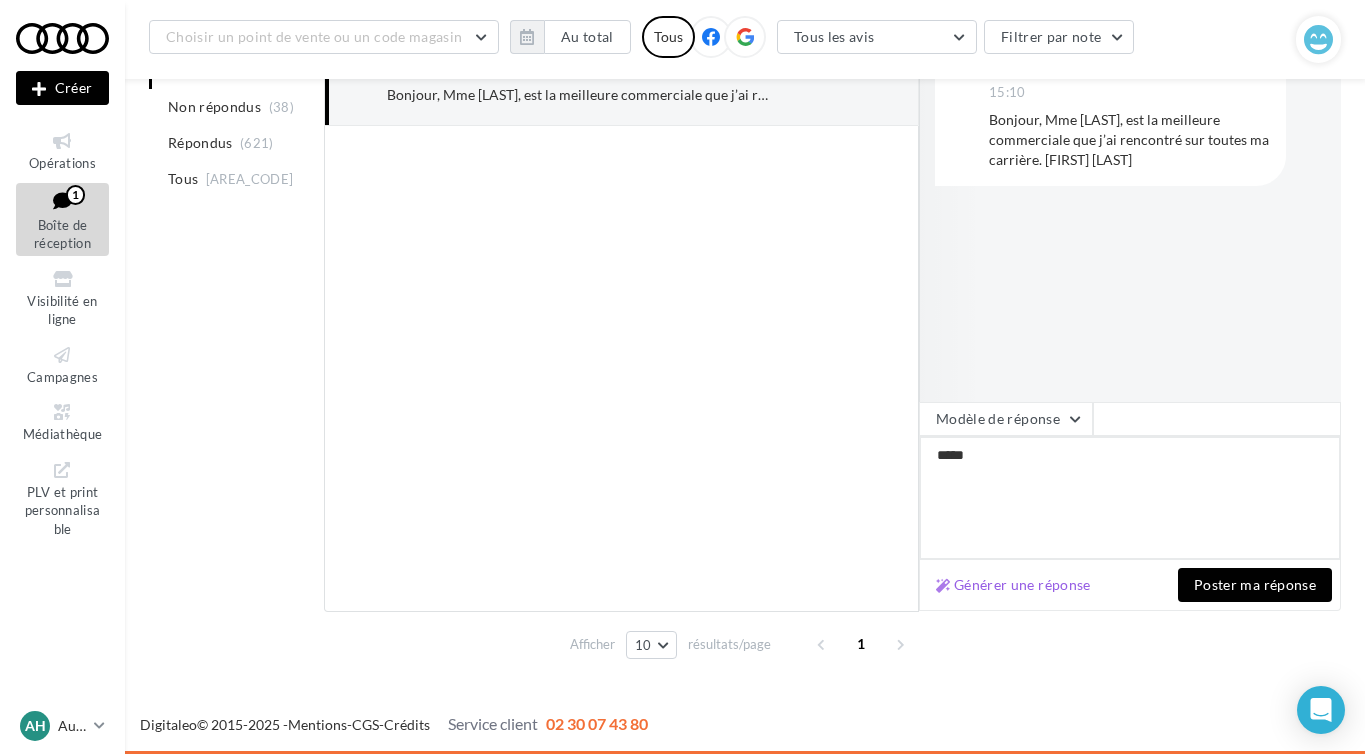 type on "****" 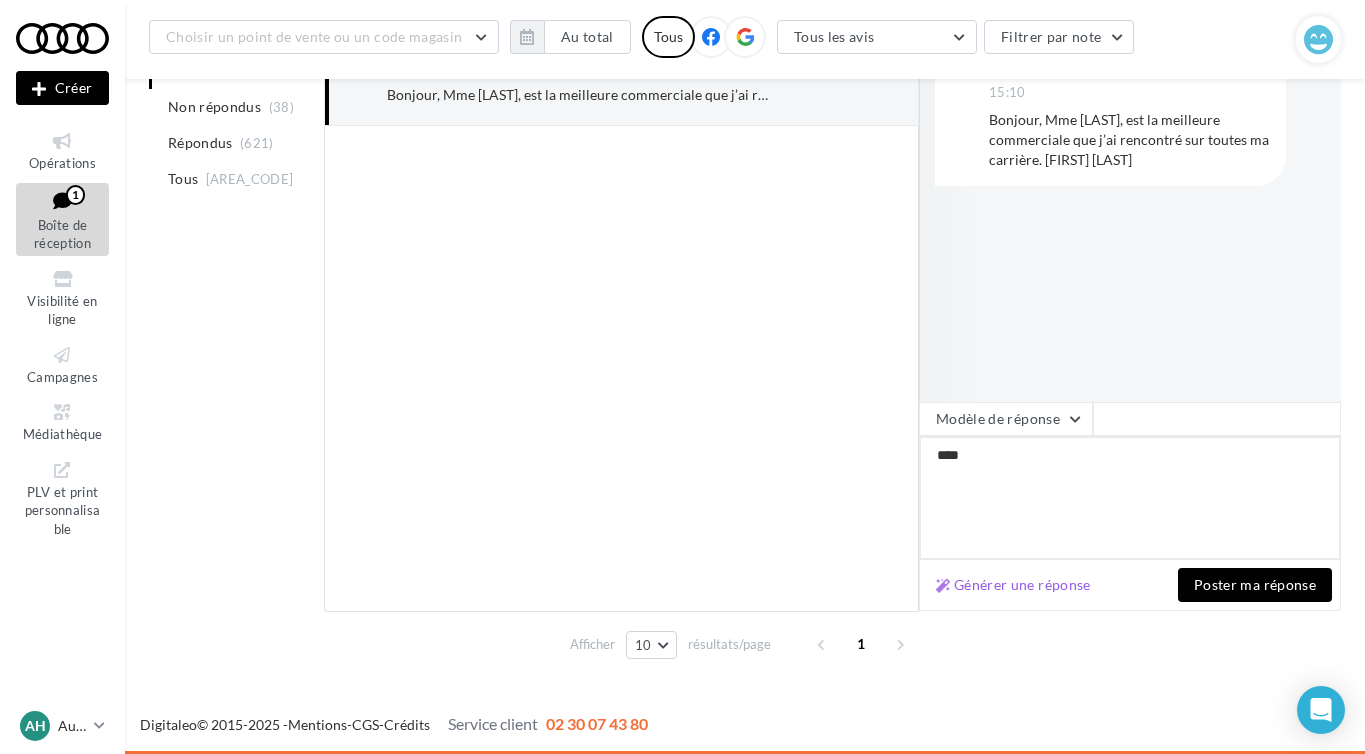 type on "***" 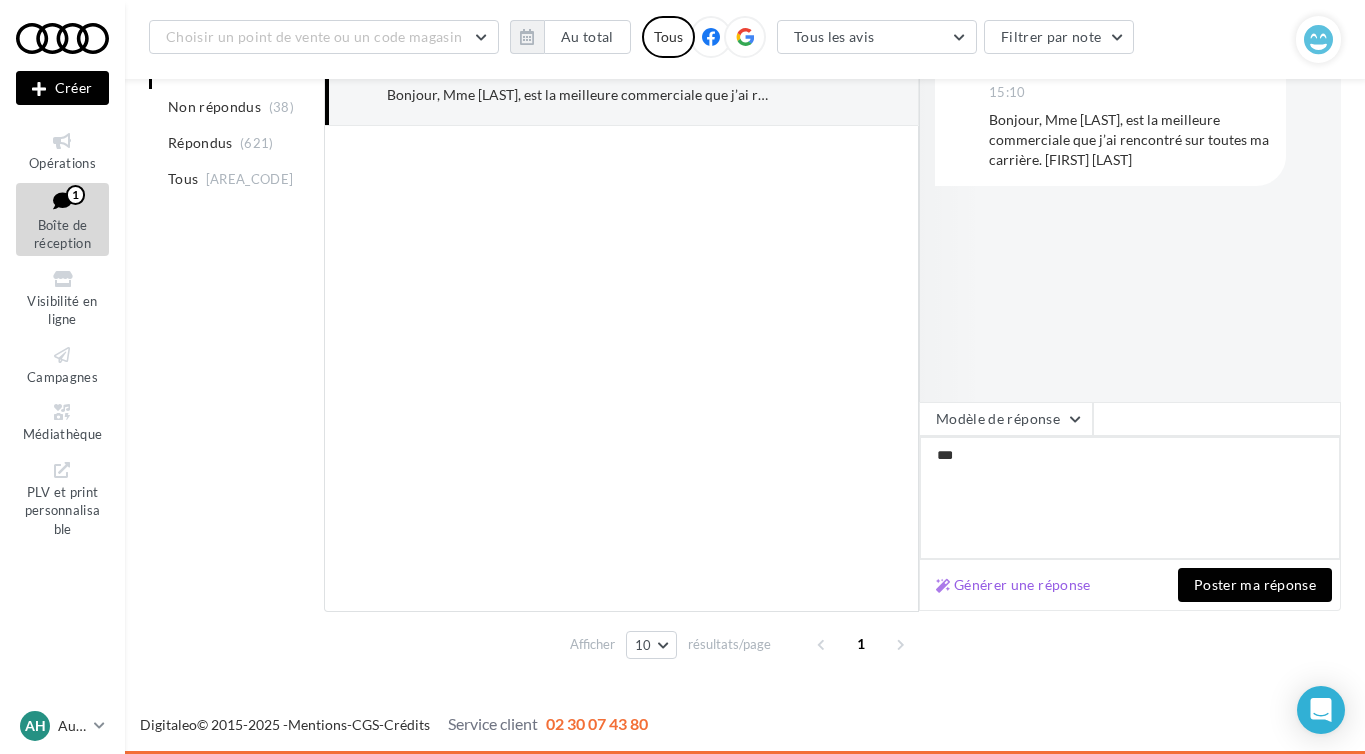 type on "****" 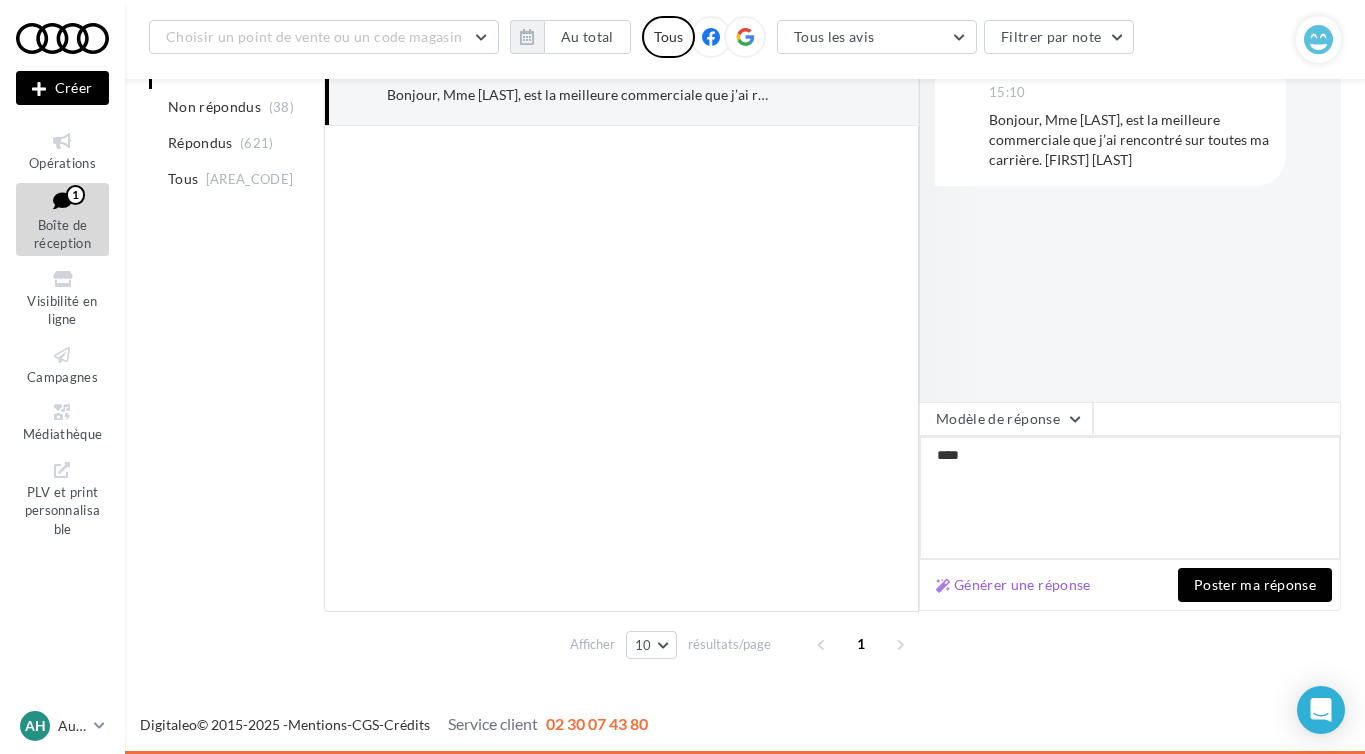 type on "*****" 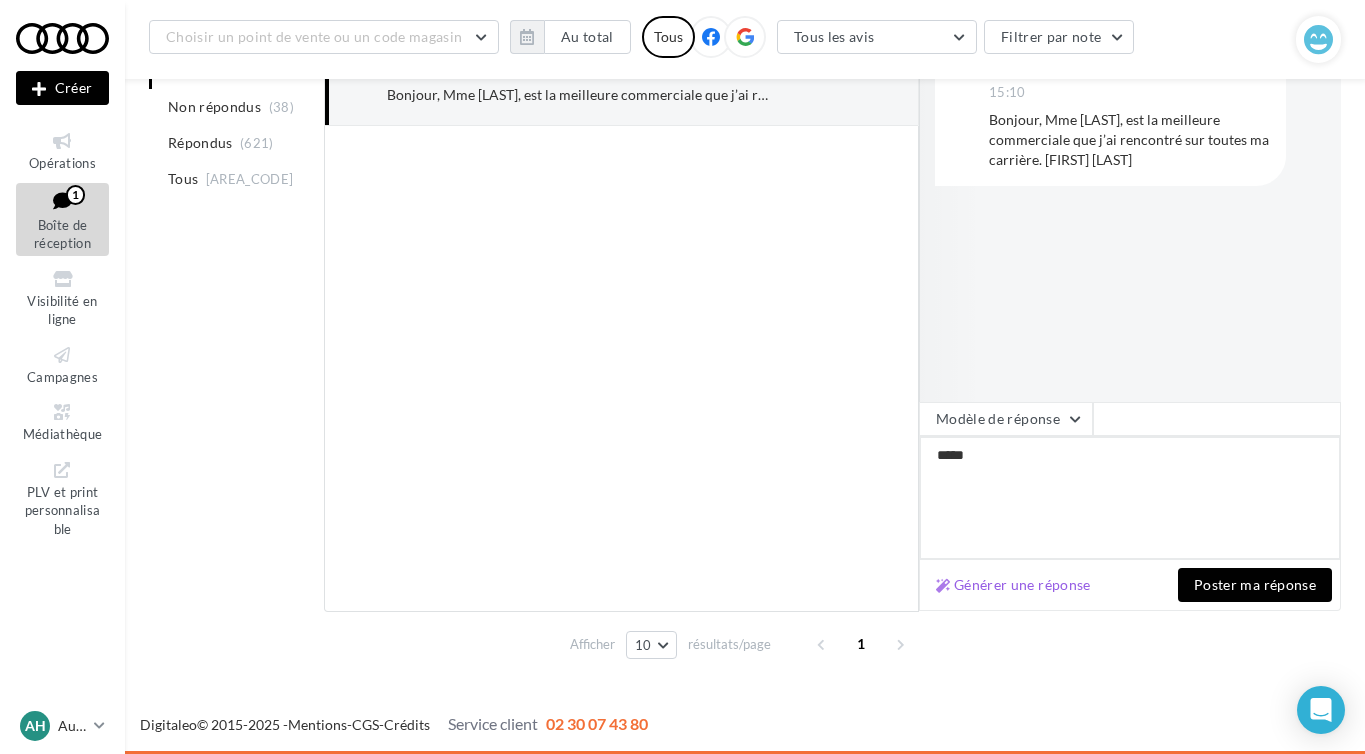 type on "******" 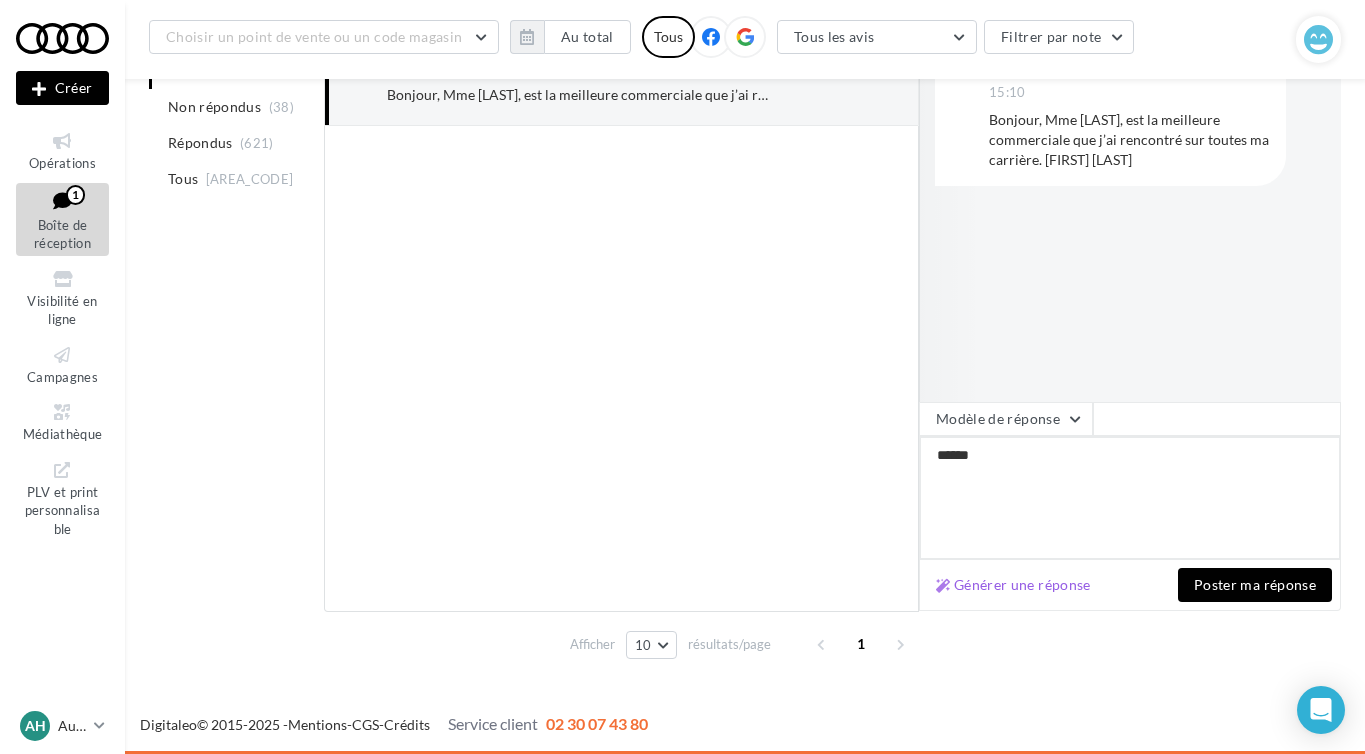 type on "*******" 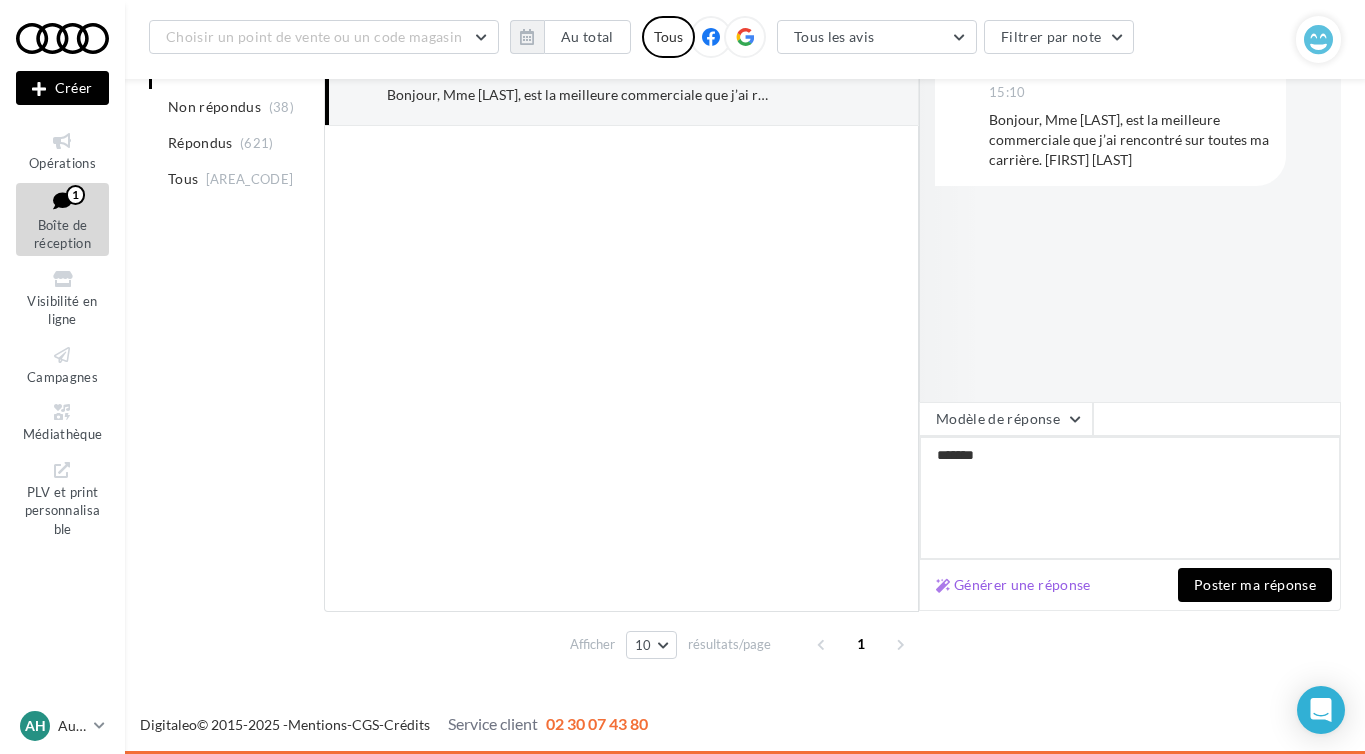 type on "*******" 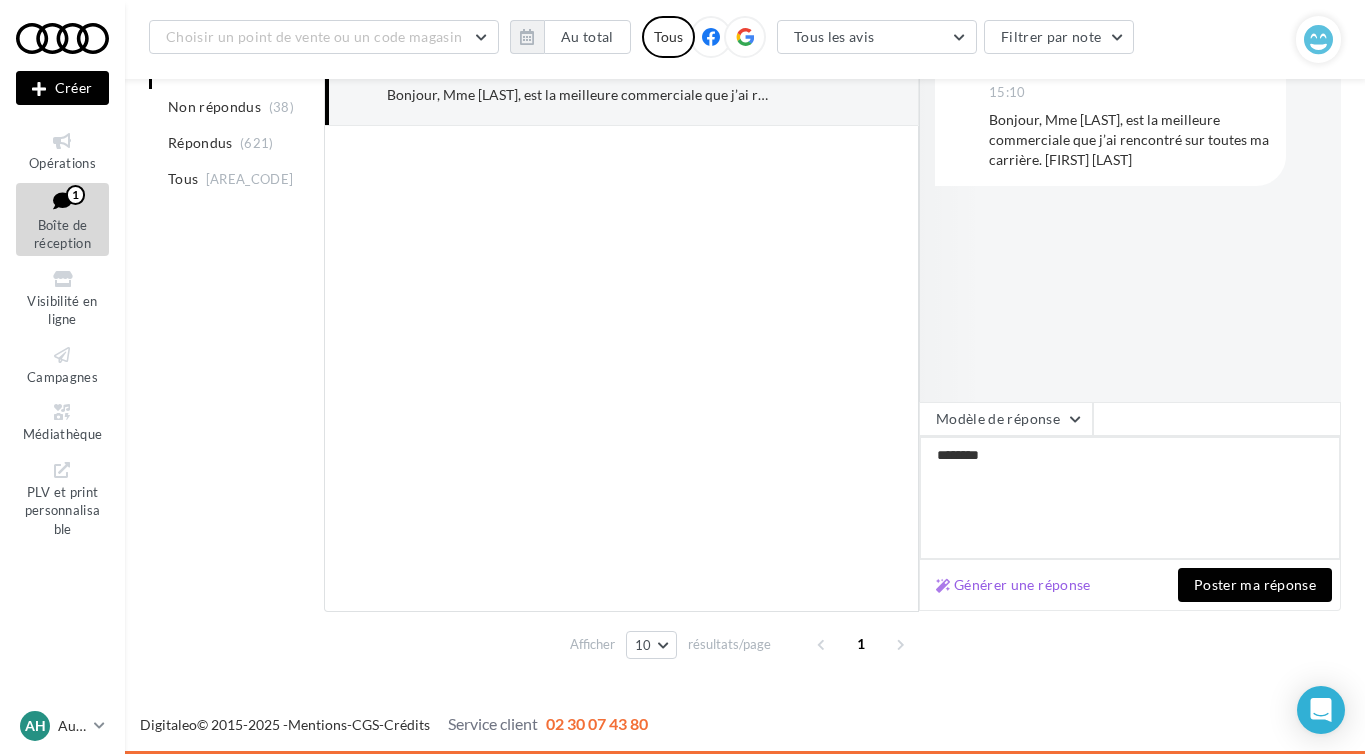 type on "*********" 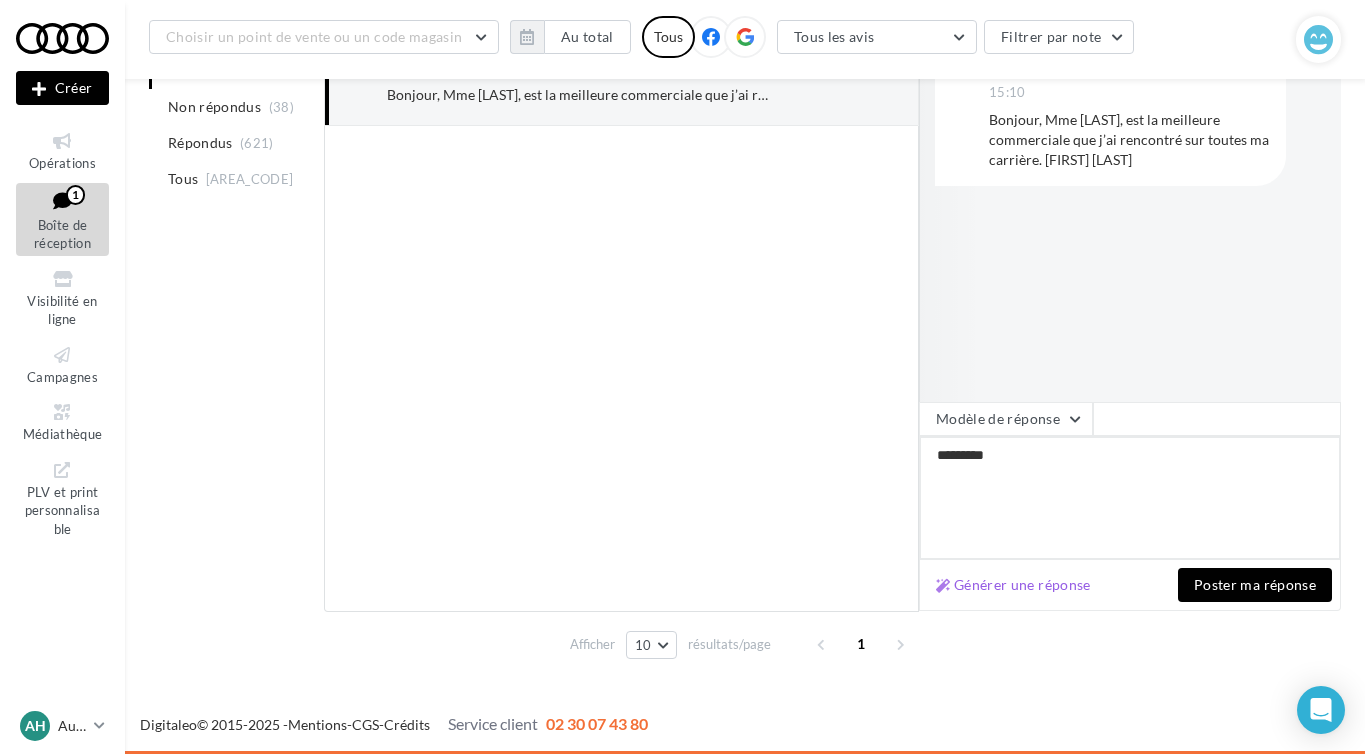 type on "**********" 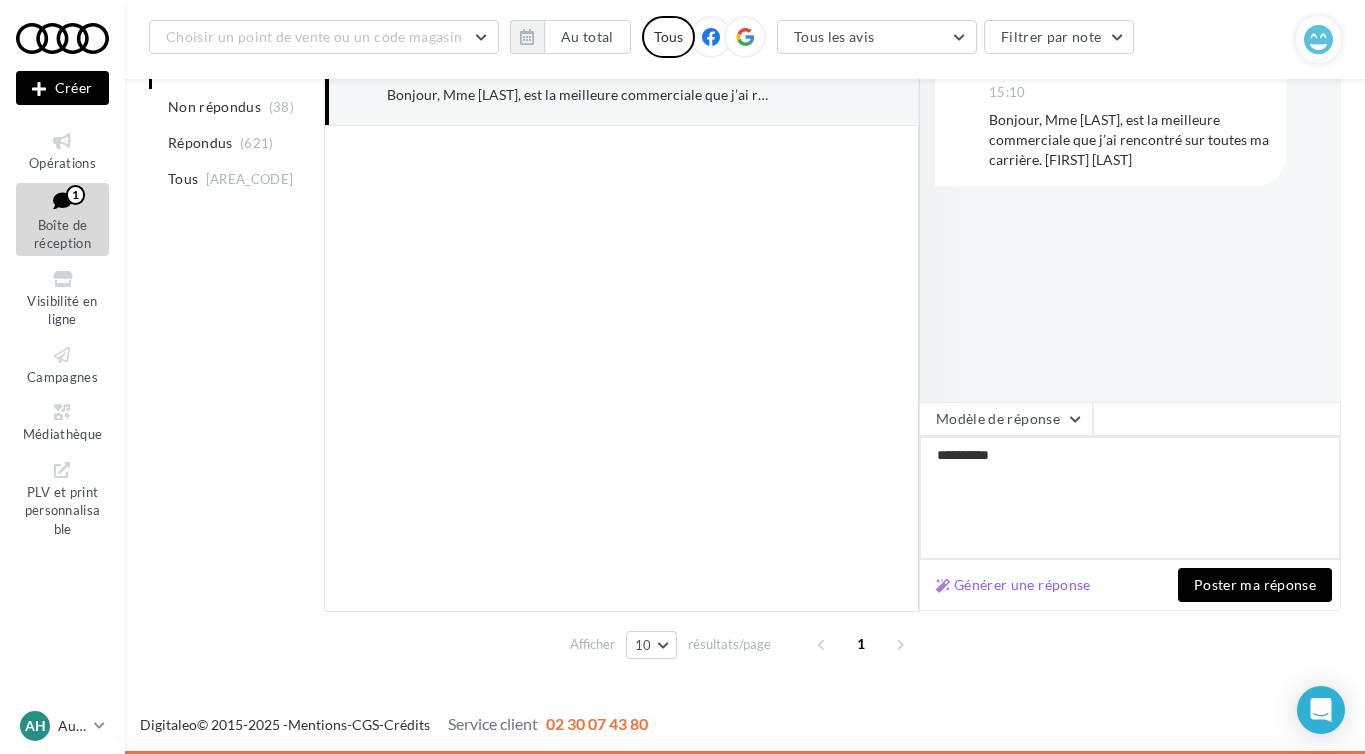 type on "**********" 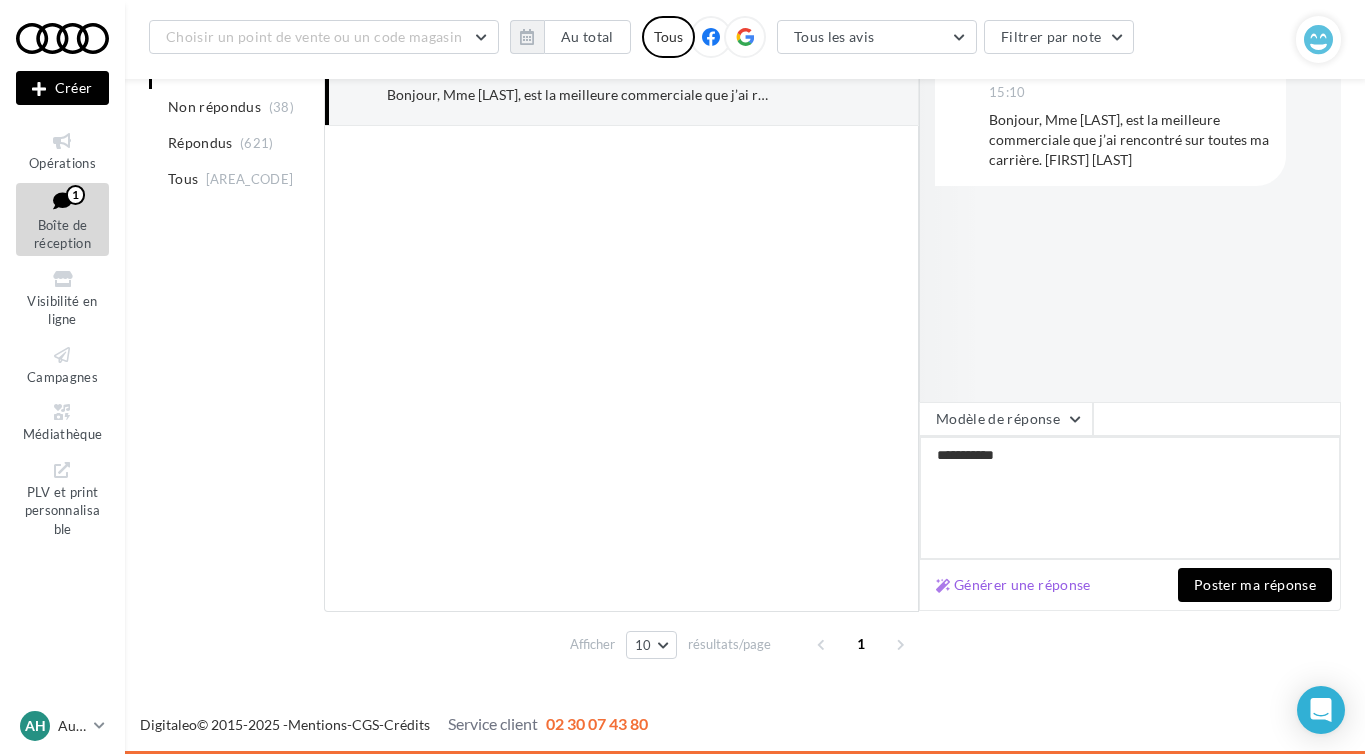 paste on "*********
*****" 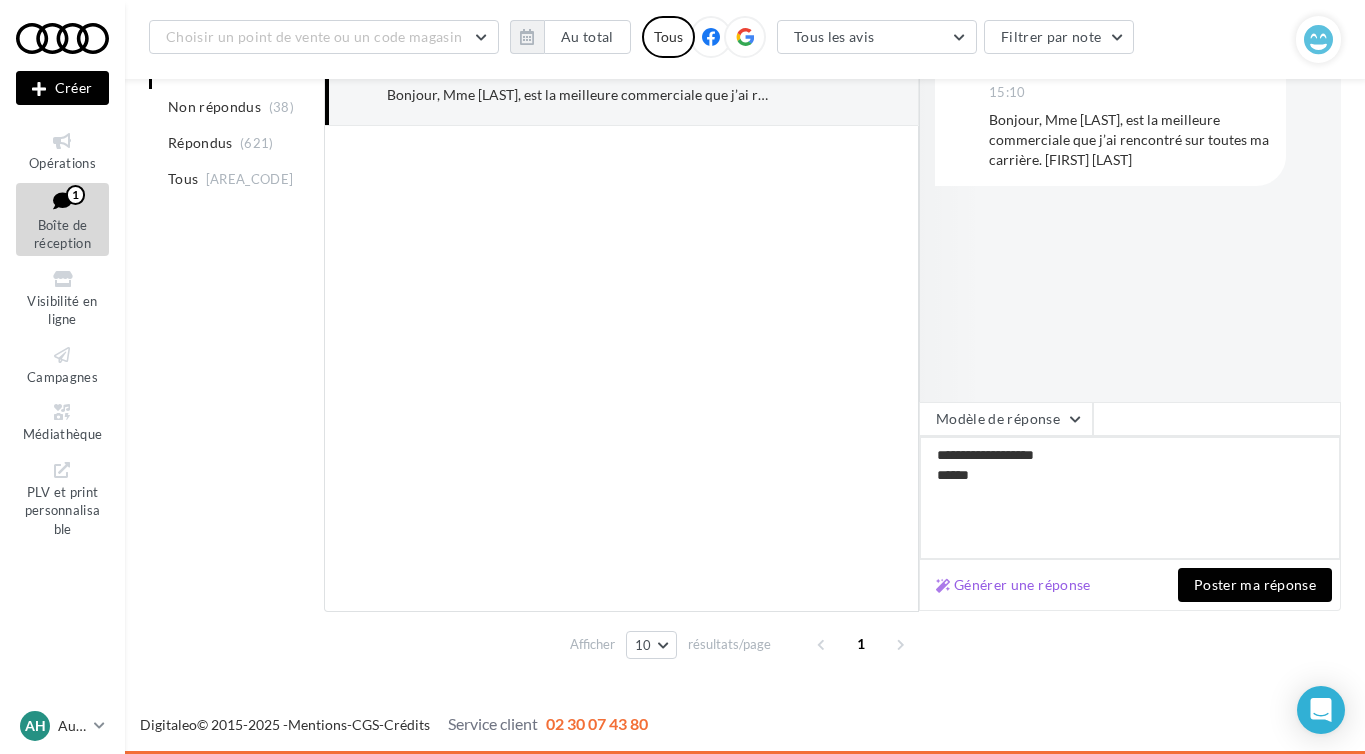 type on "**********" 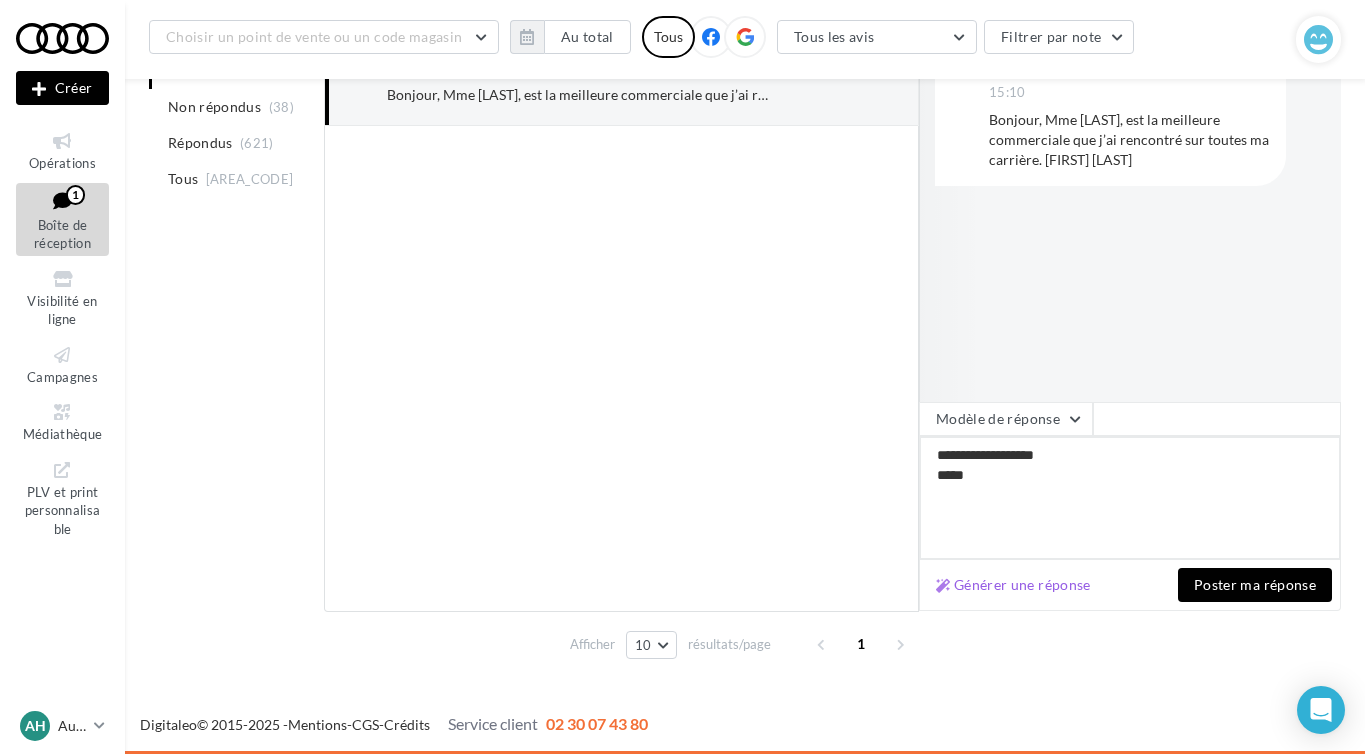 type on "**********" 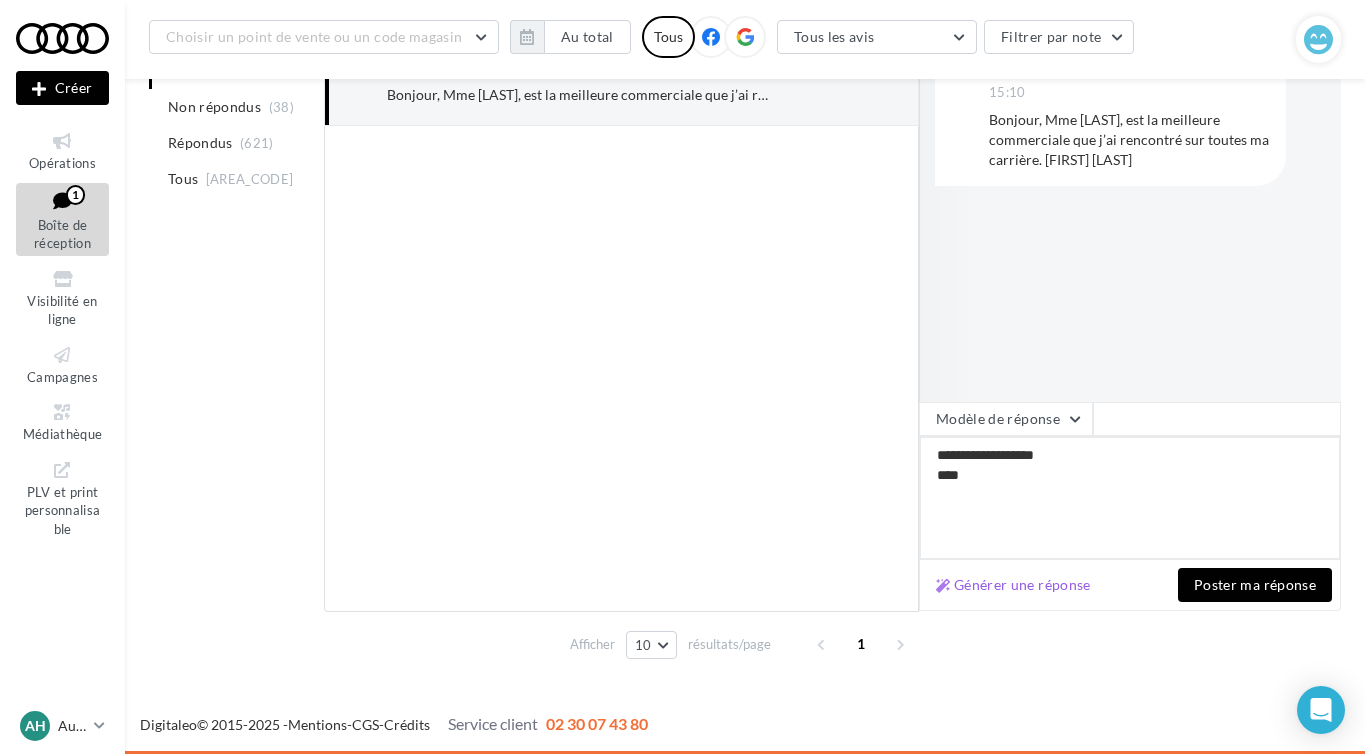 type on "**********" 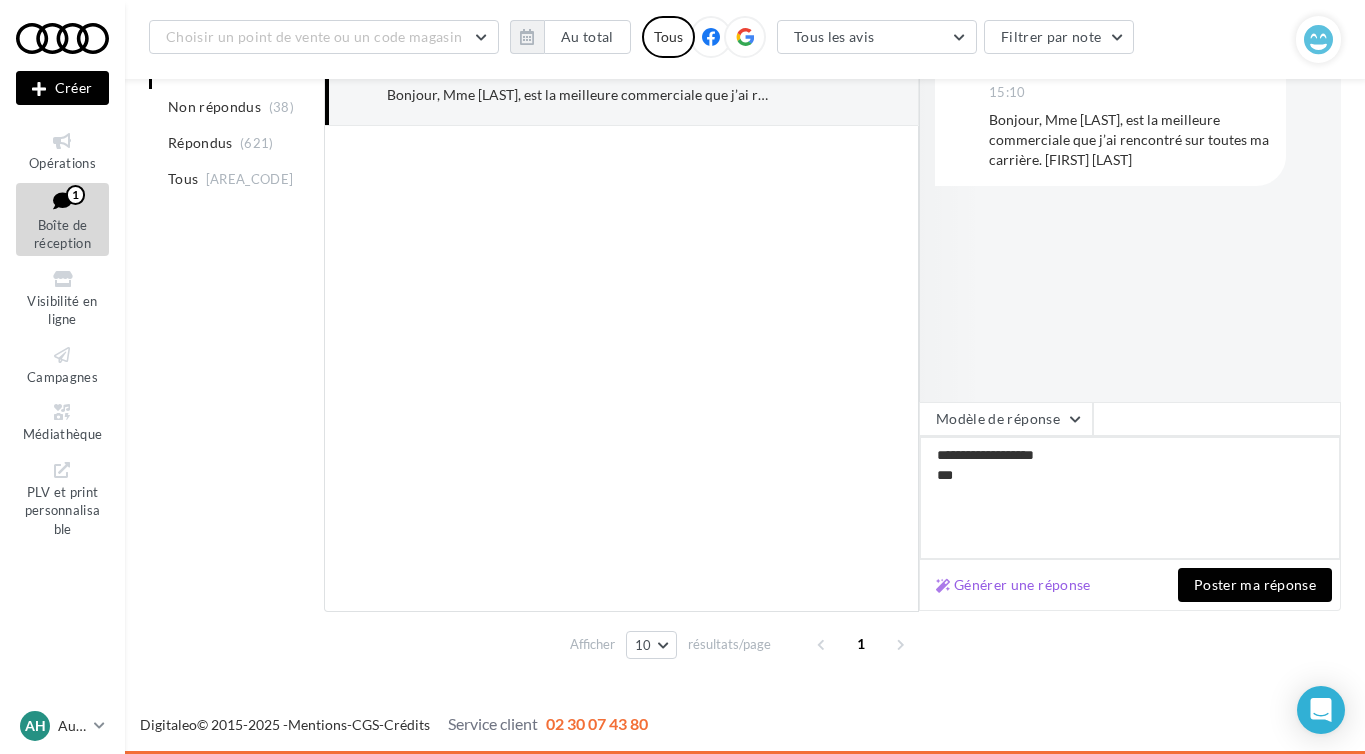 type on "**********" 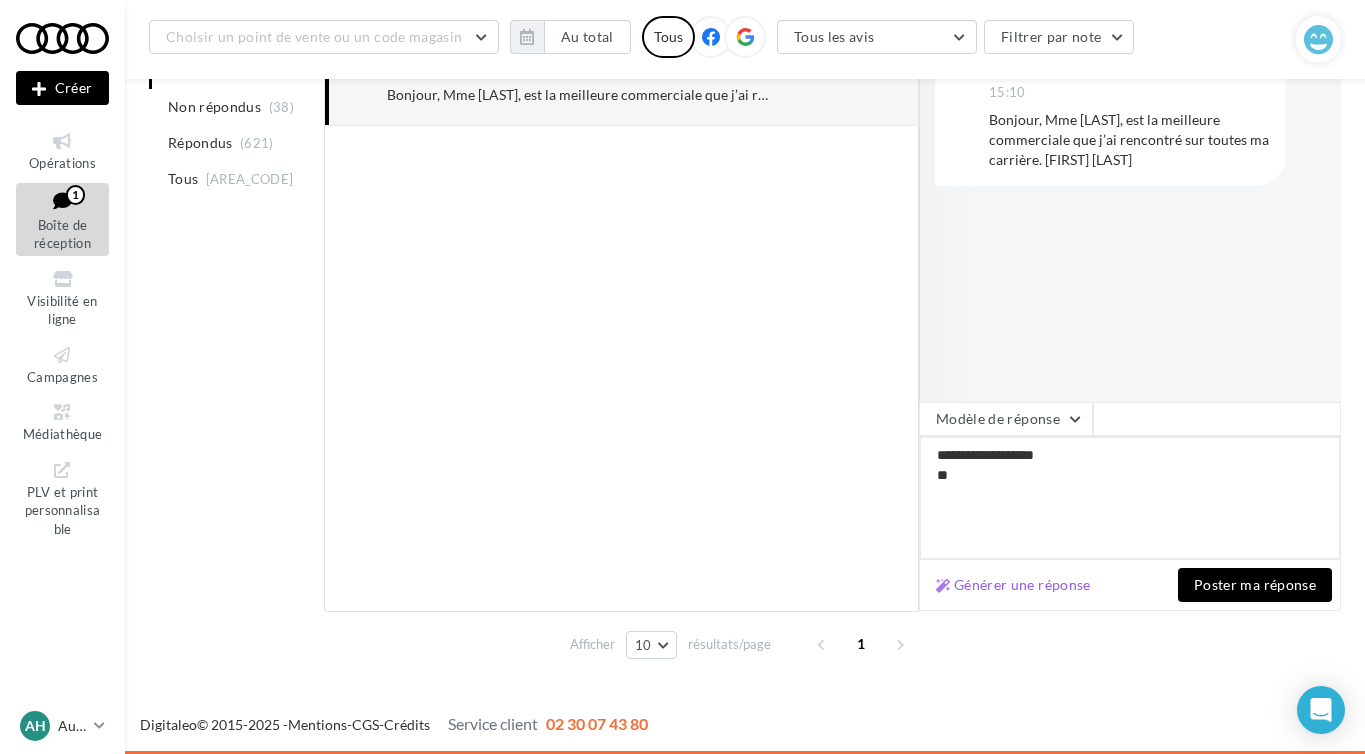 type on "**********" 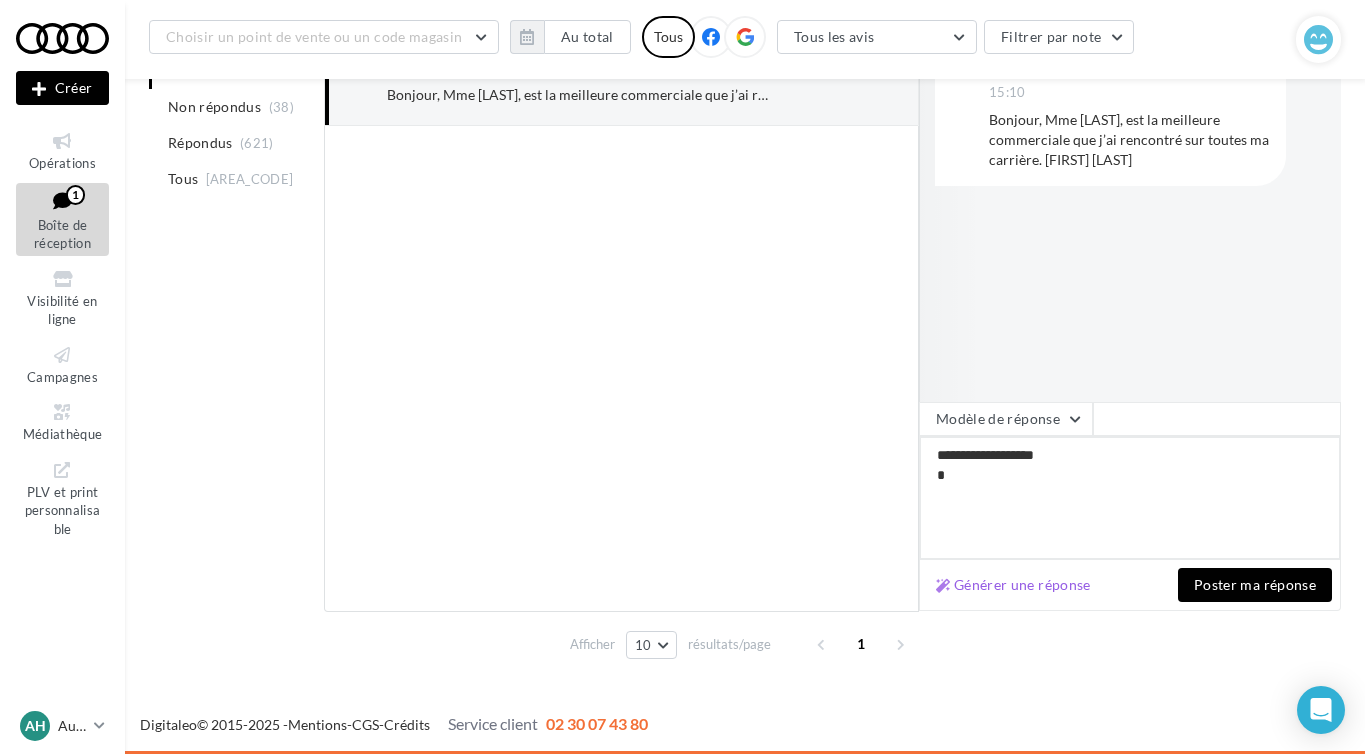 type on "**********" 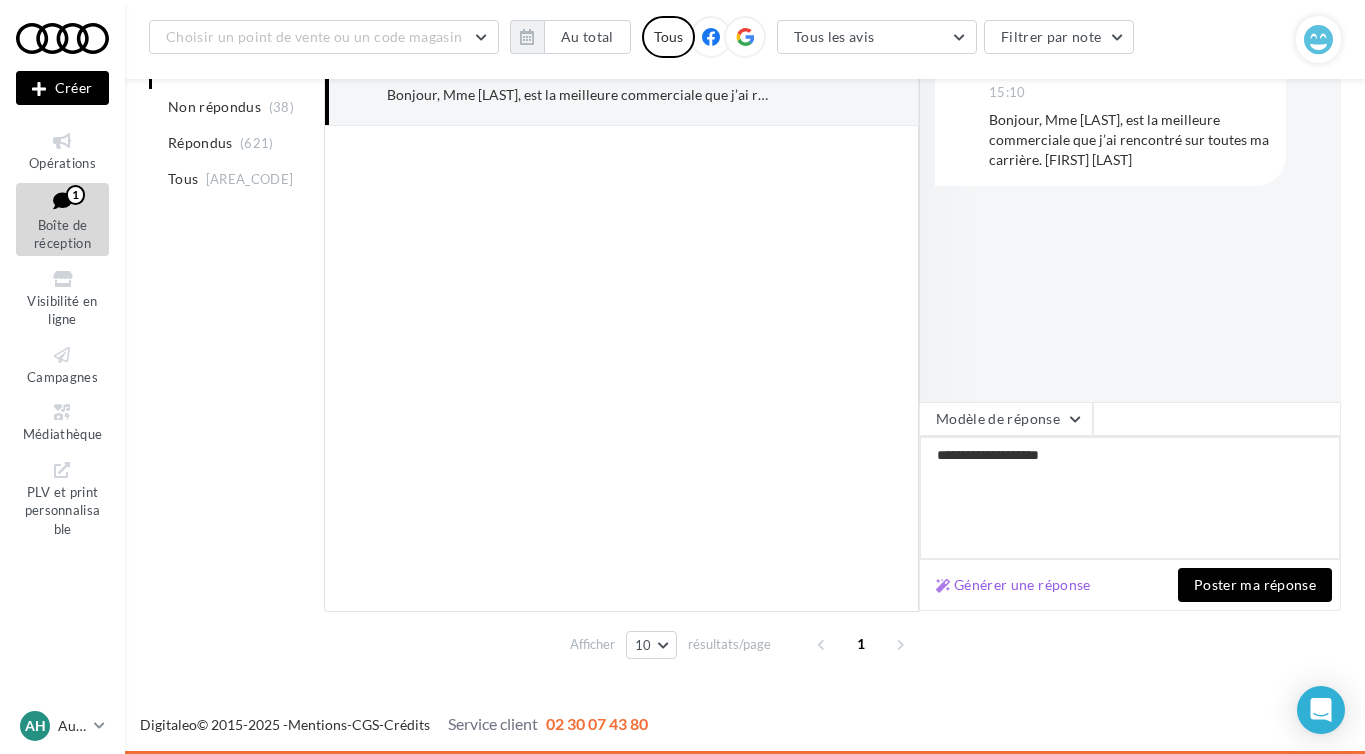 type on "**********" 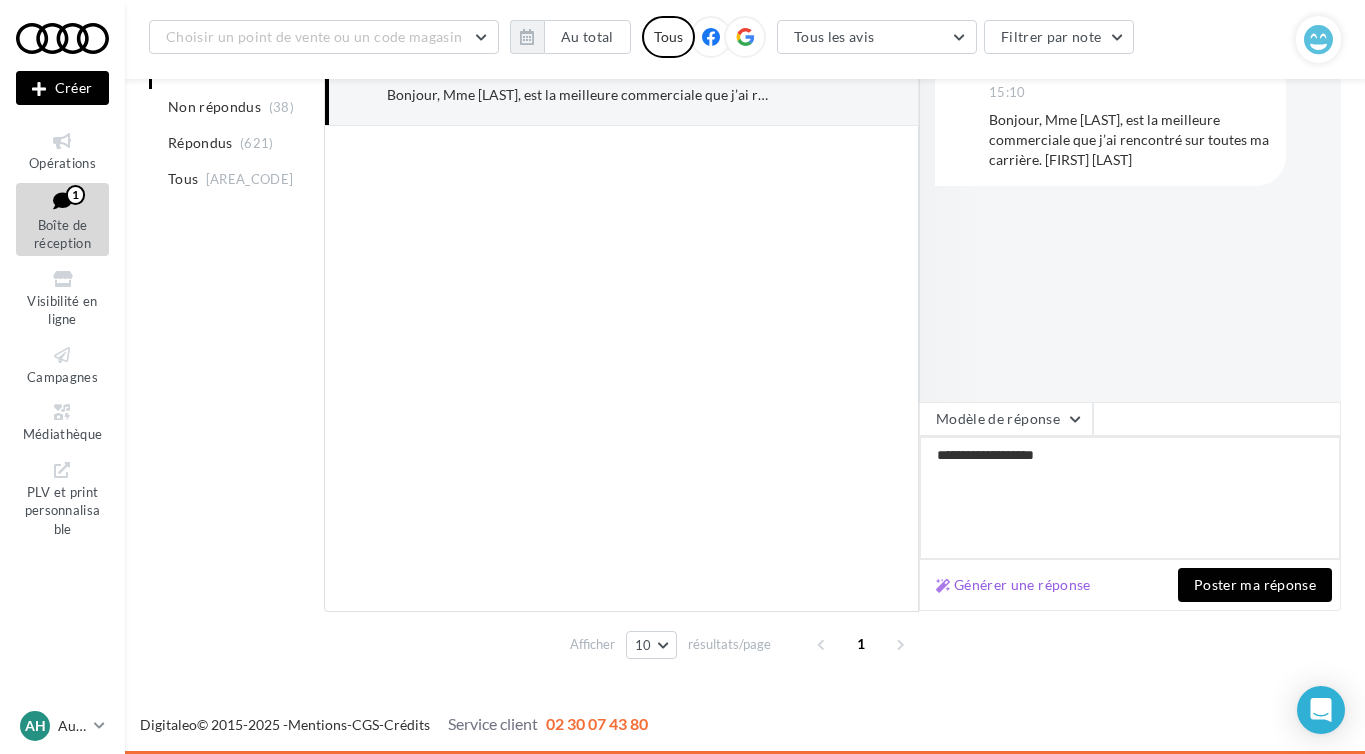 type on "**********" 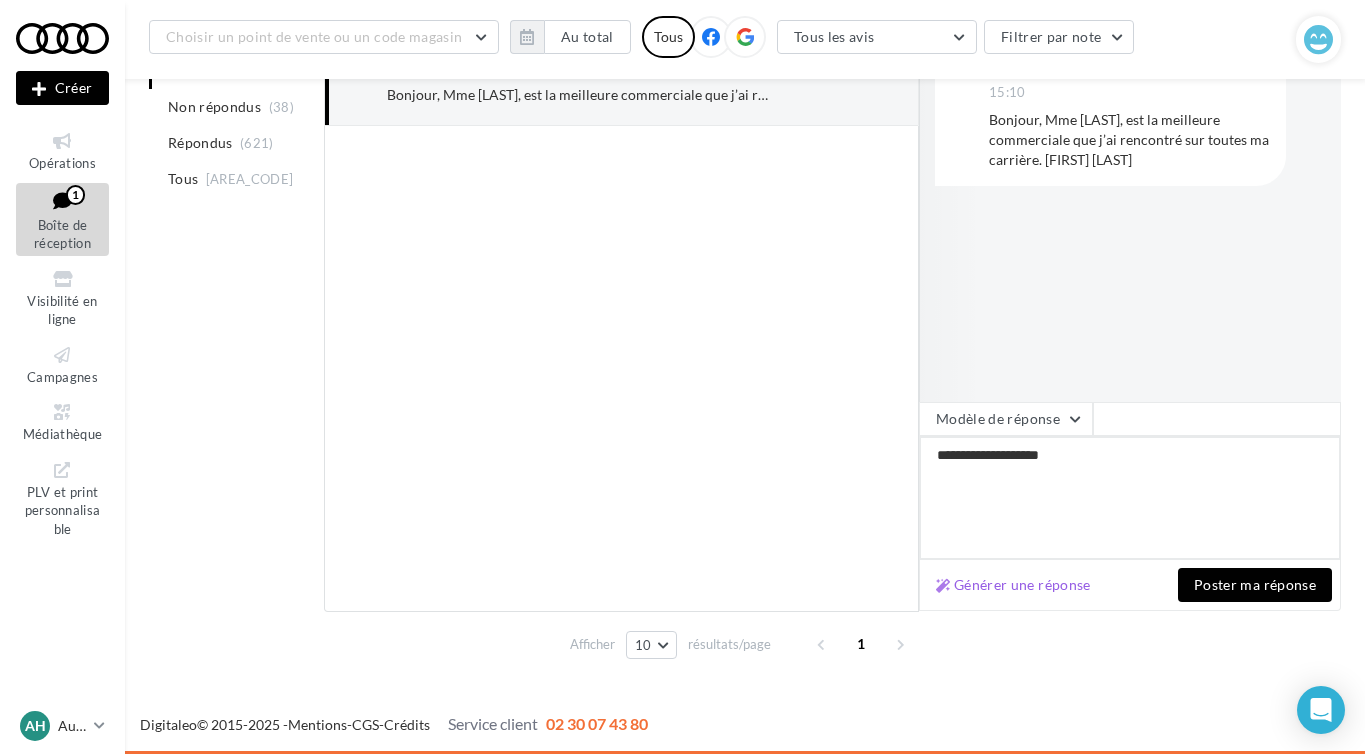 type on "**********" 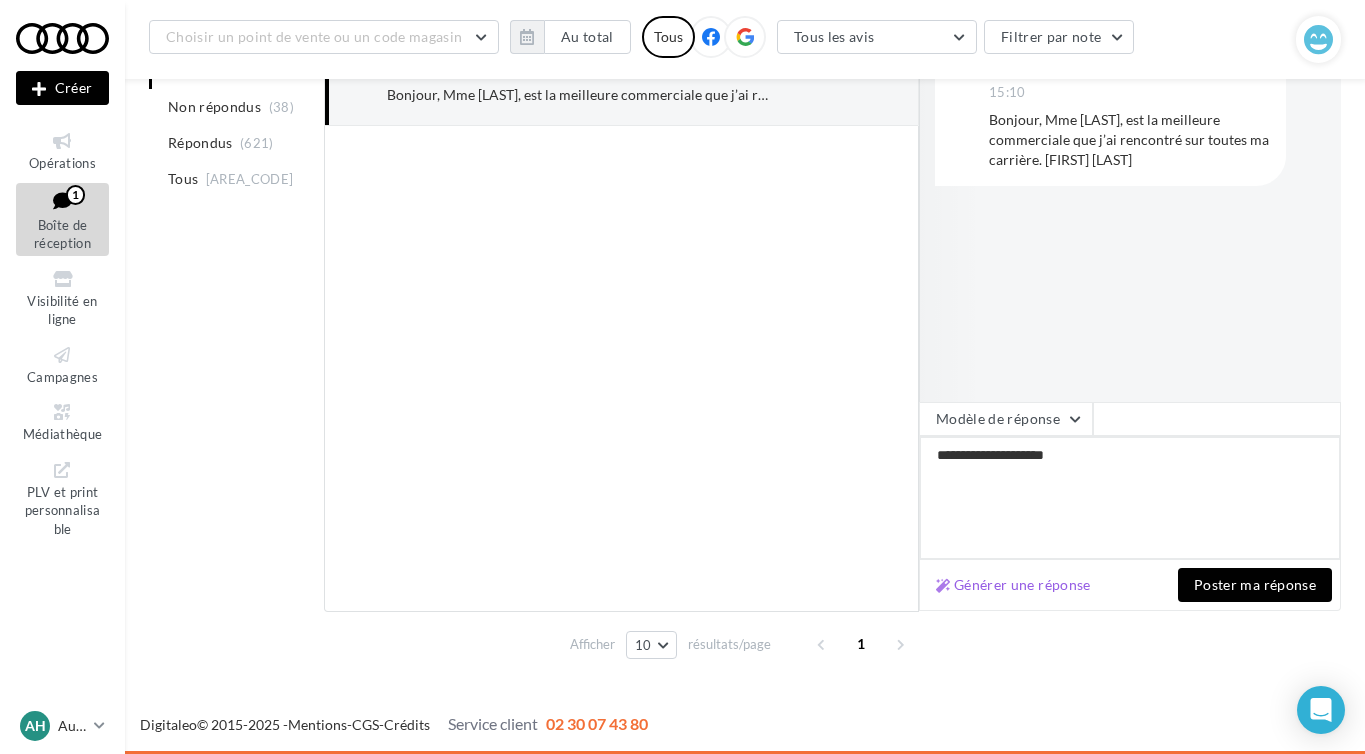 type on "**********" 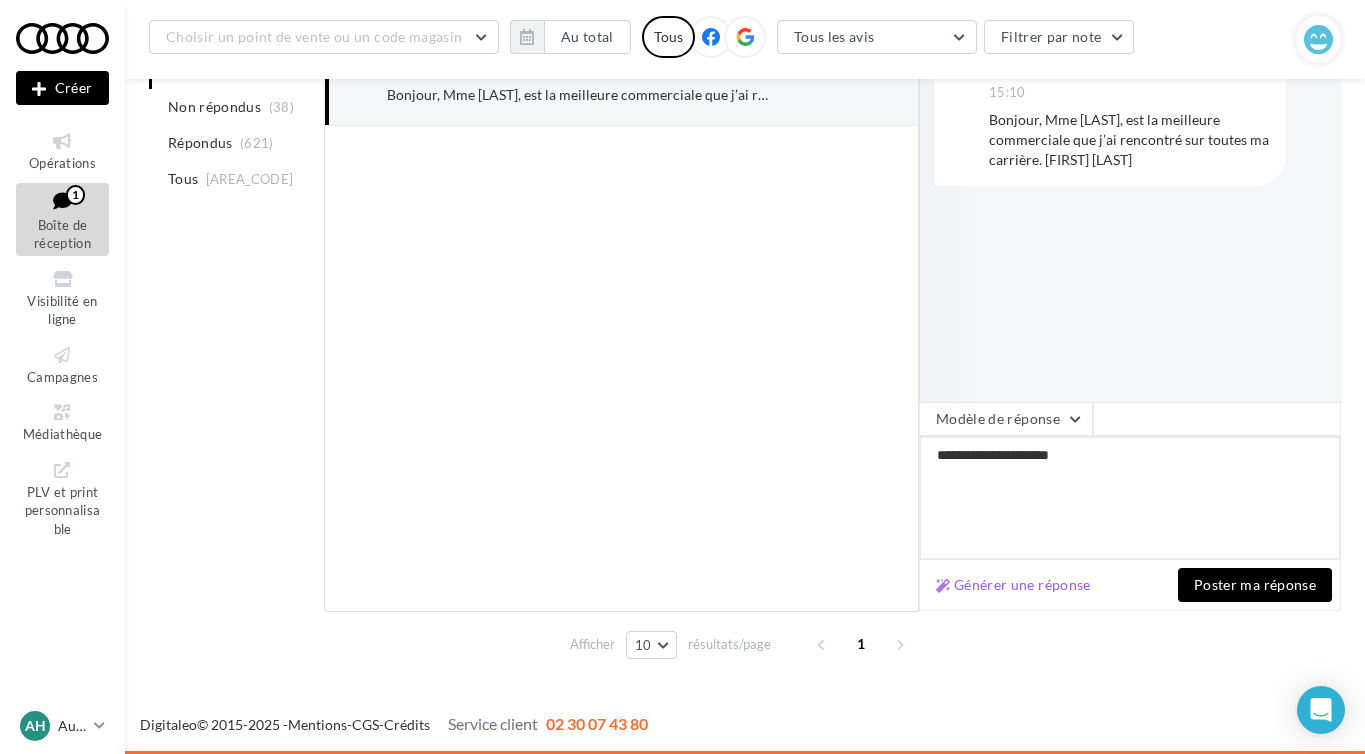 type on "**********" 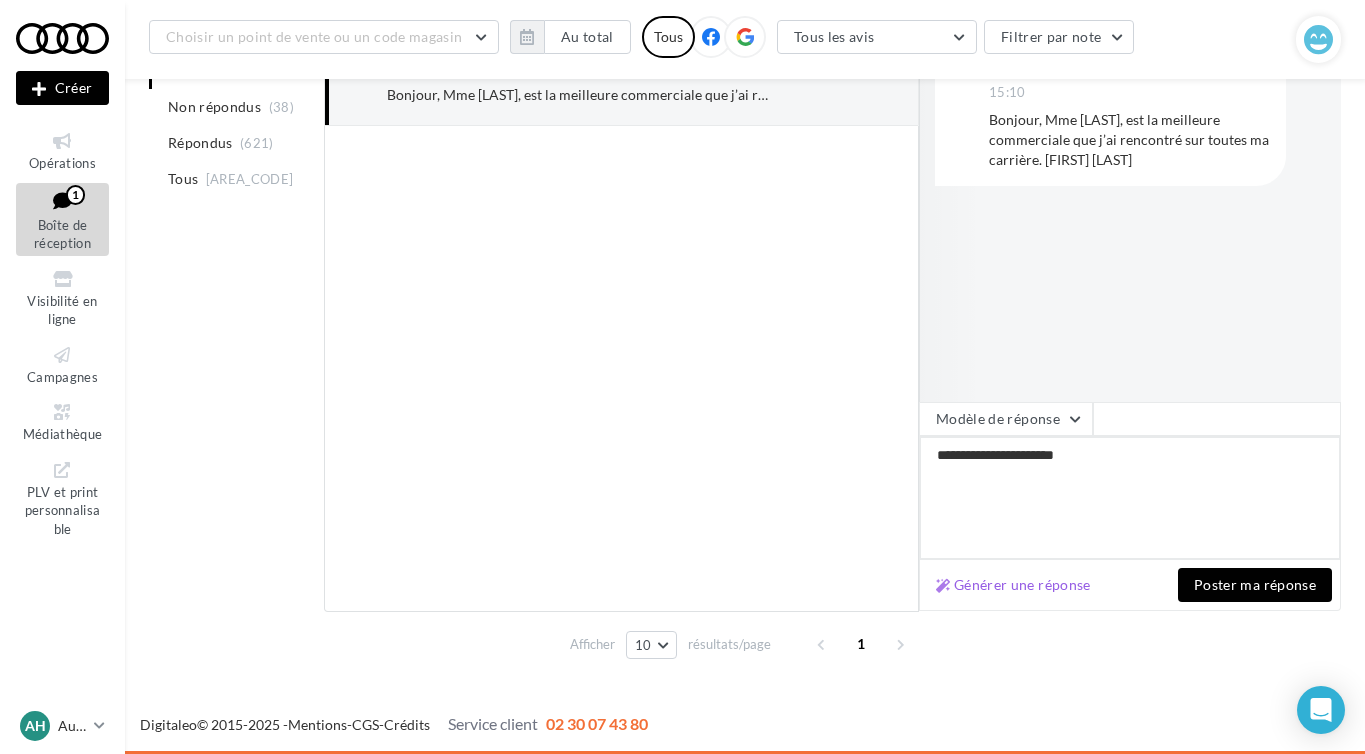 type on "**********" 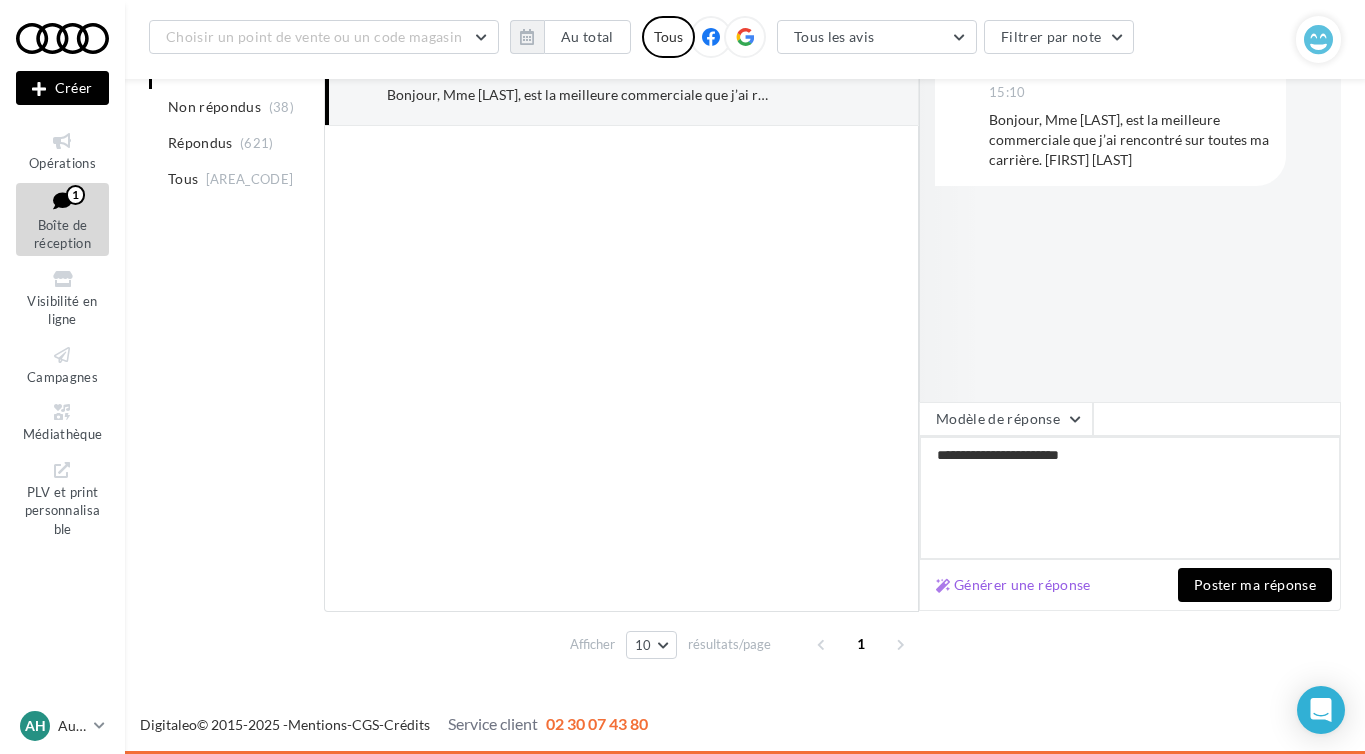 type on "**********" 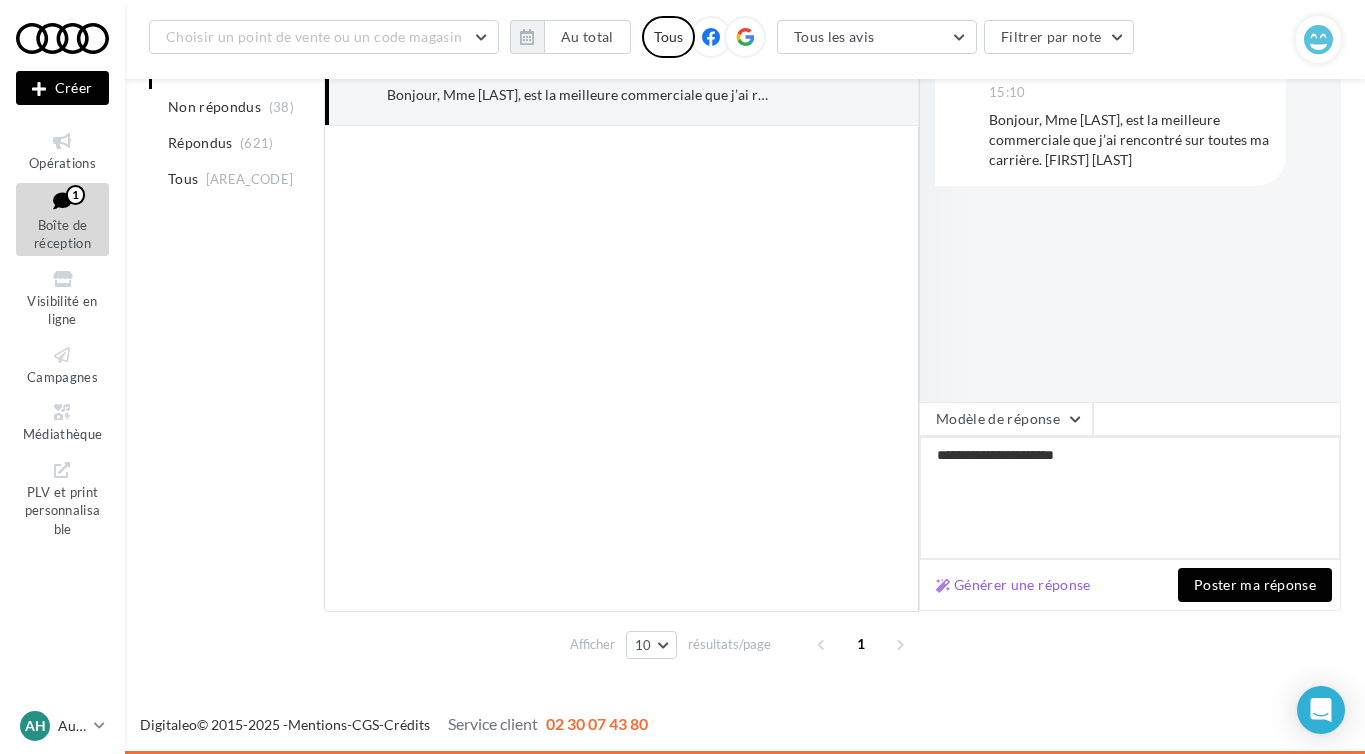 type on "**********" 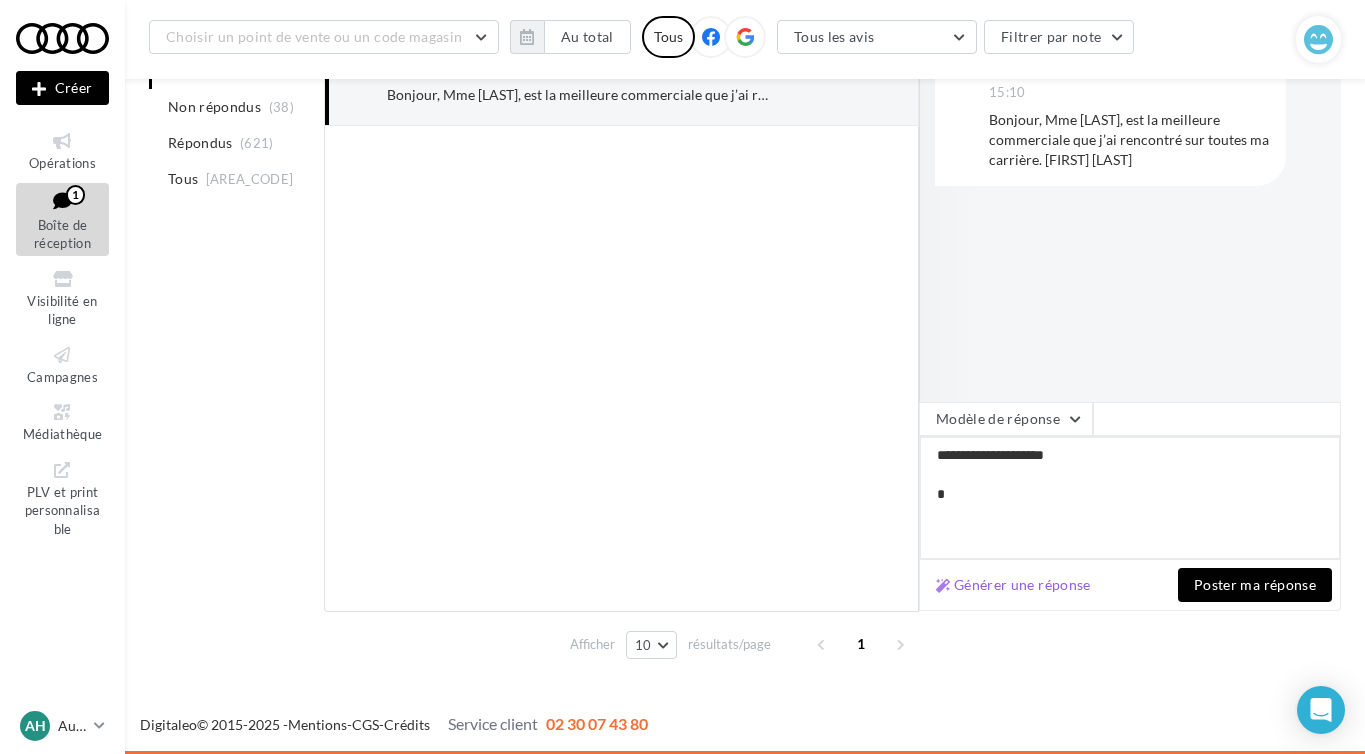 type on "**********" 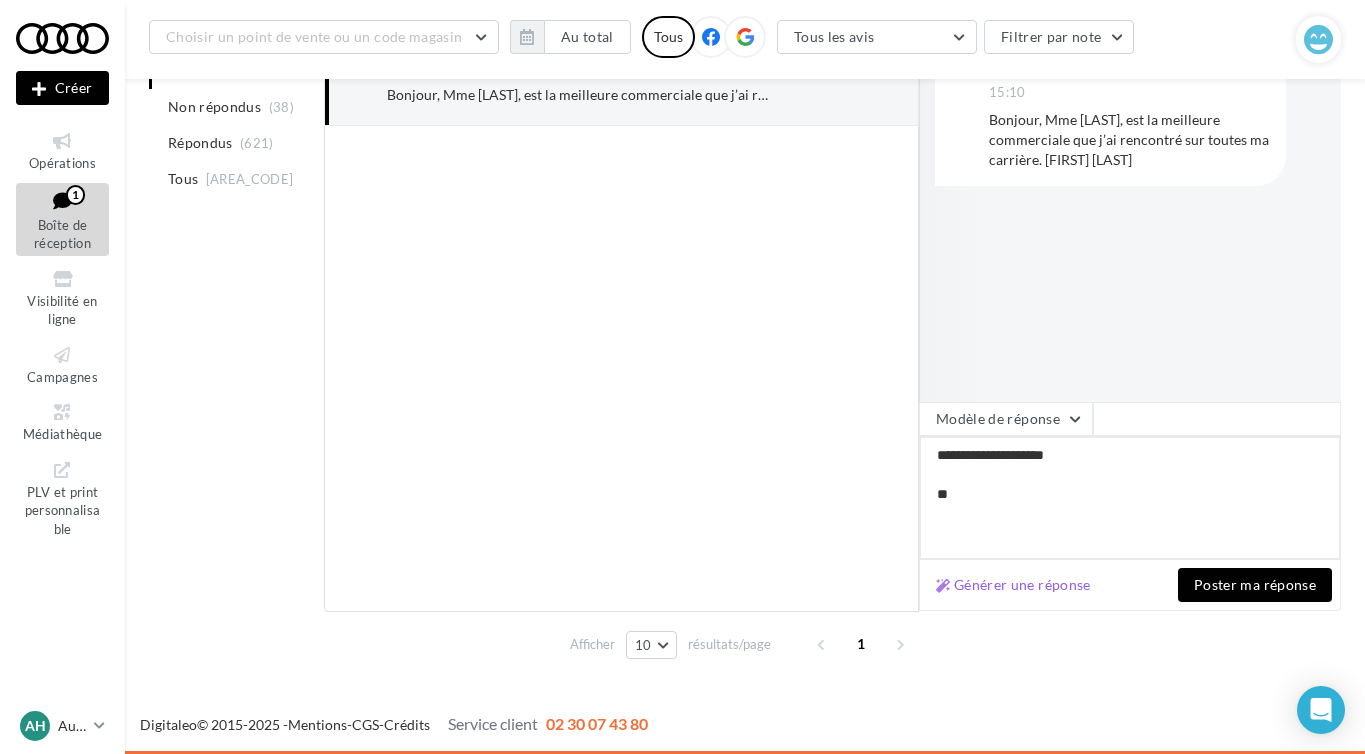 type on "**********" 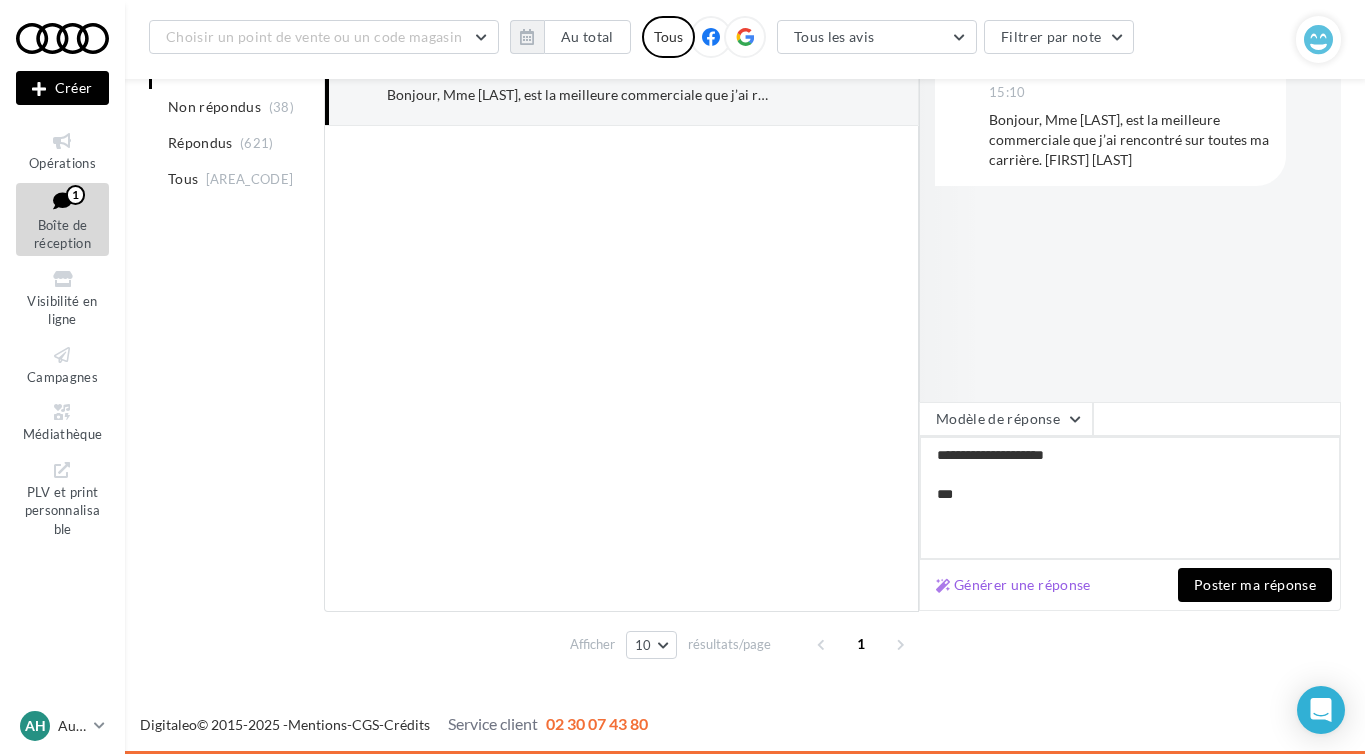 type on "**********" 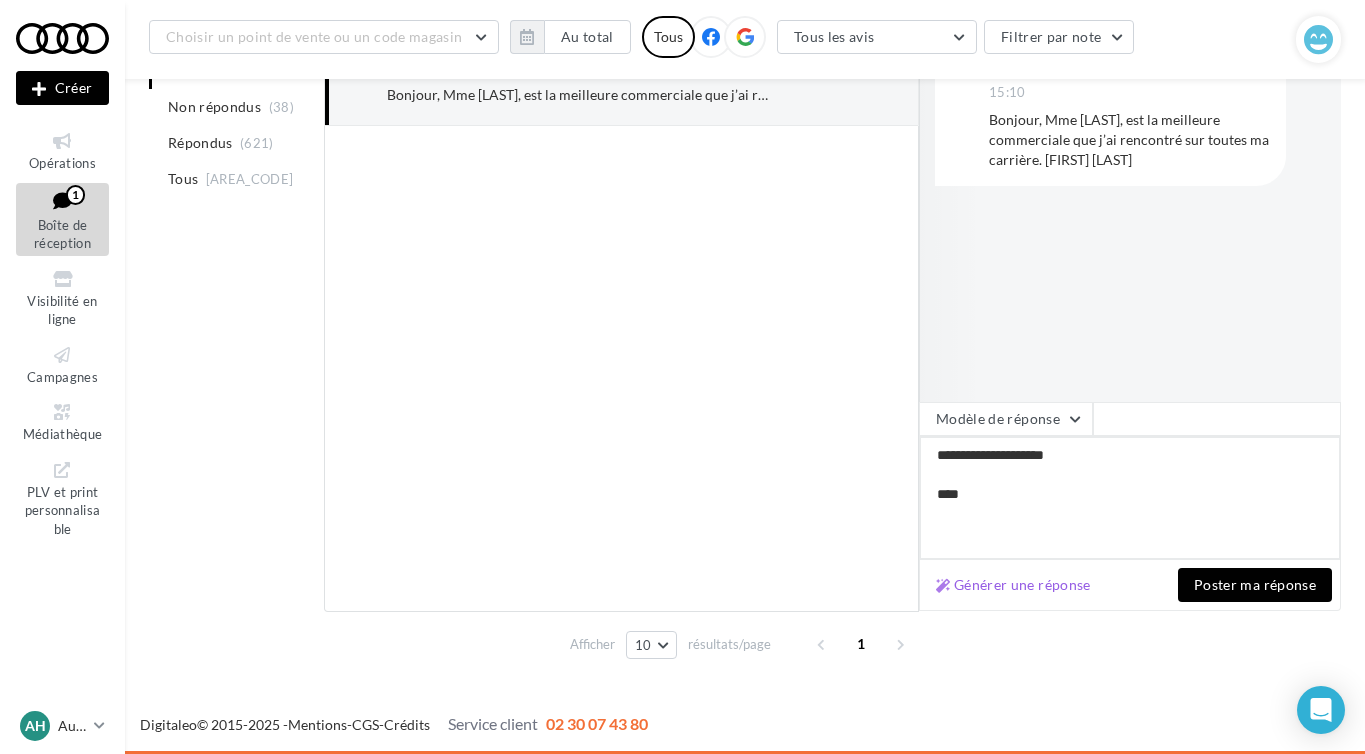 type on "**********" 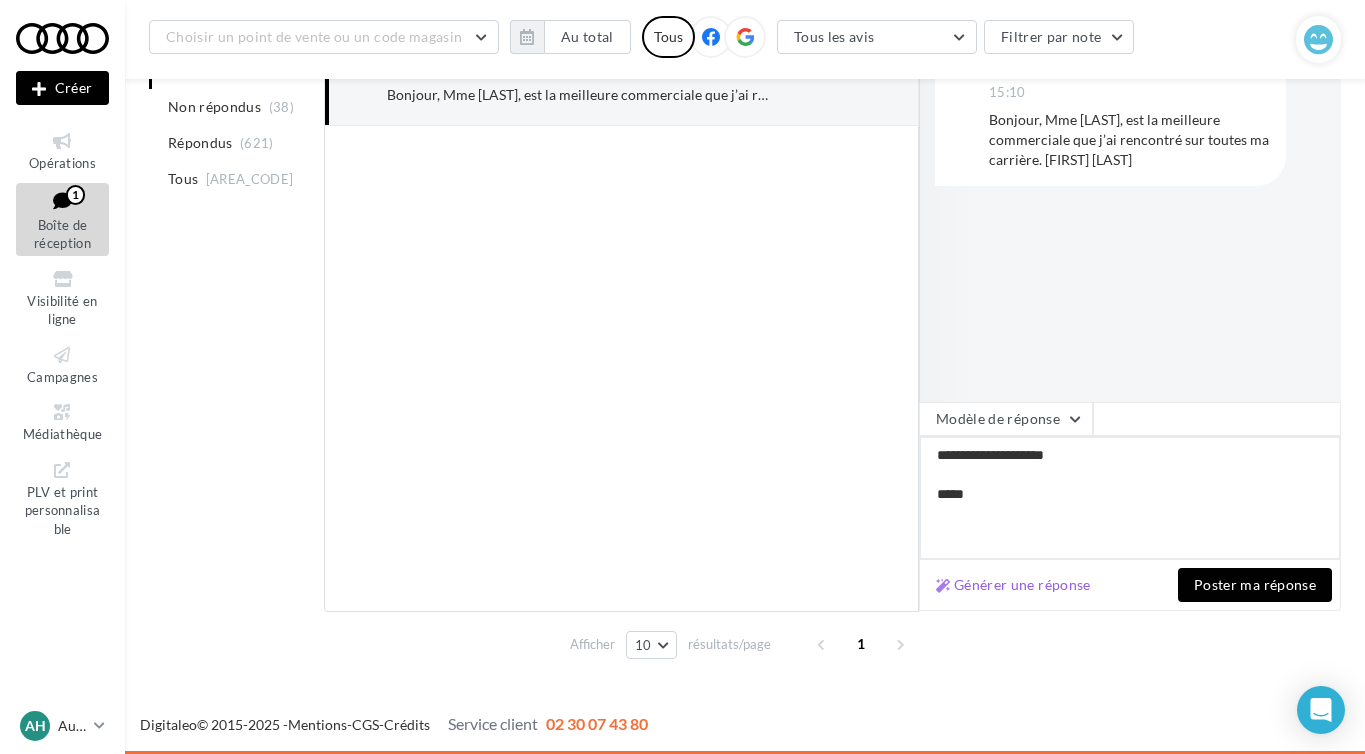 type on "**********" 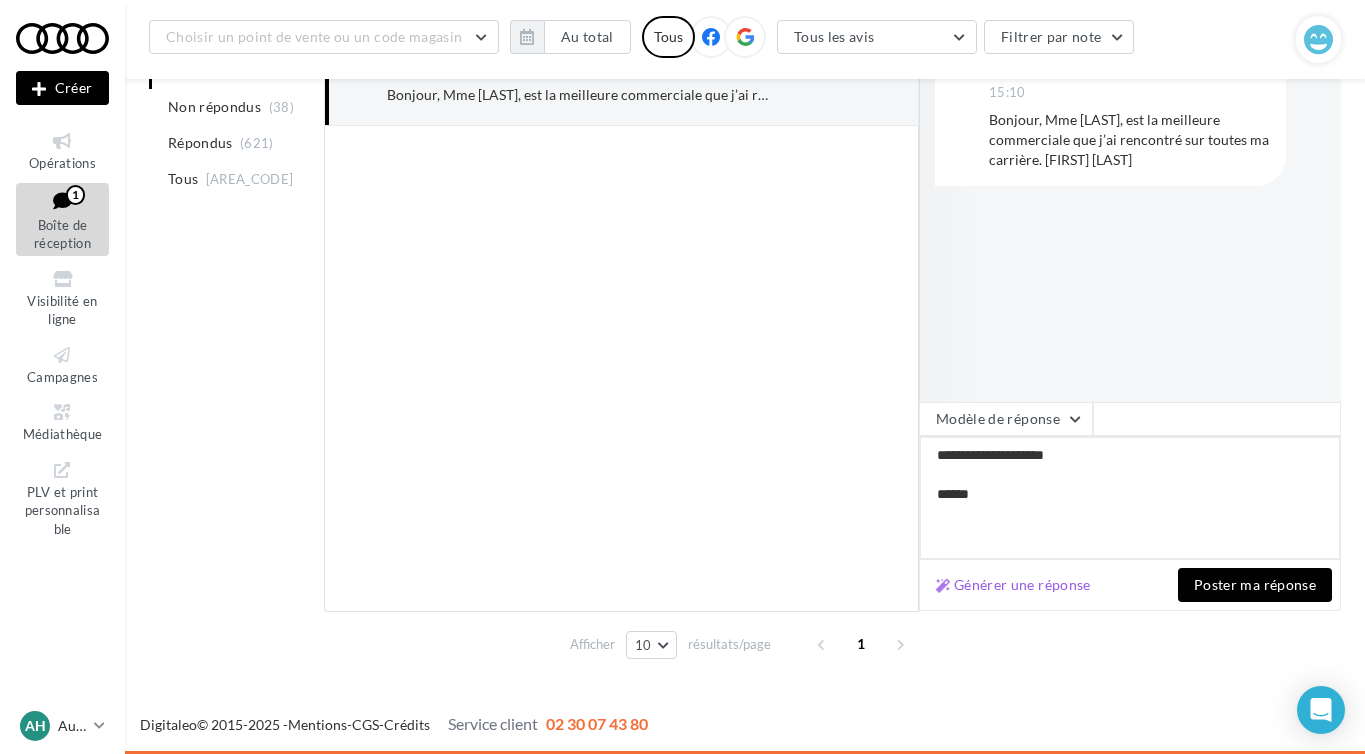 type on "**********" 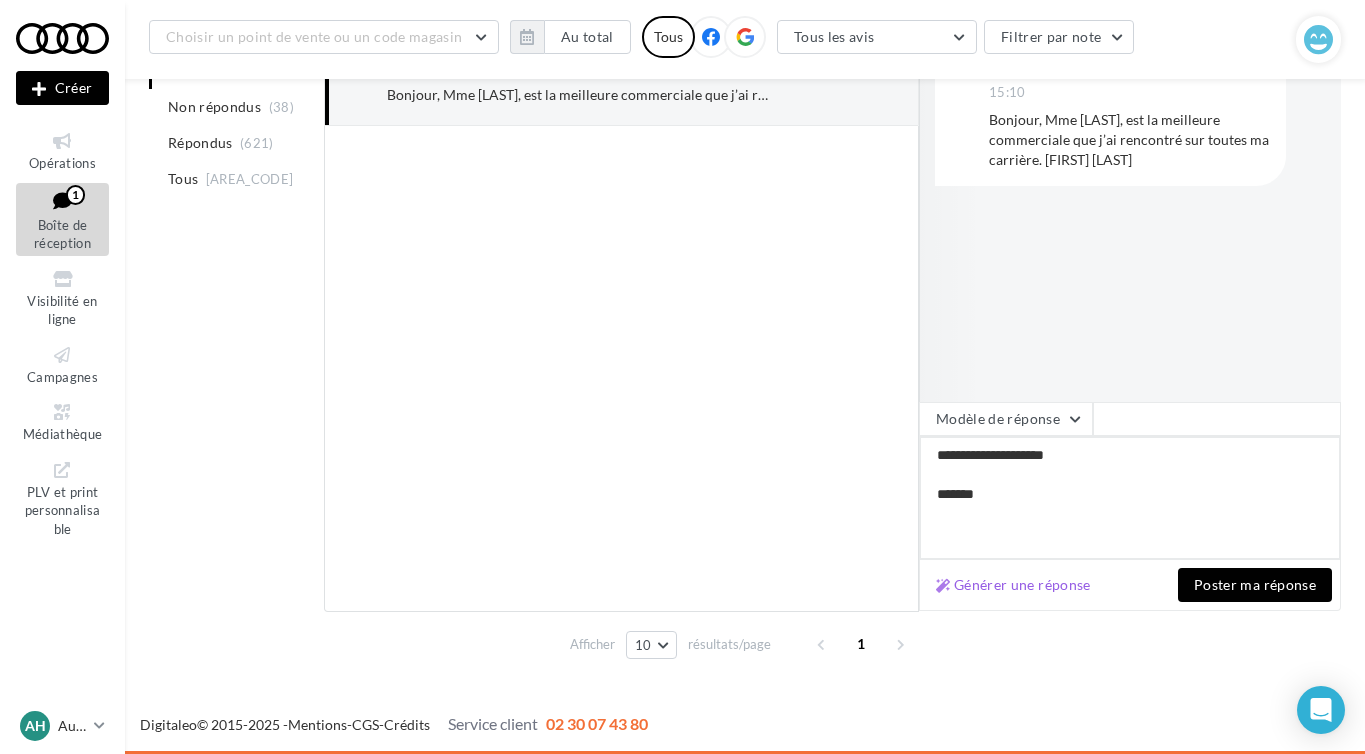type on "**********" 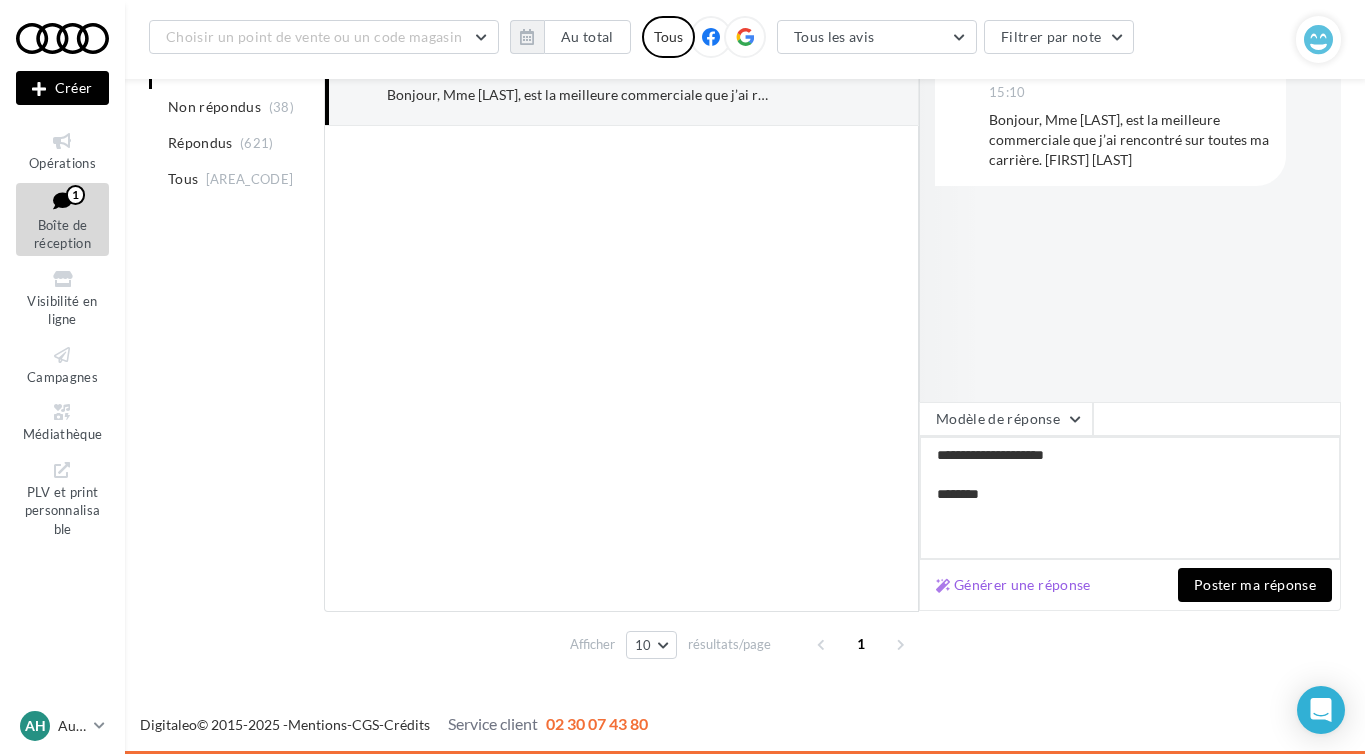 type on "**********" 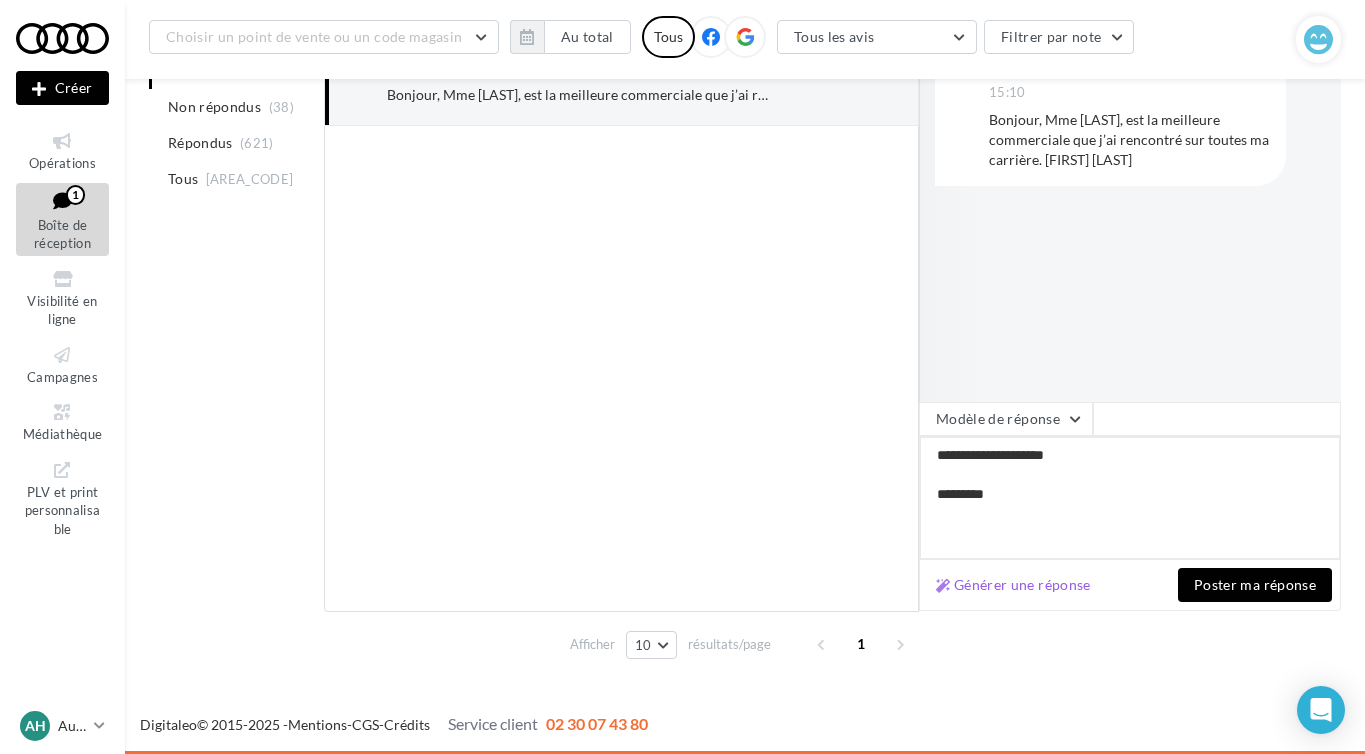 type on "**********" 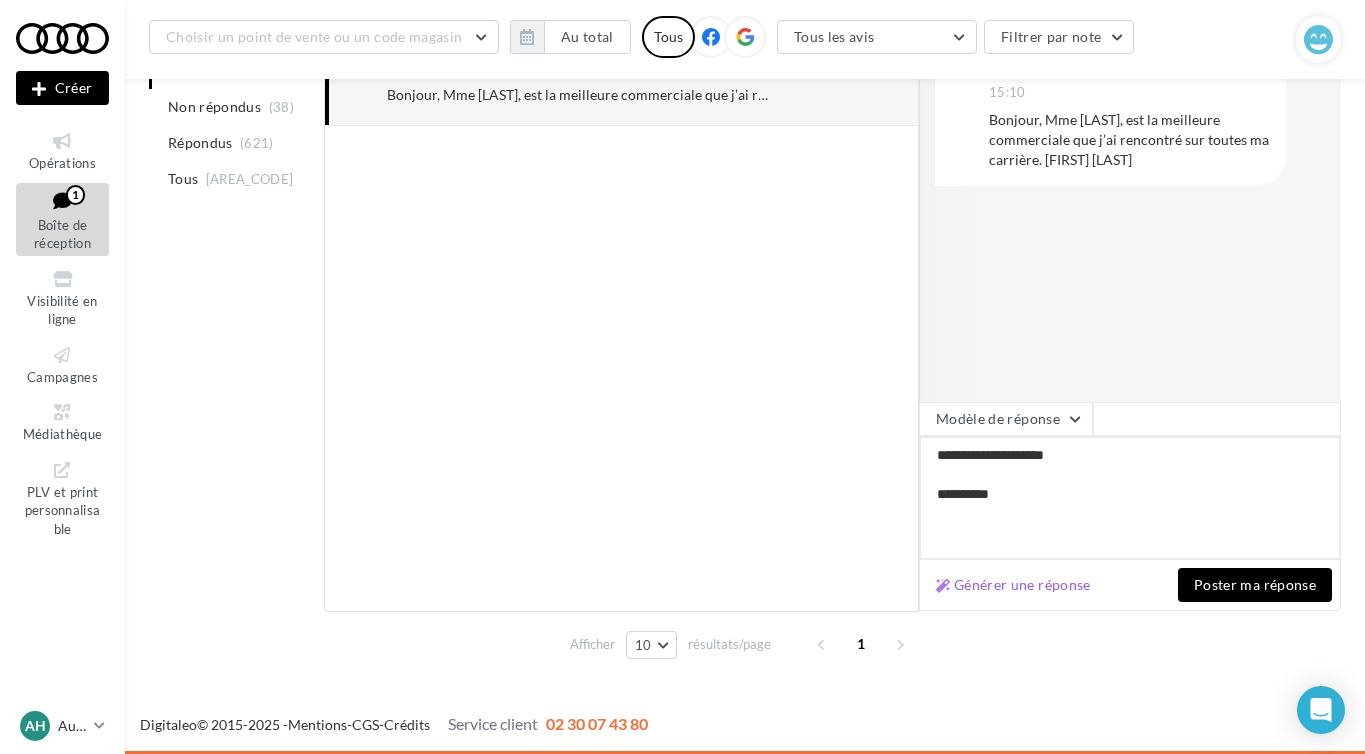 type on "**********" 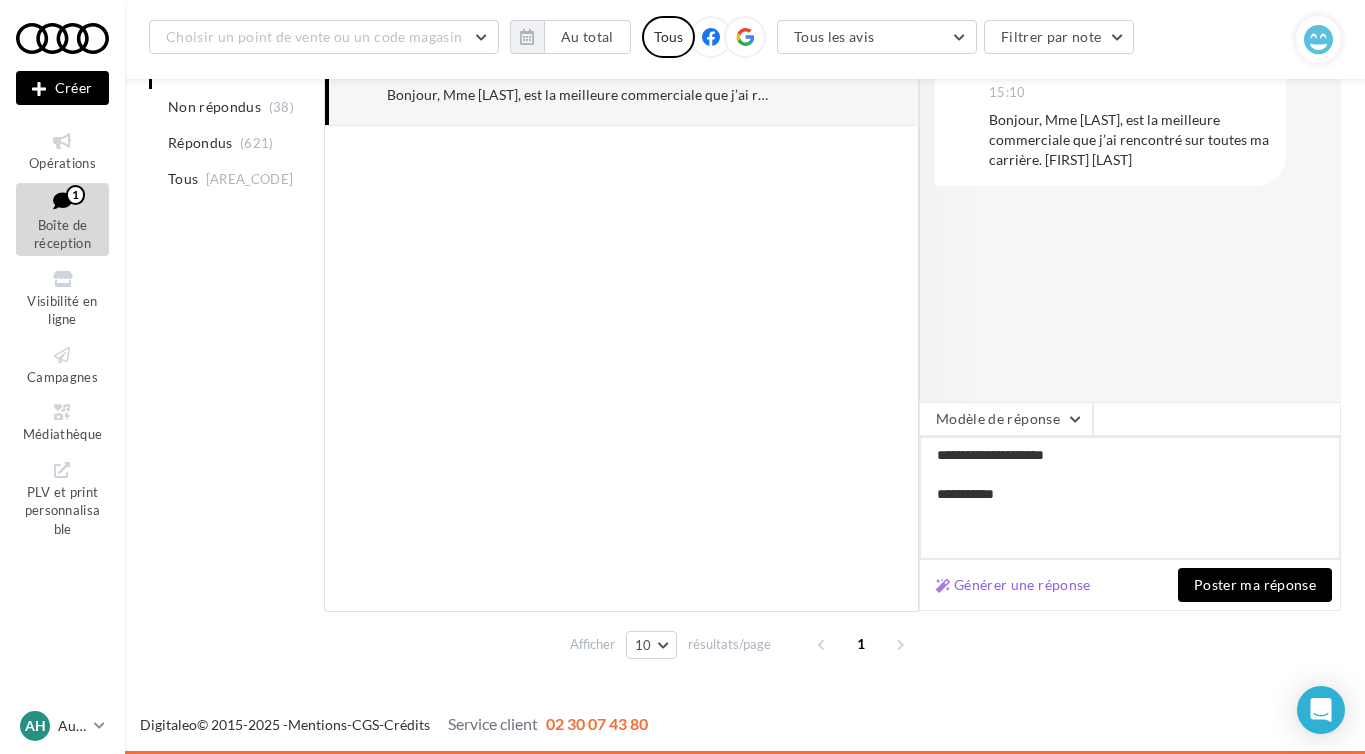 type on "**********" 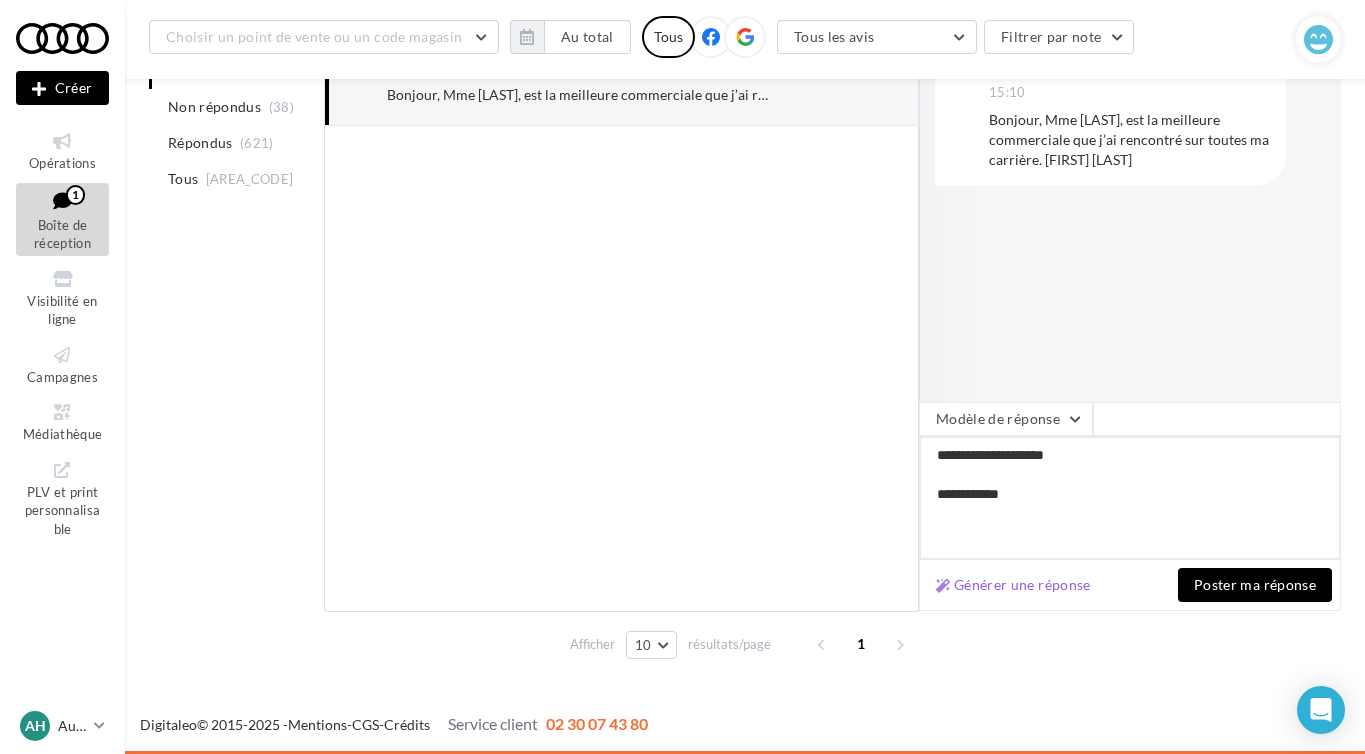 type on "**********" 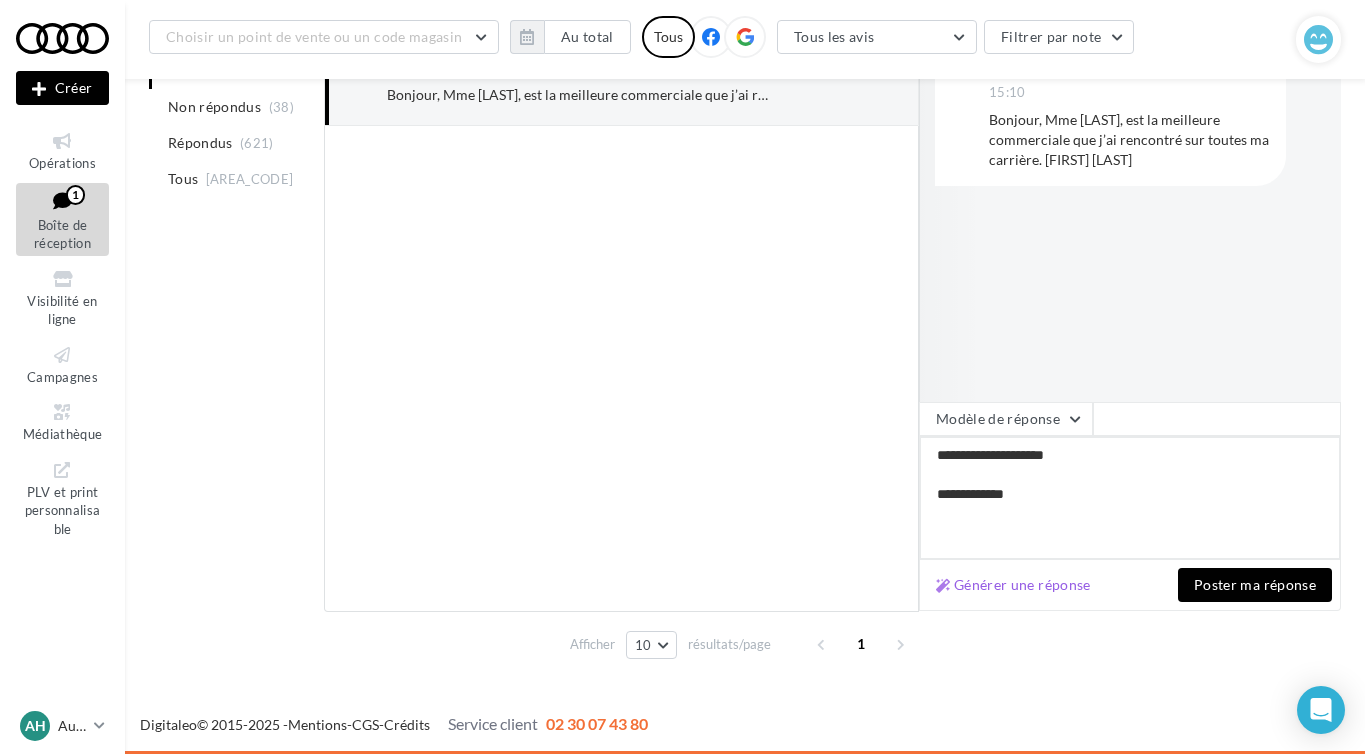 type on "**********" 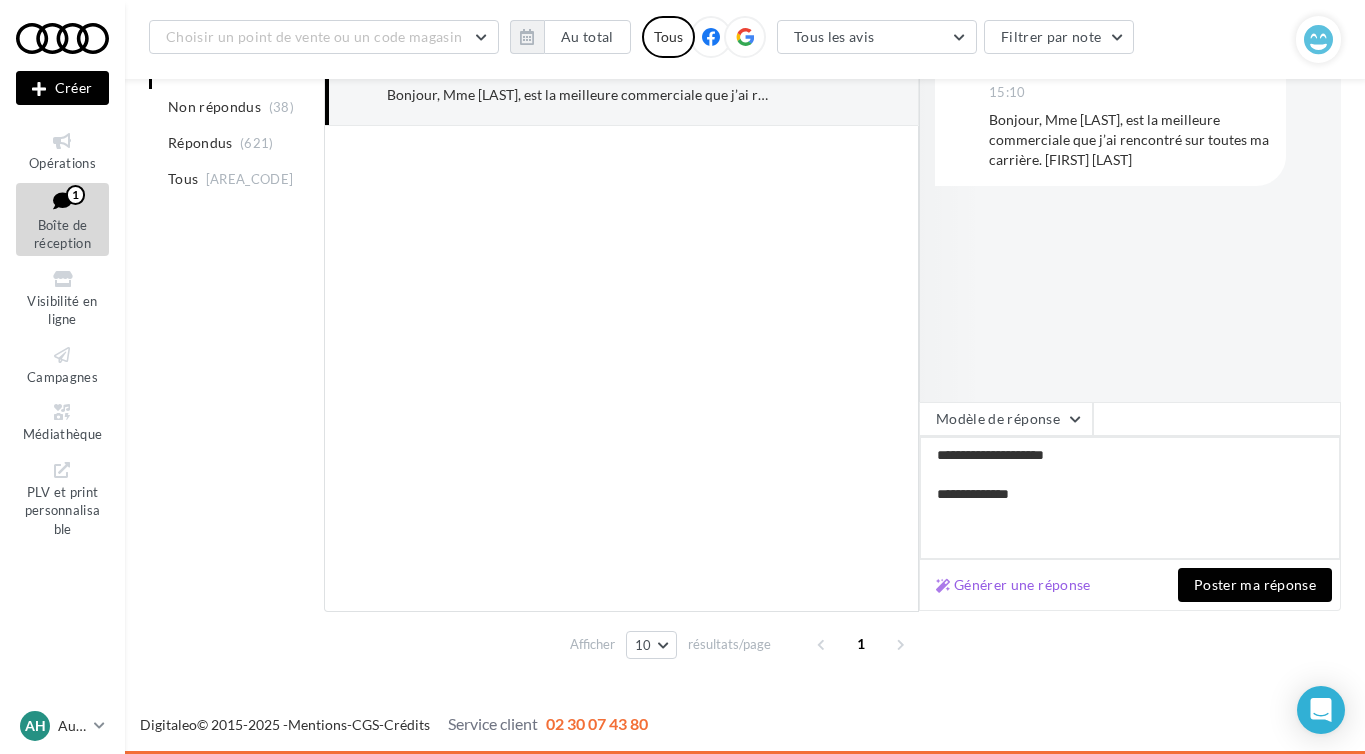 type on "**********" 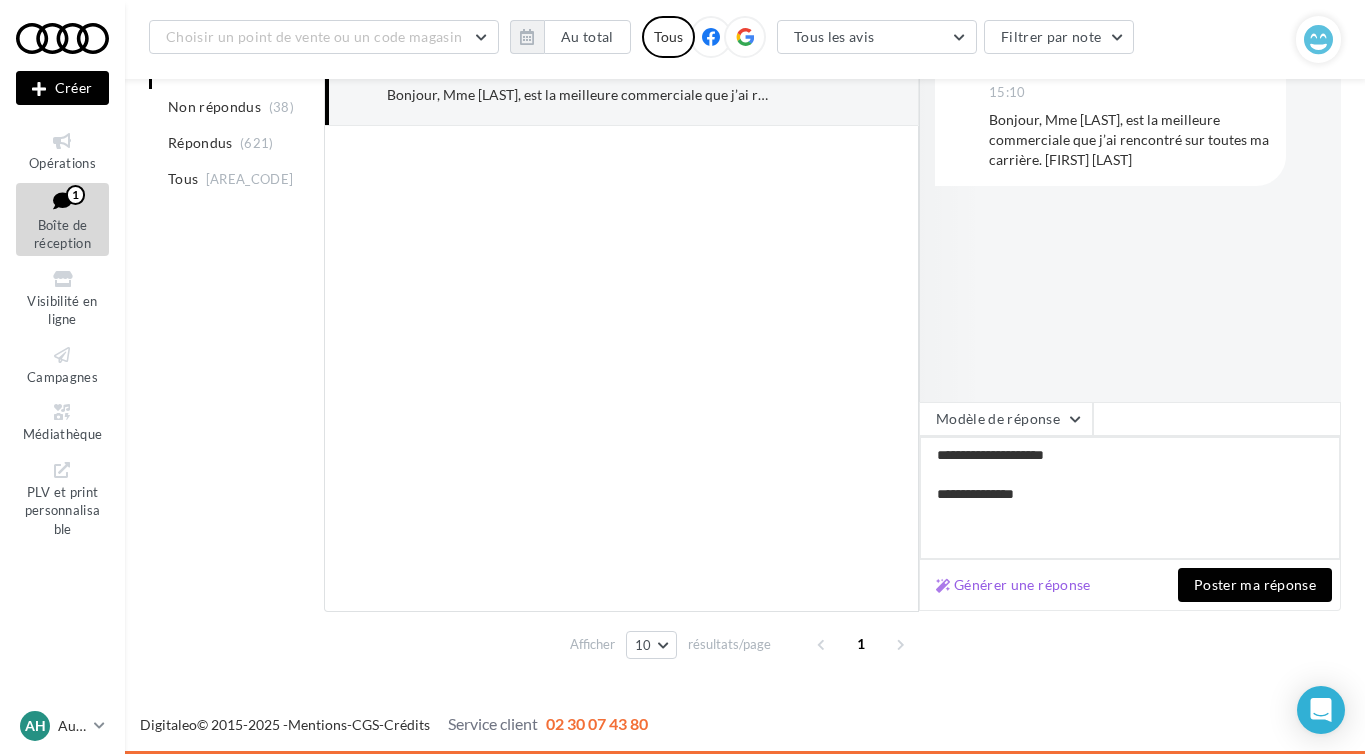 type on "**********" 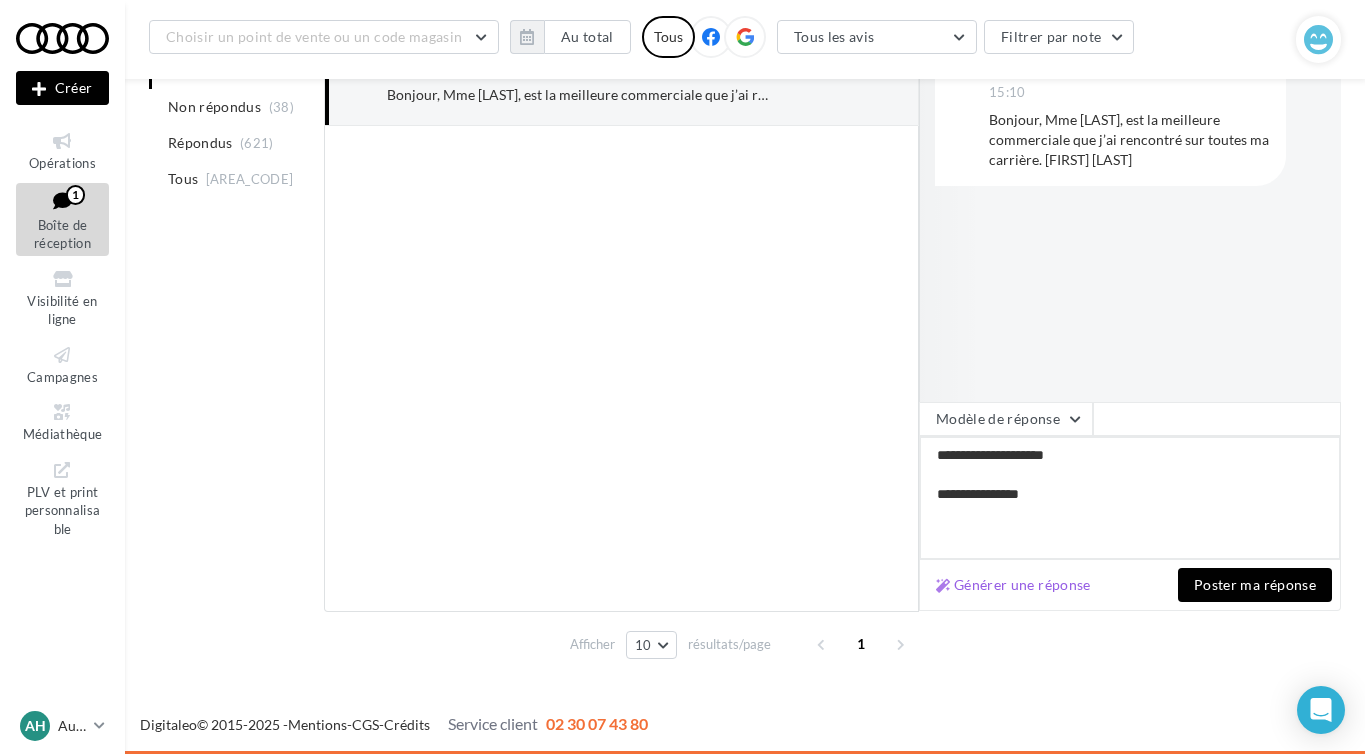 type on "**********" 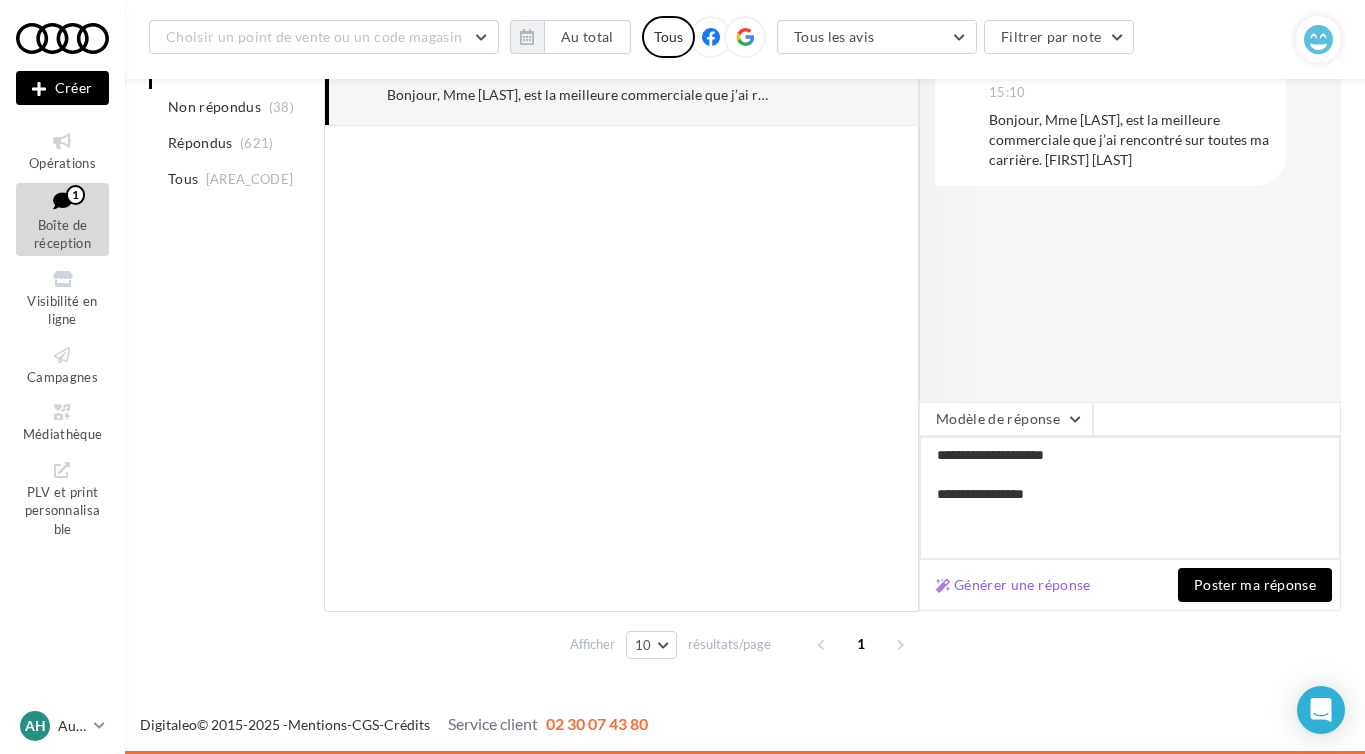 type on "**********" 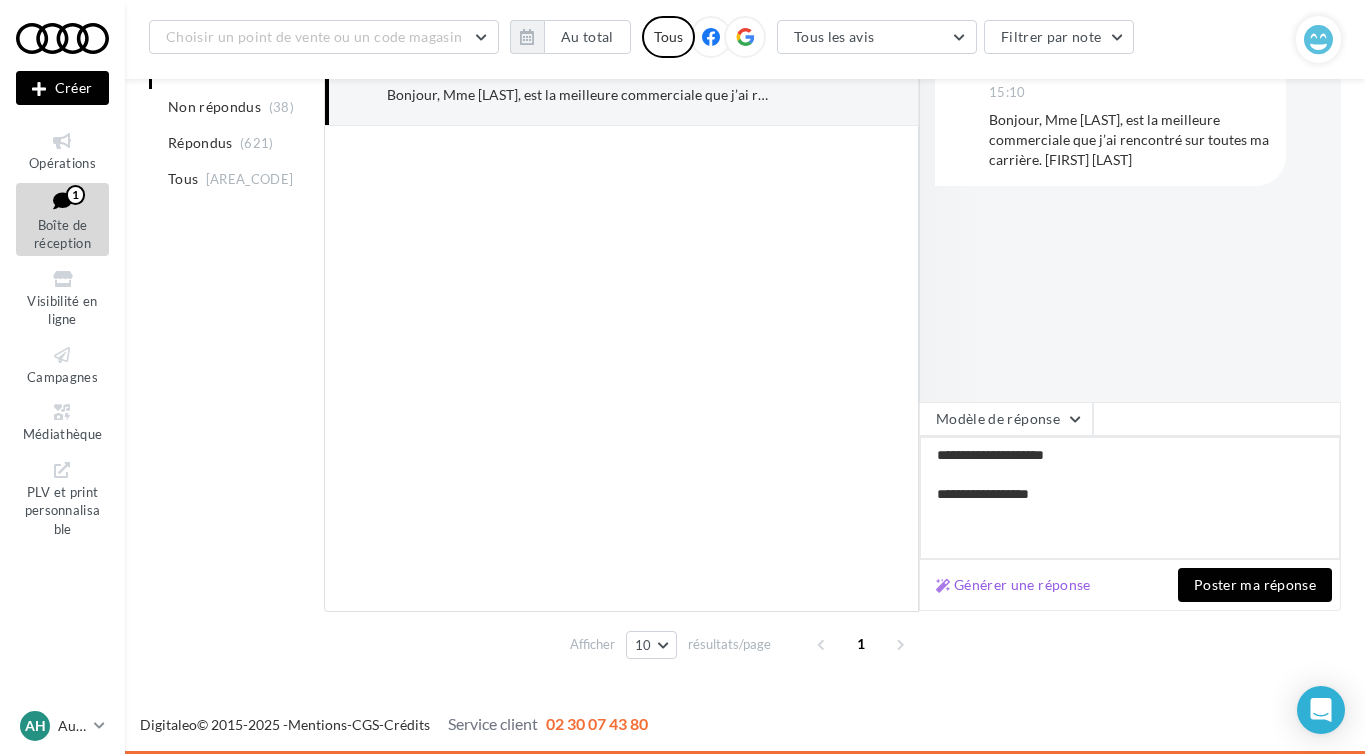 type on "**********" 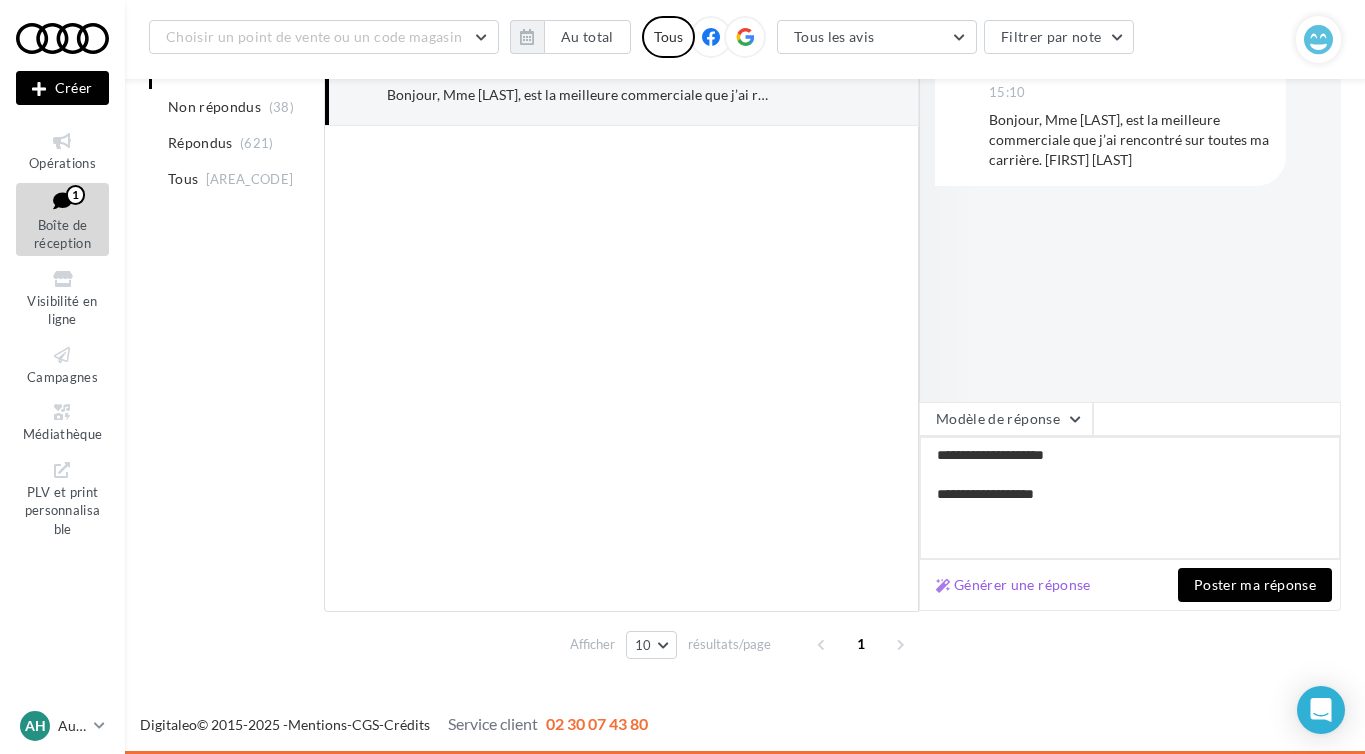 type on "**********" 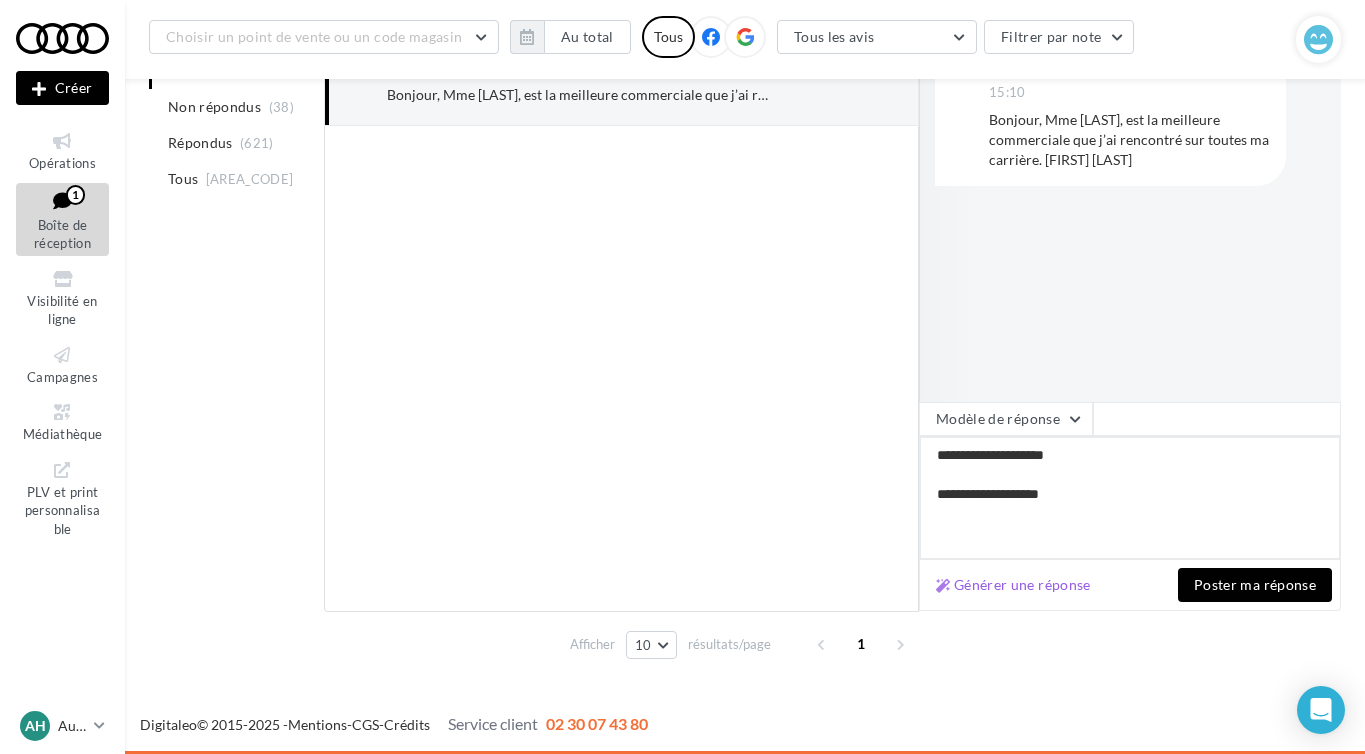 type on "**********" 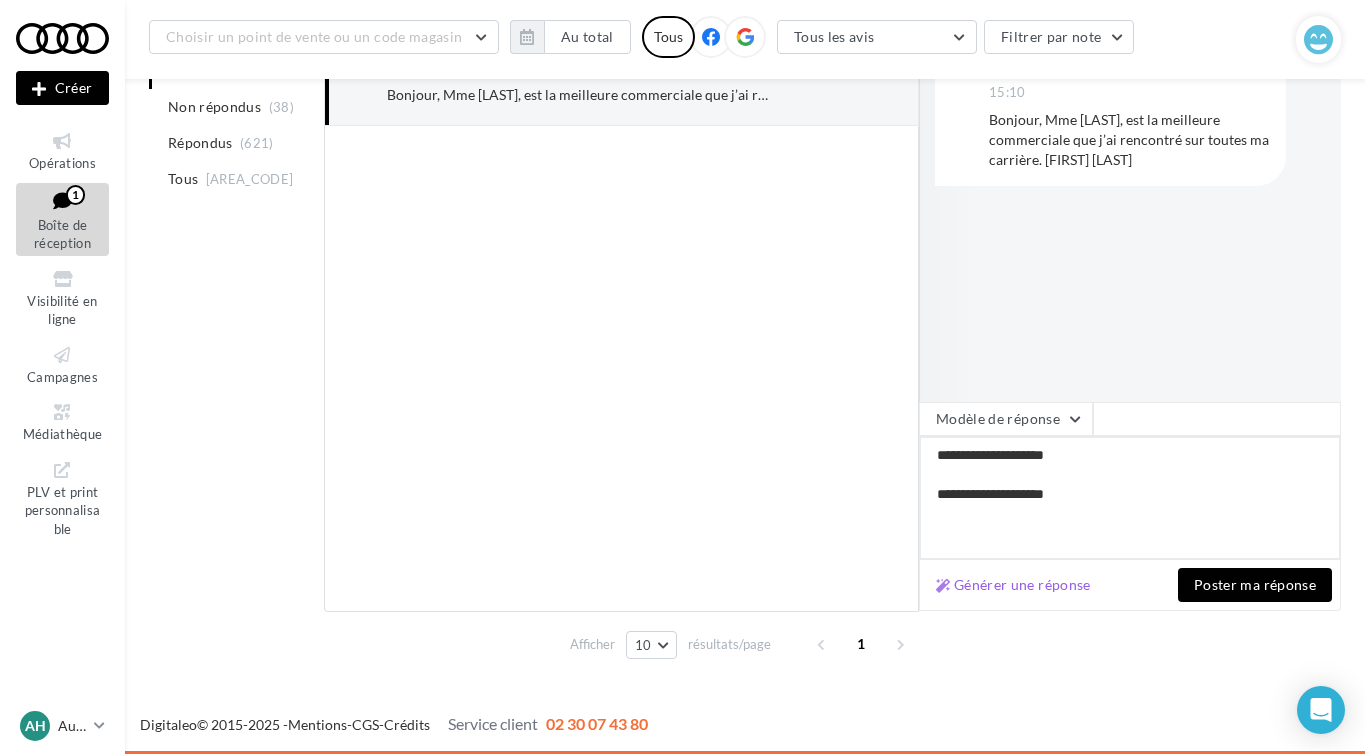 type on "**********" 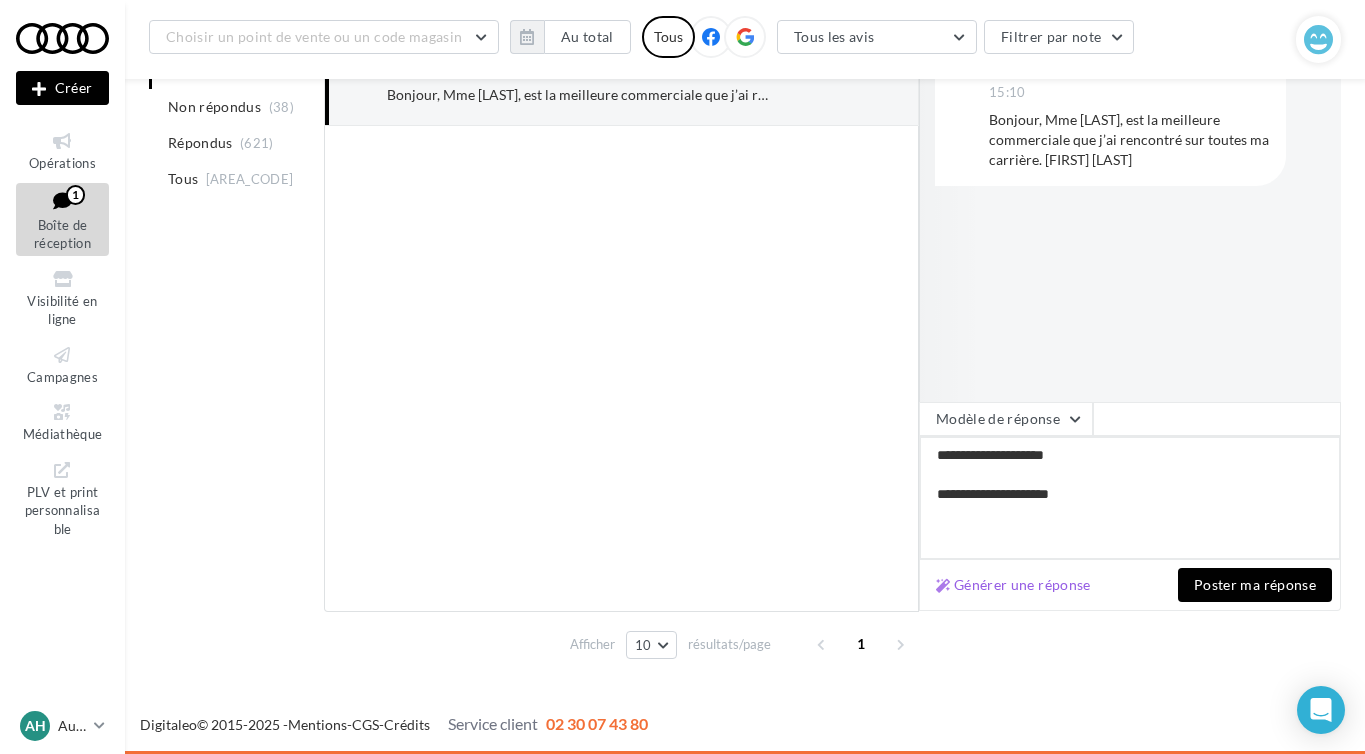 type on "**********" 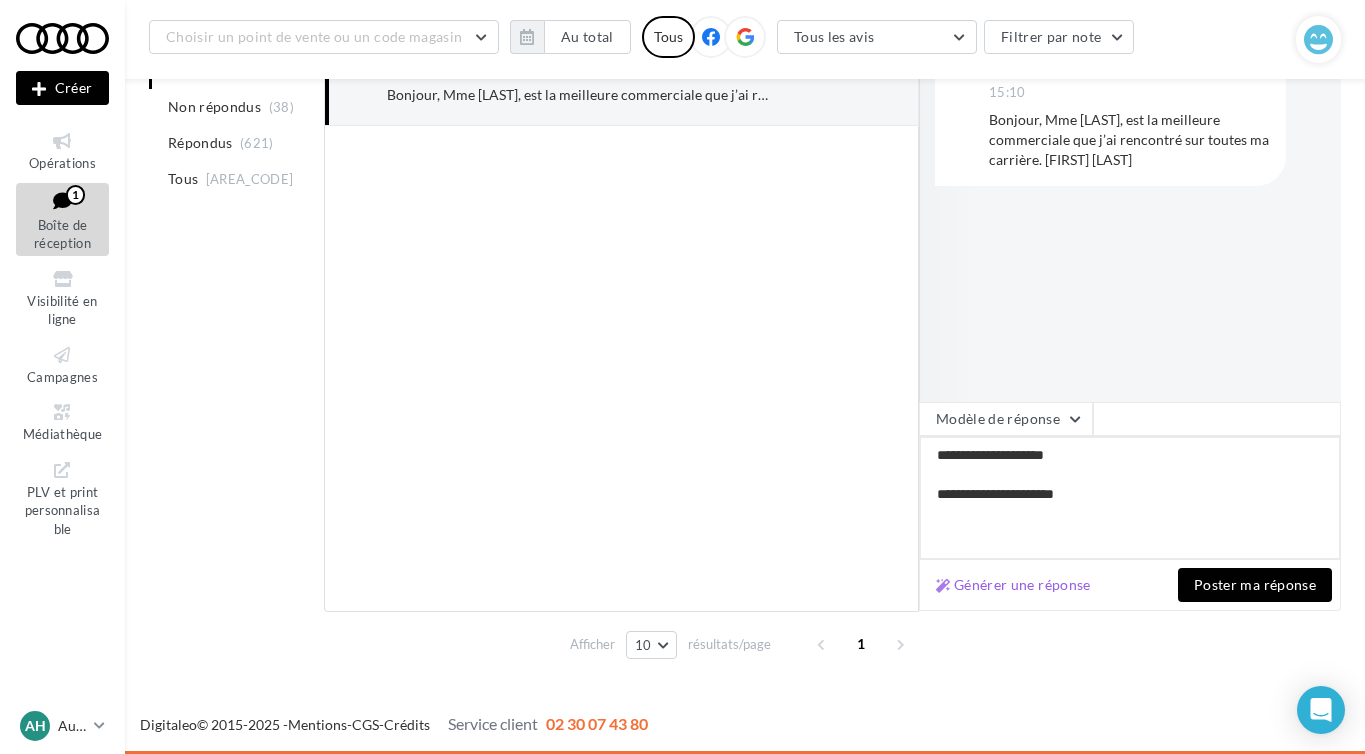type on "**********" 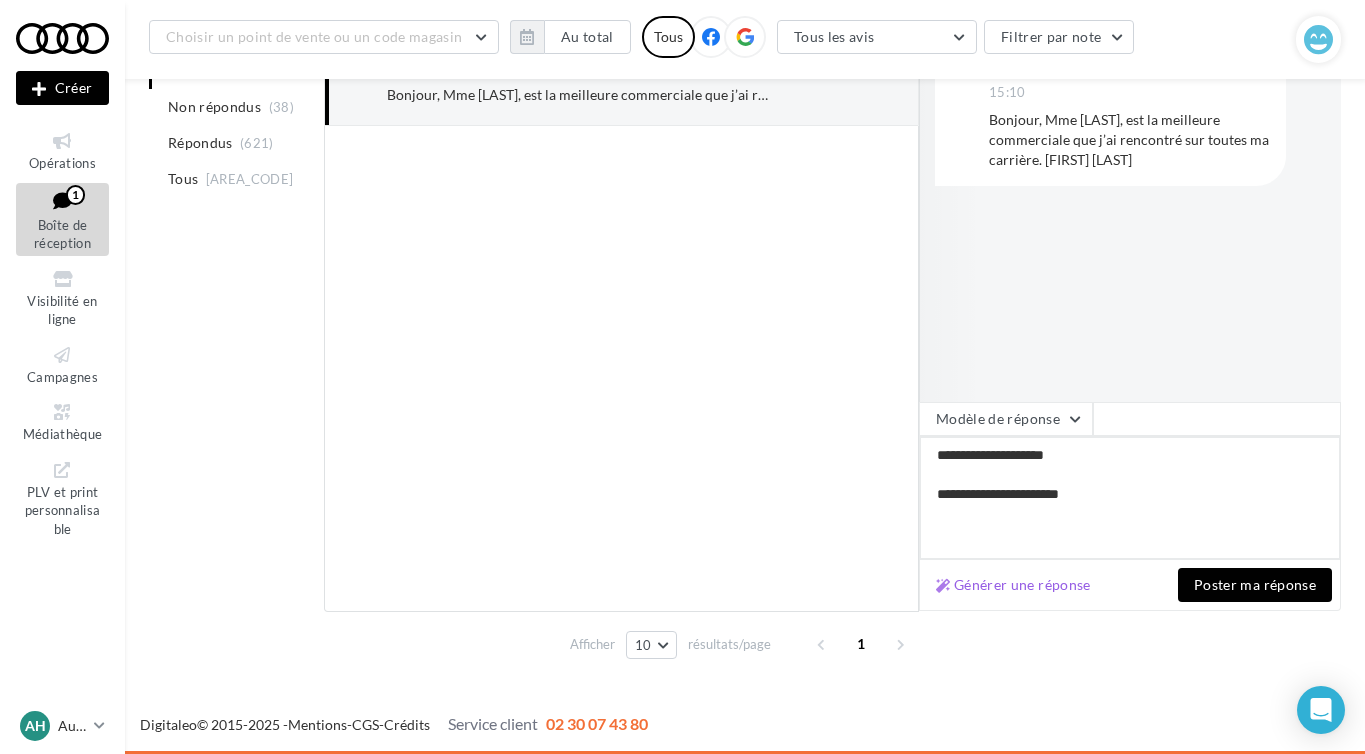 type on "**********" 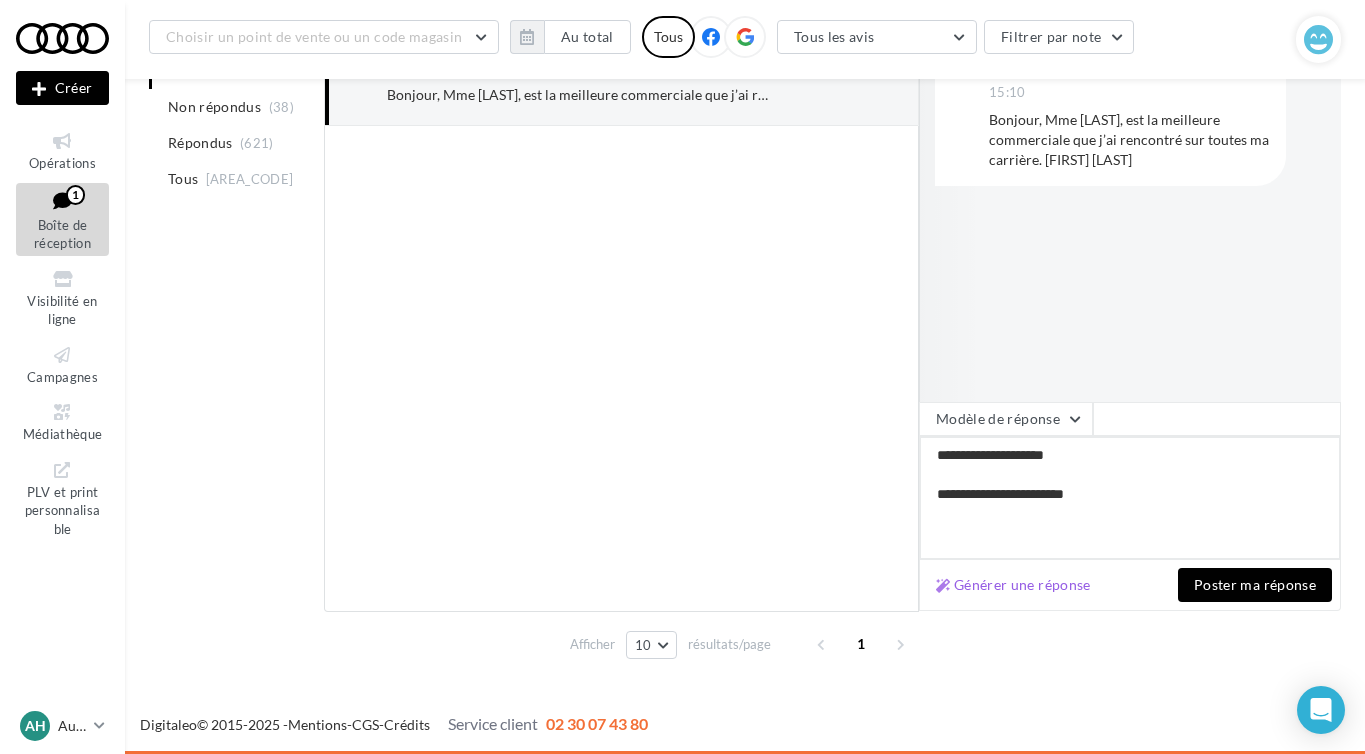 type on "**********" 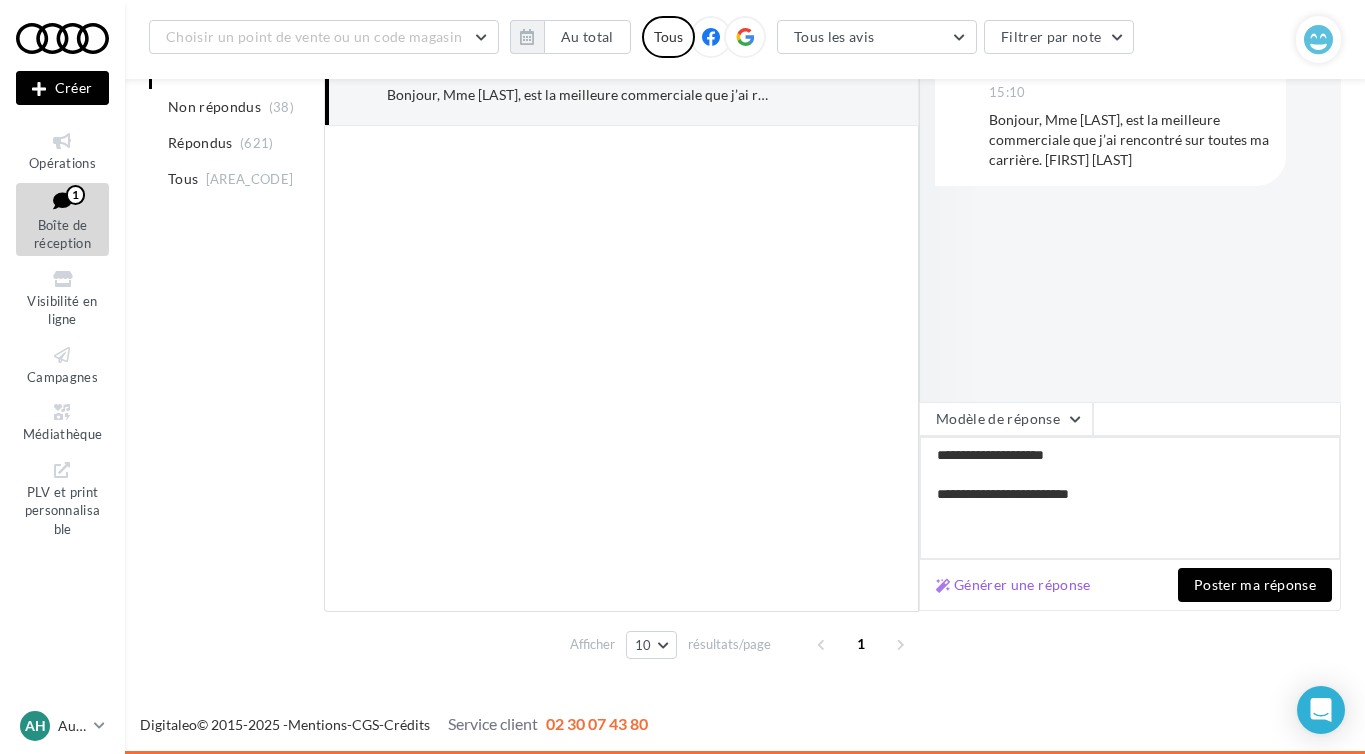 type on "**********" 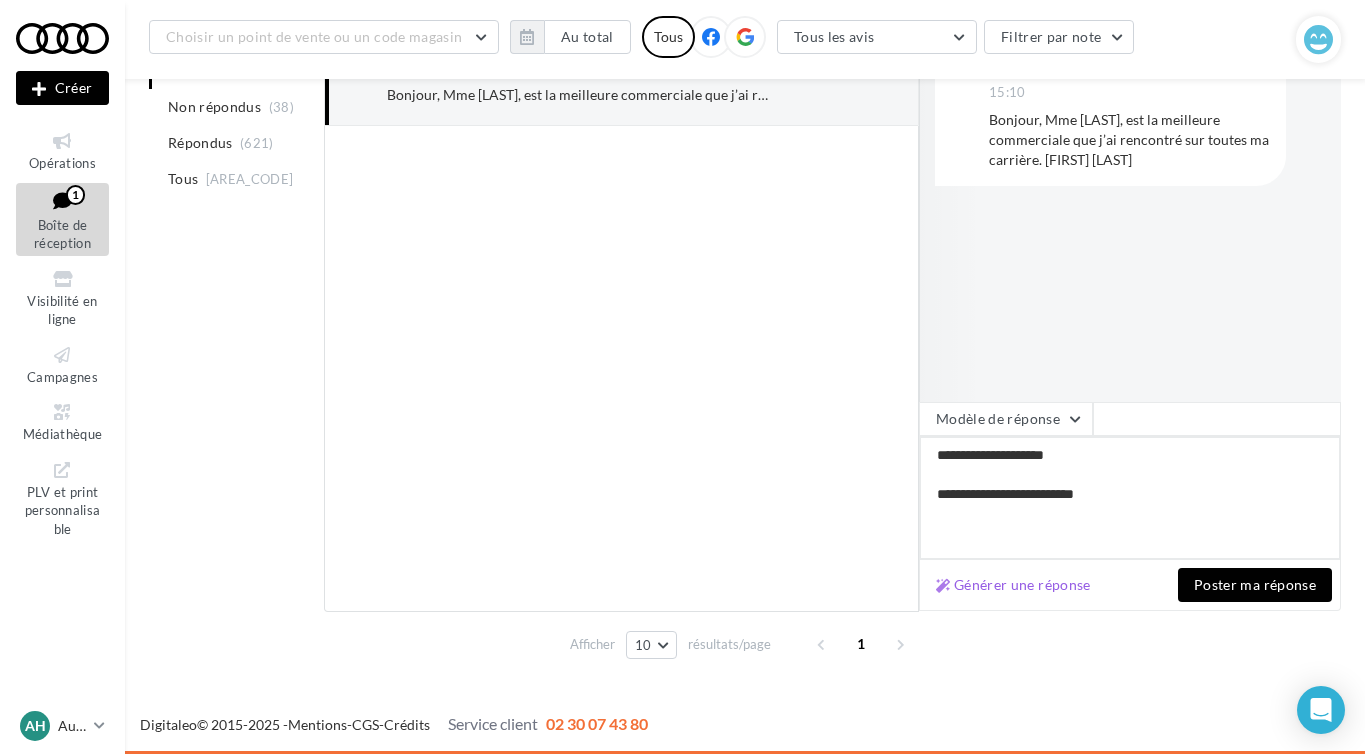 type on "**********" 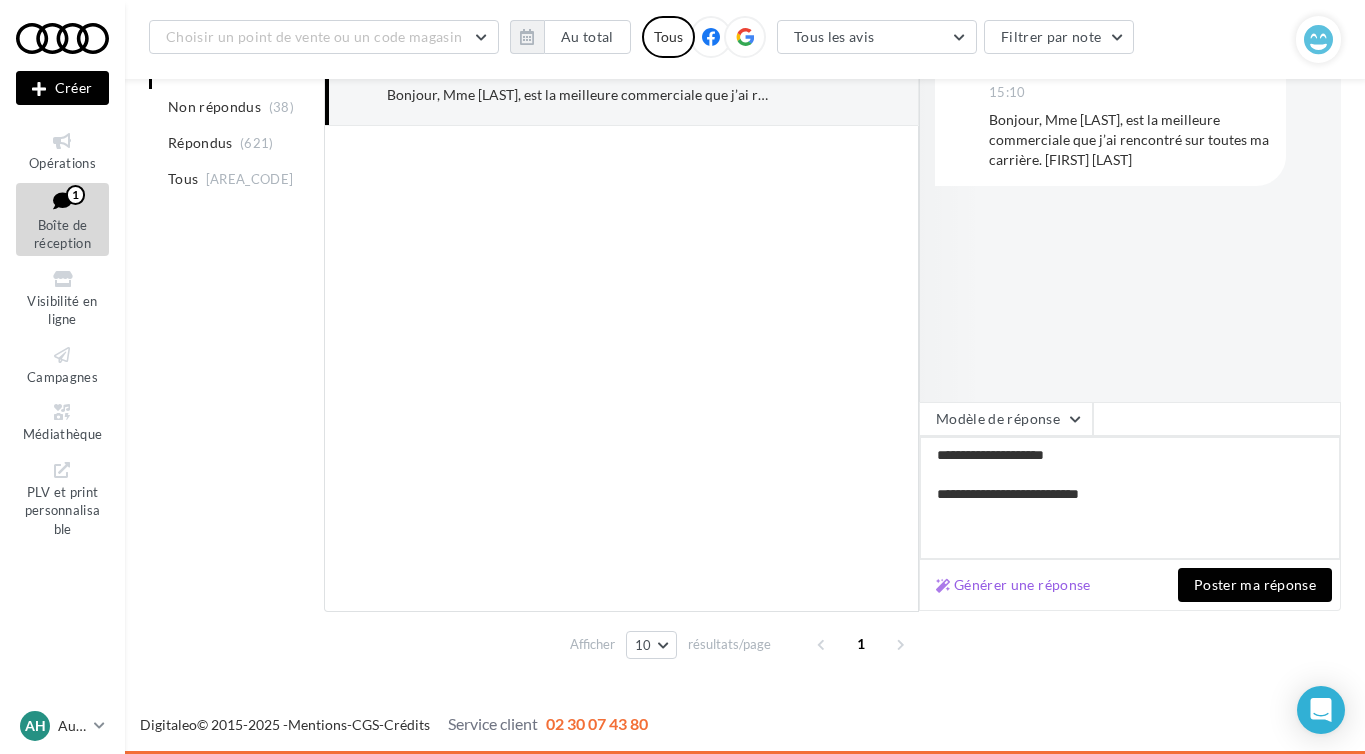 type on "**********" 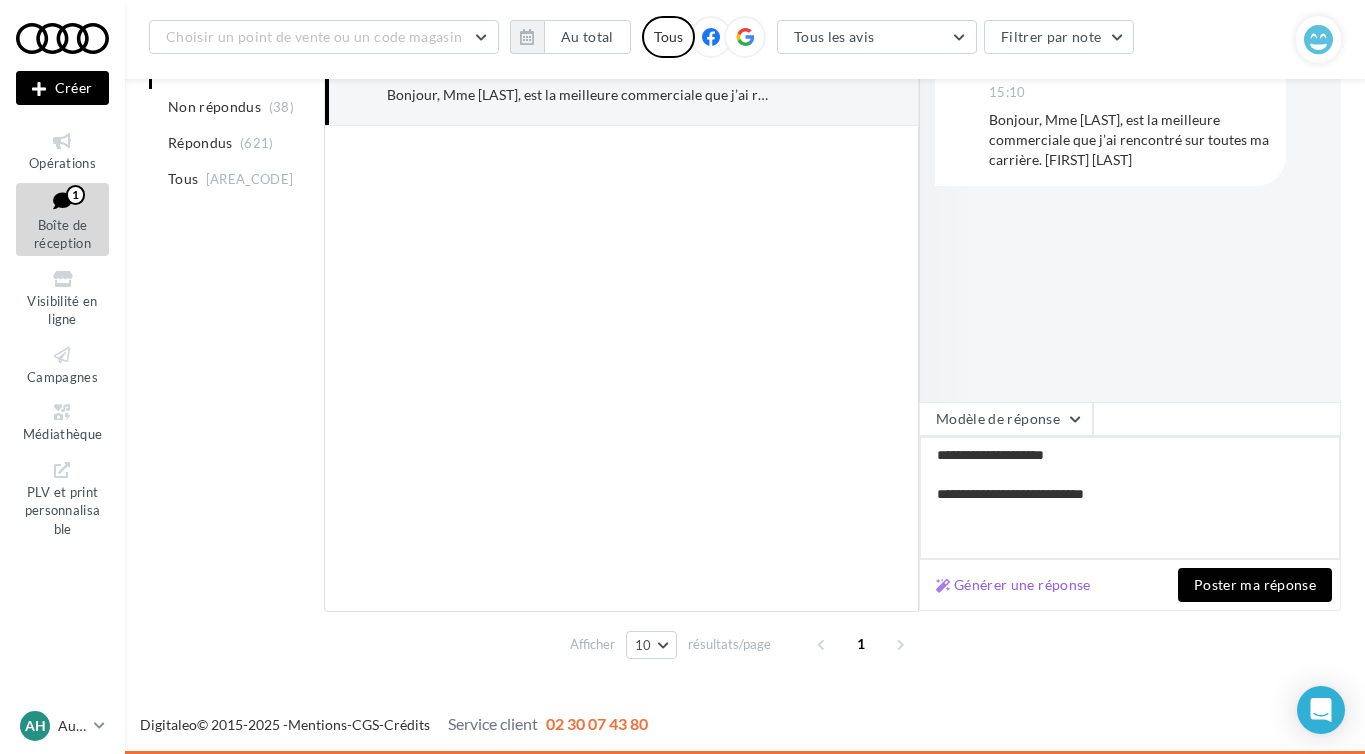 type on "**********" 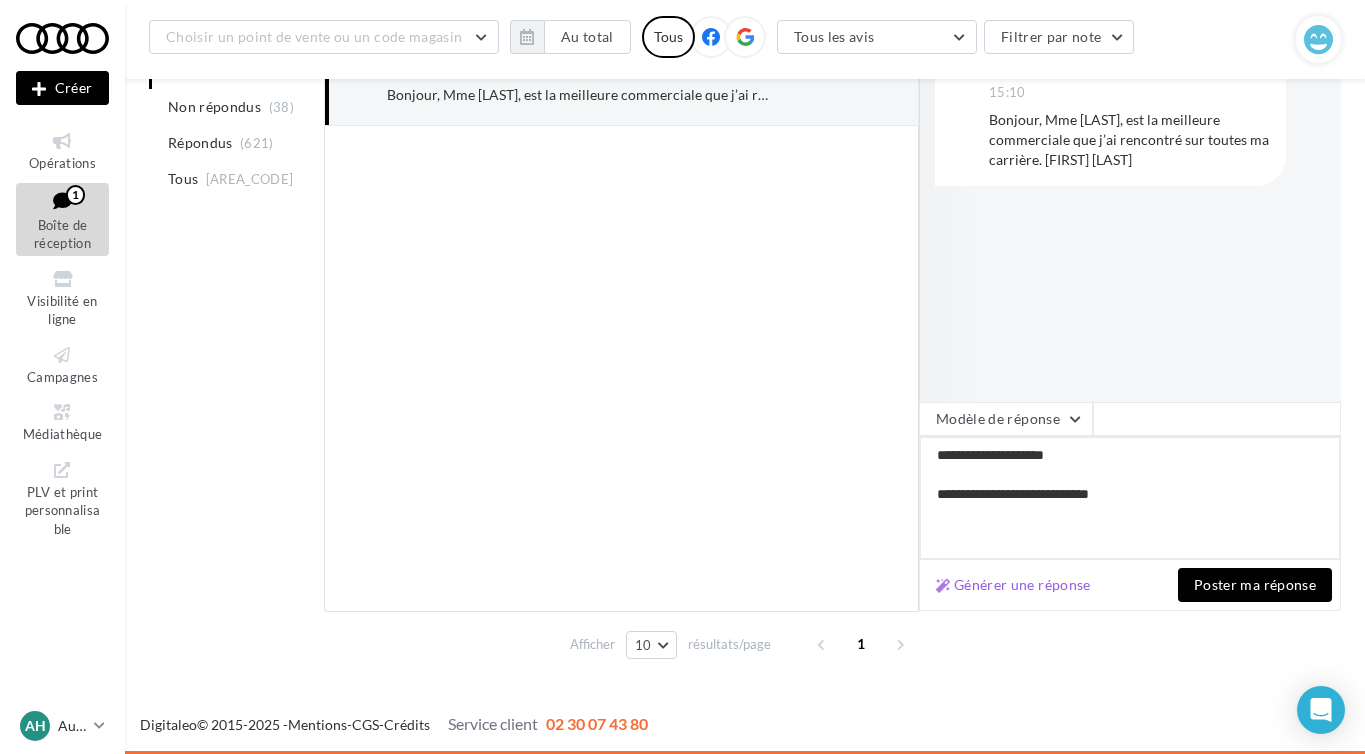 type on "**********" 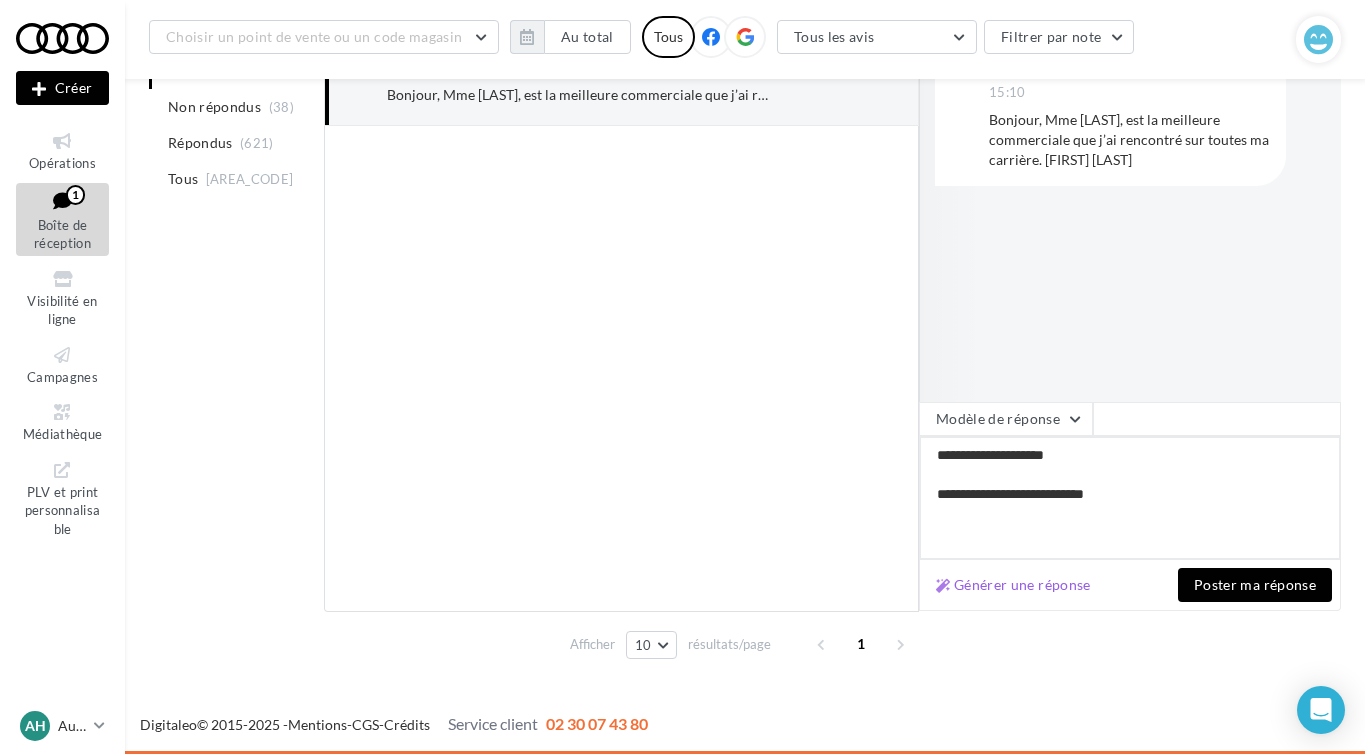 type on "**********" 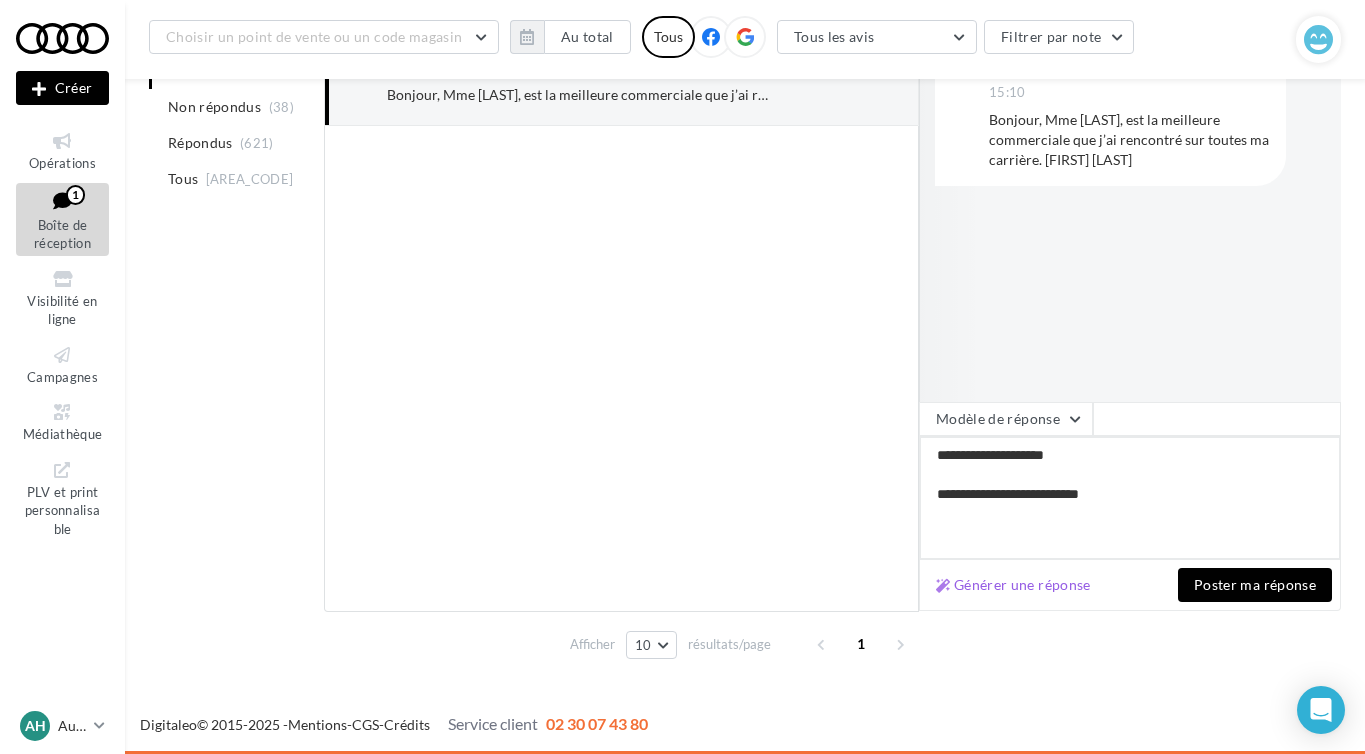type on "**********" 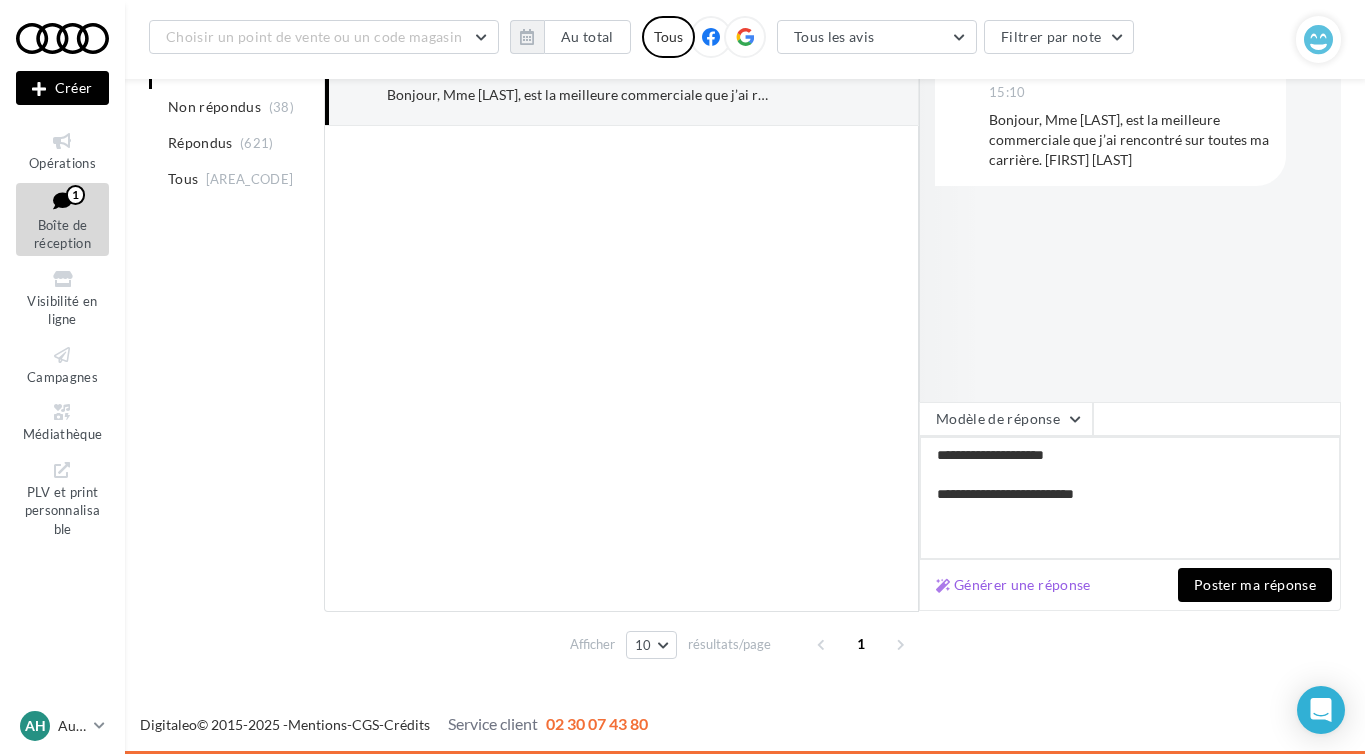 type on "**********" 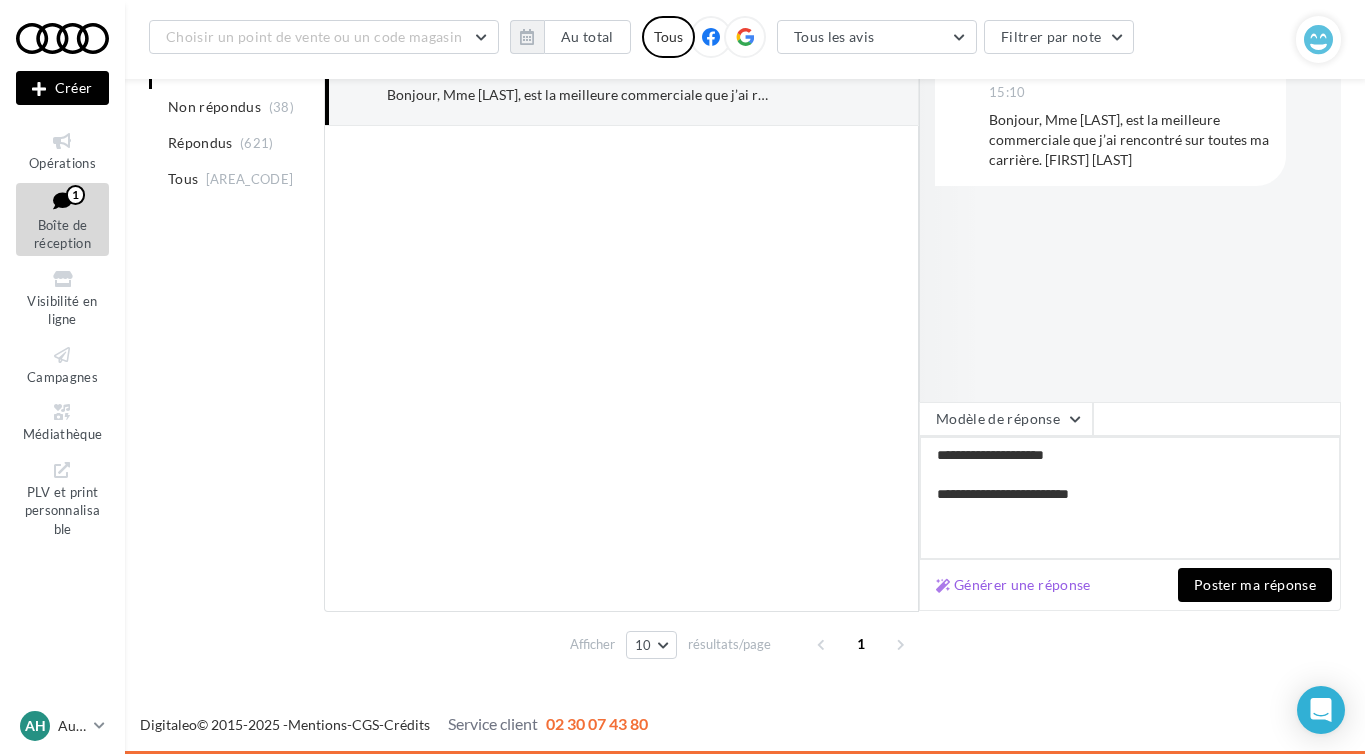 type on "**********" 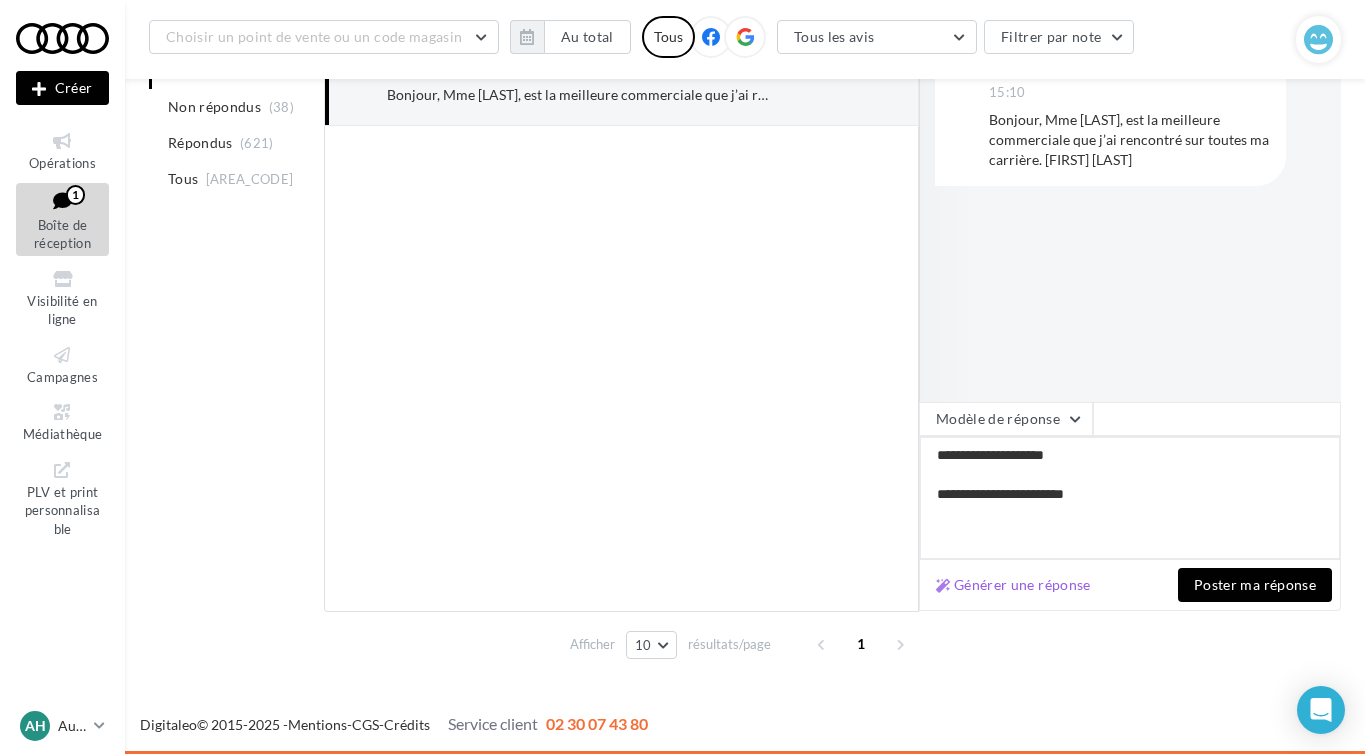 type on "**********" 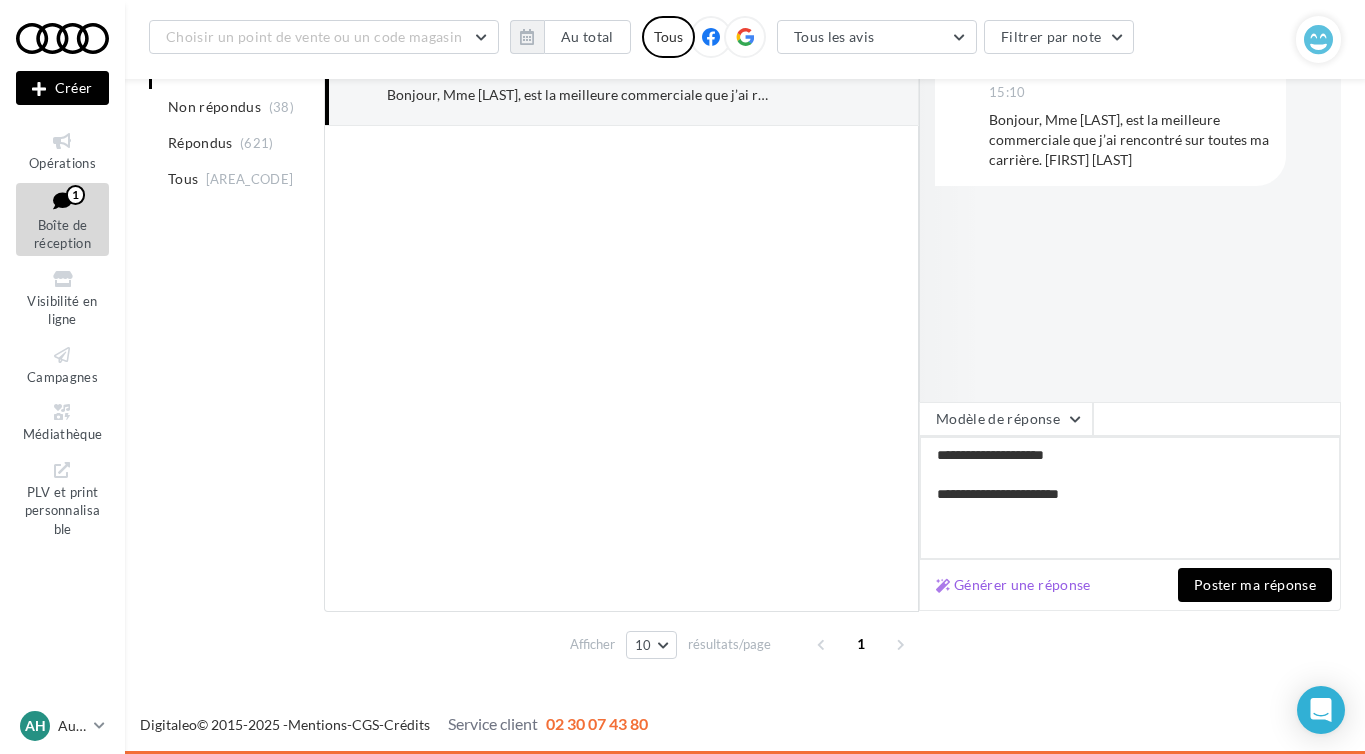 type on "**********" 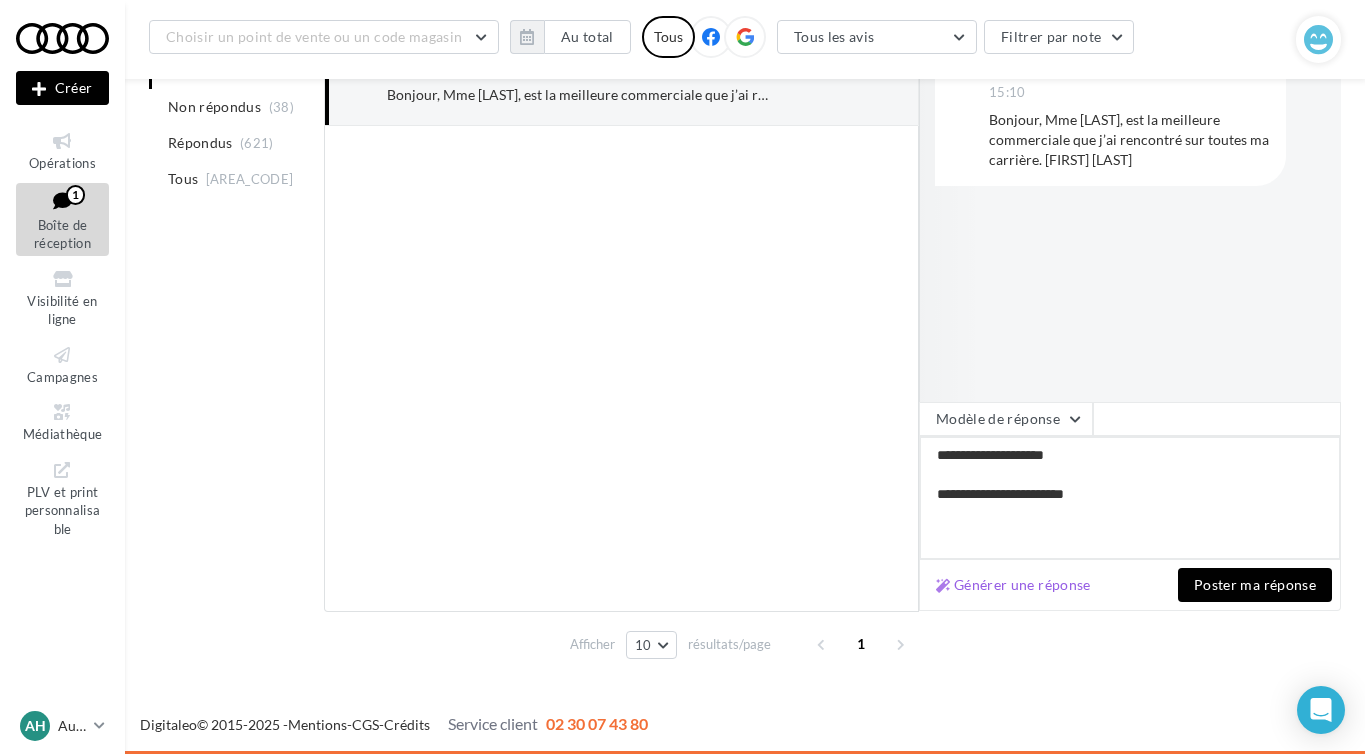 type on "**********" 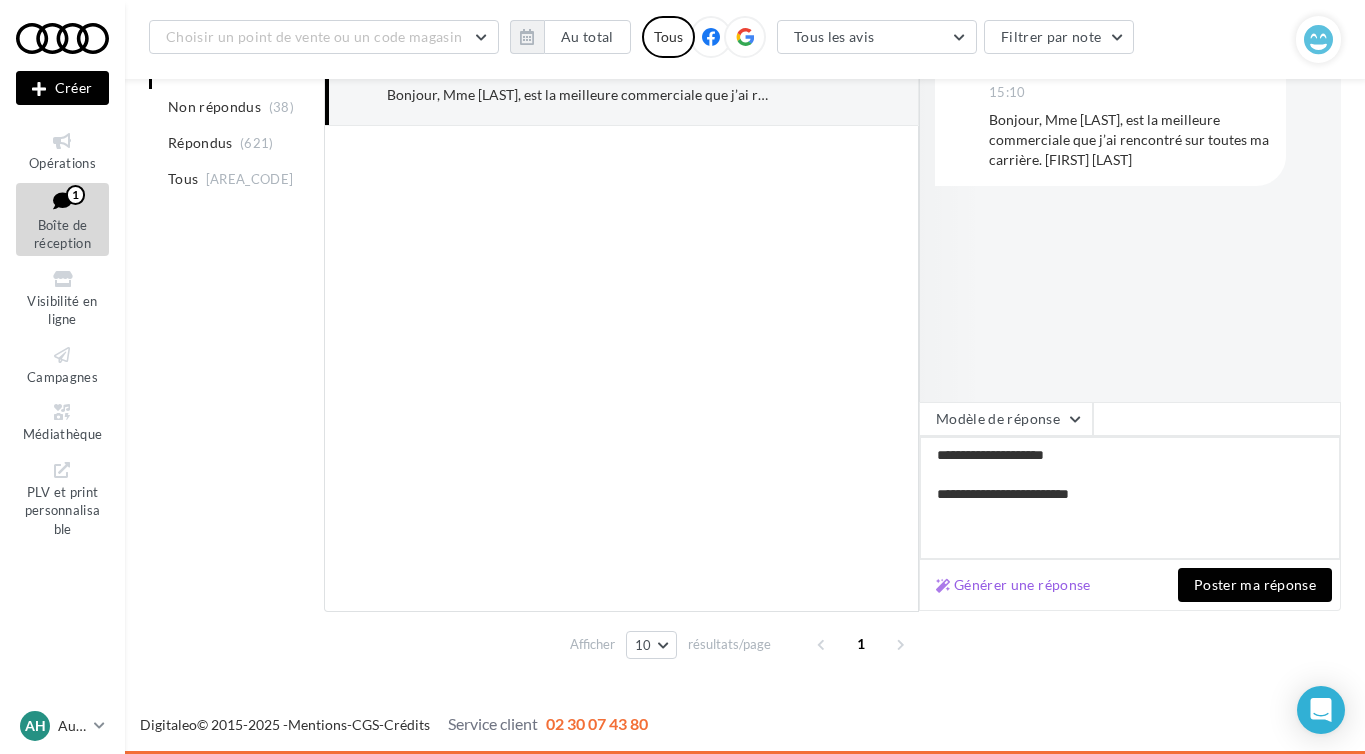 type on "**********" 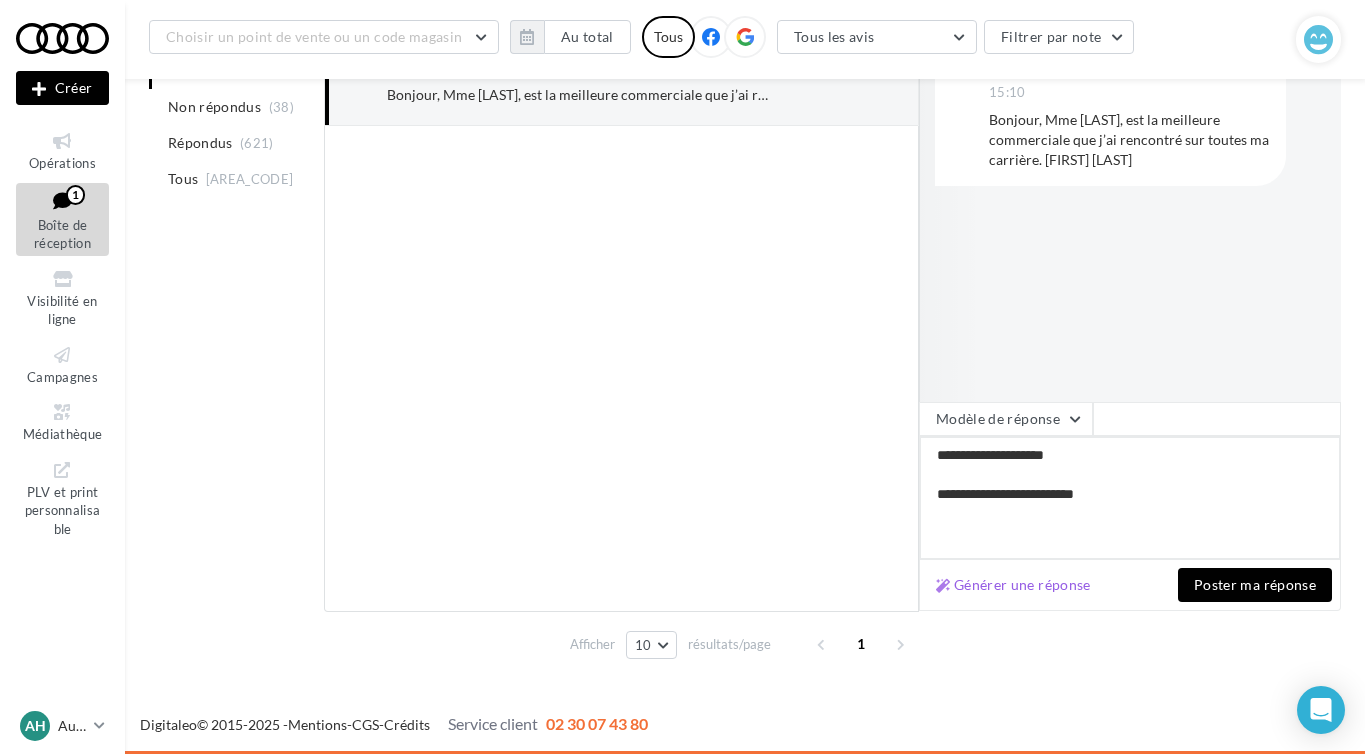 type on "**********" 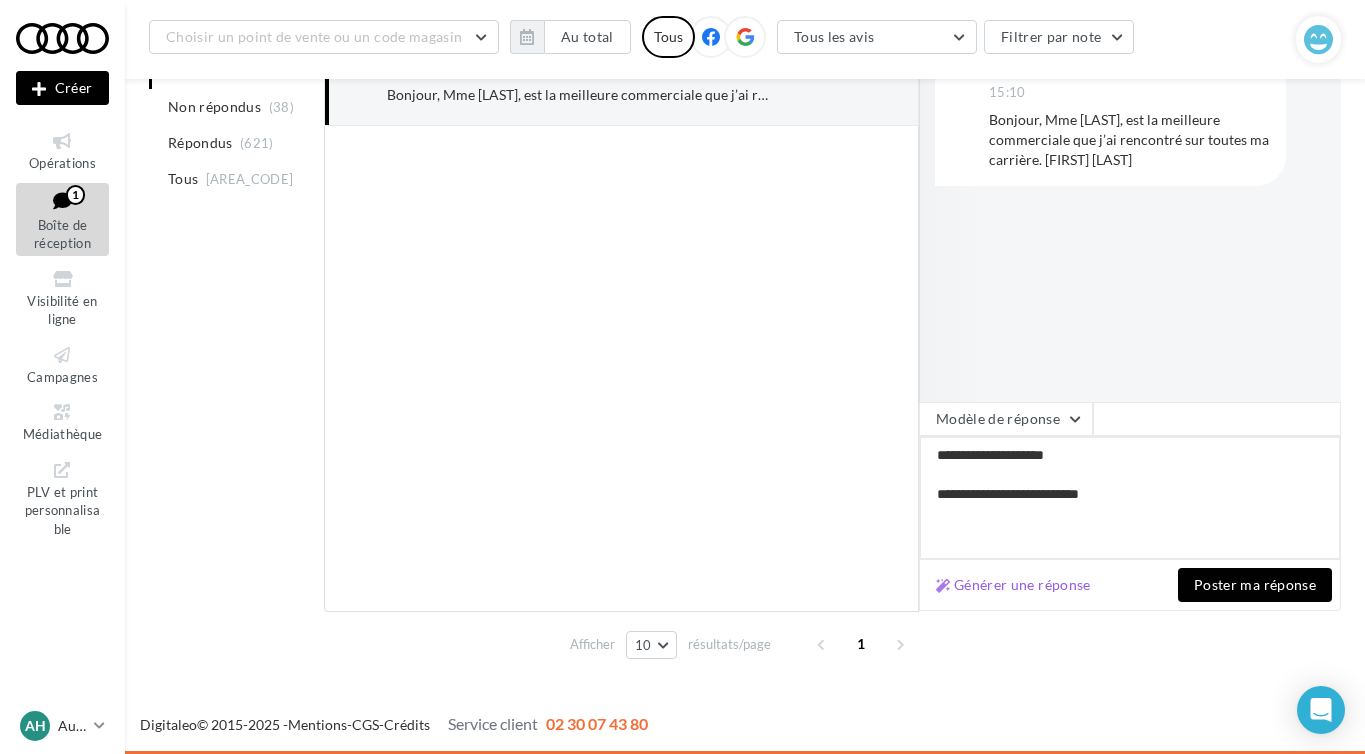 type on "**********" 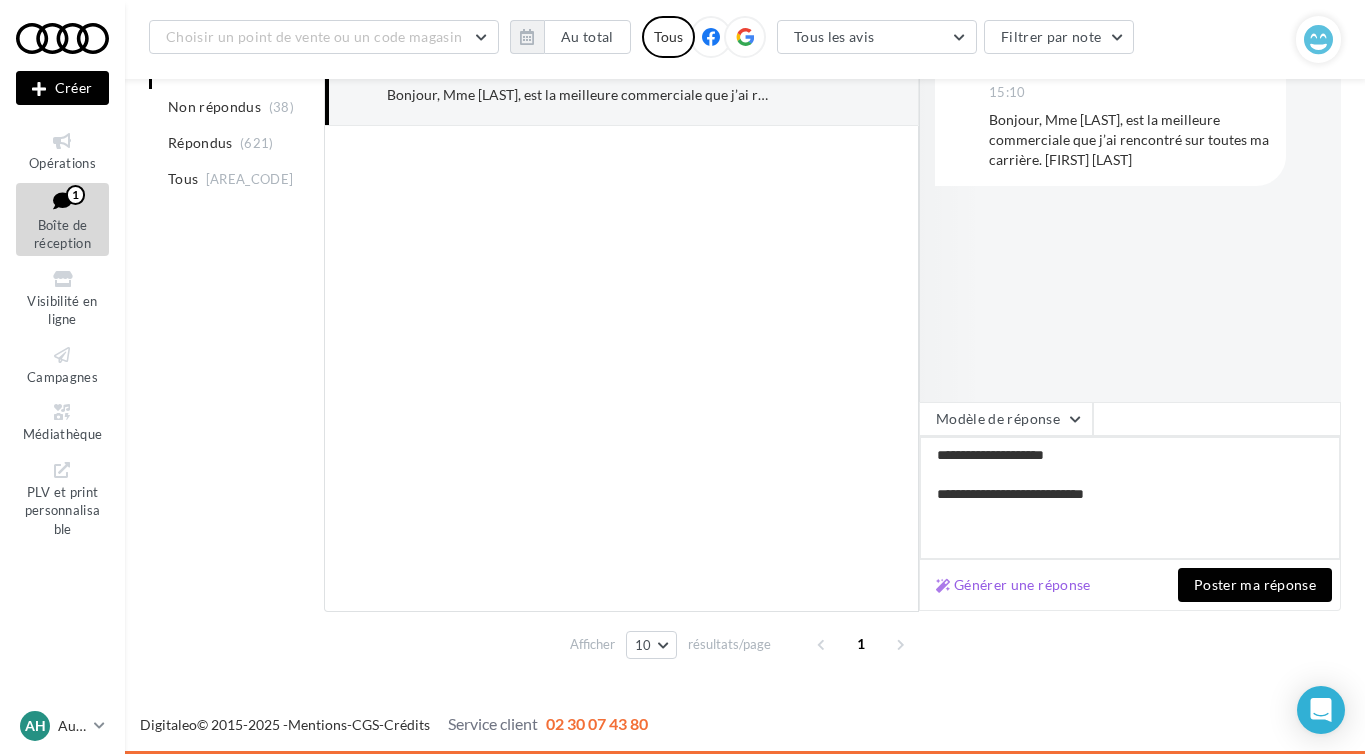 type on "**********" 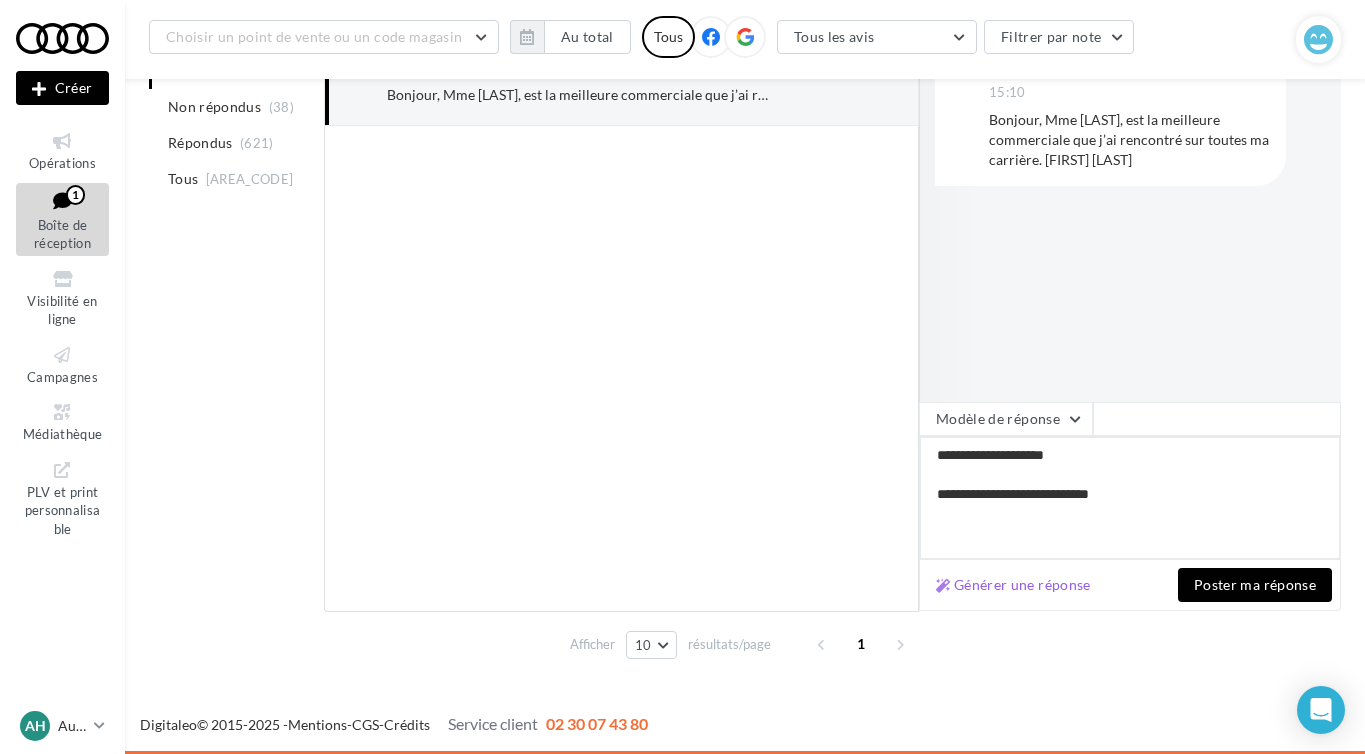 type on "**********" 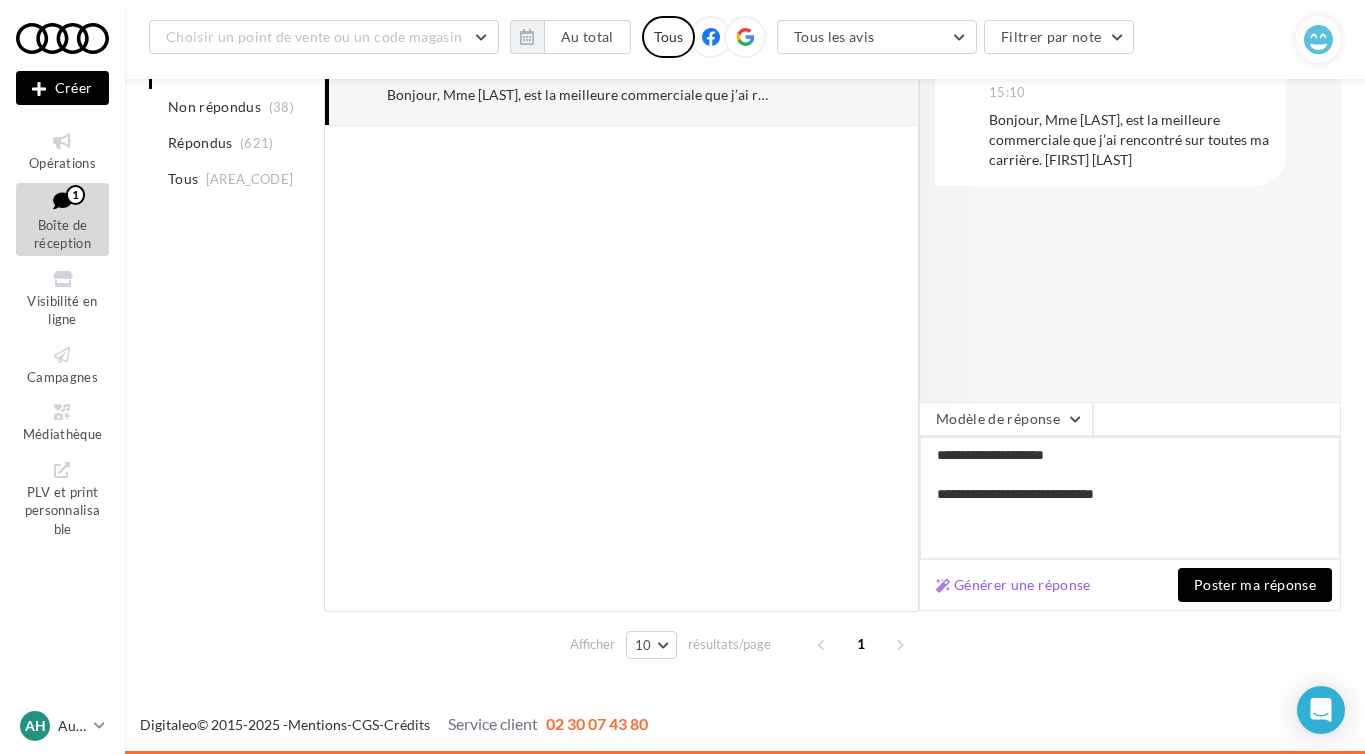 type on "**********" 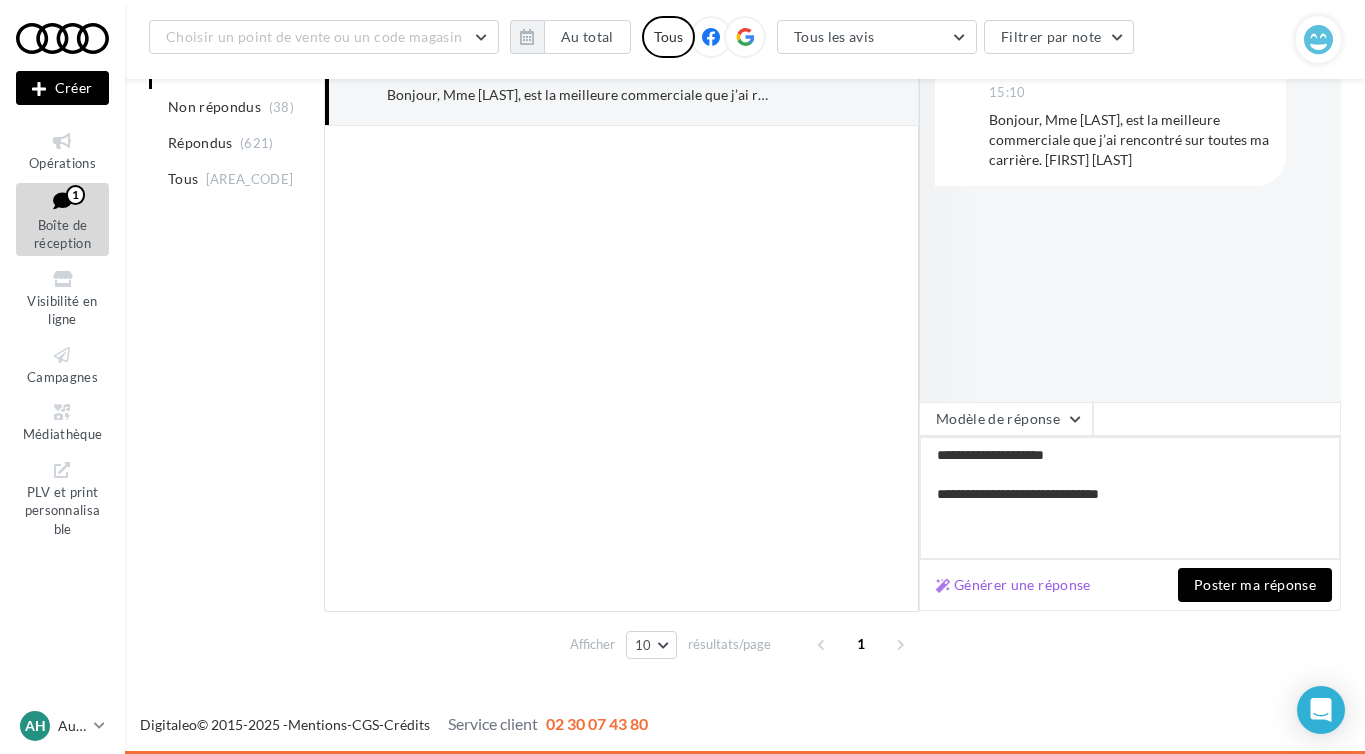 type on "**********" 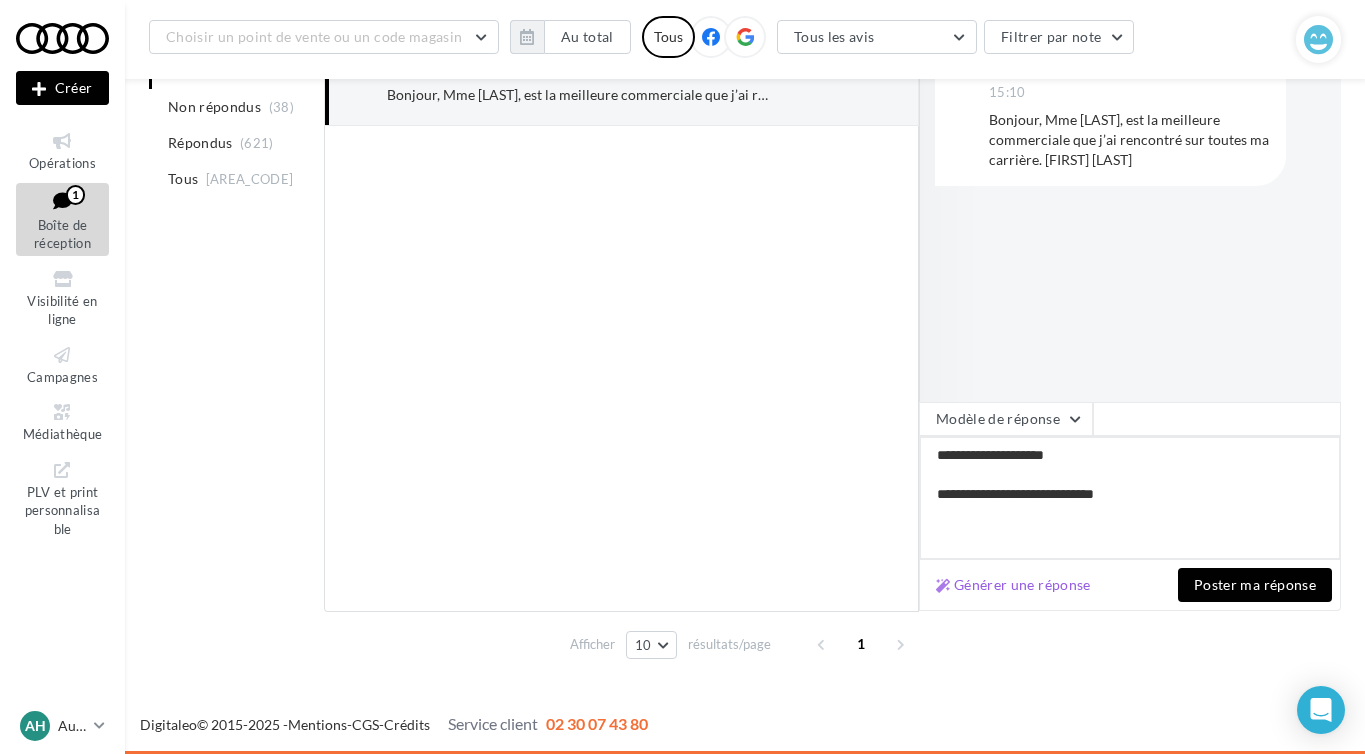 type on "**********" 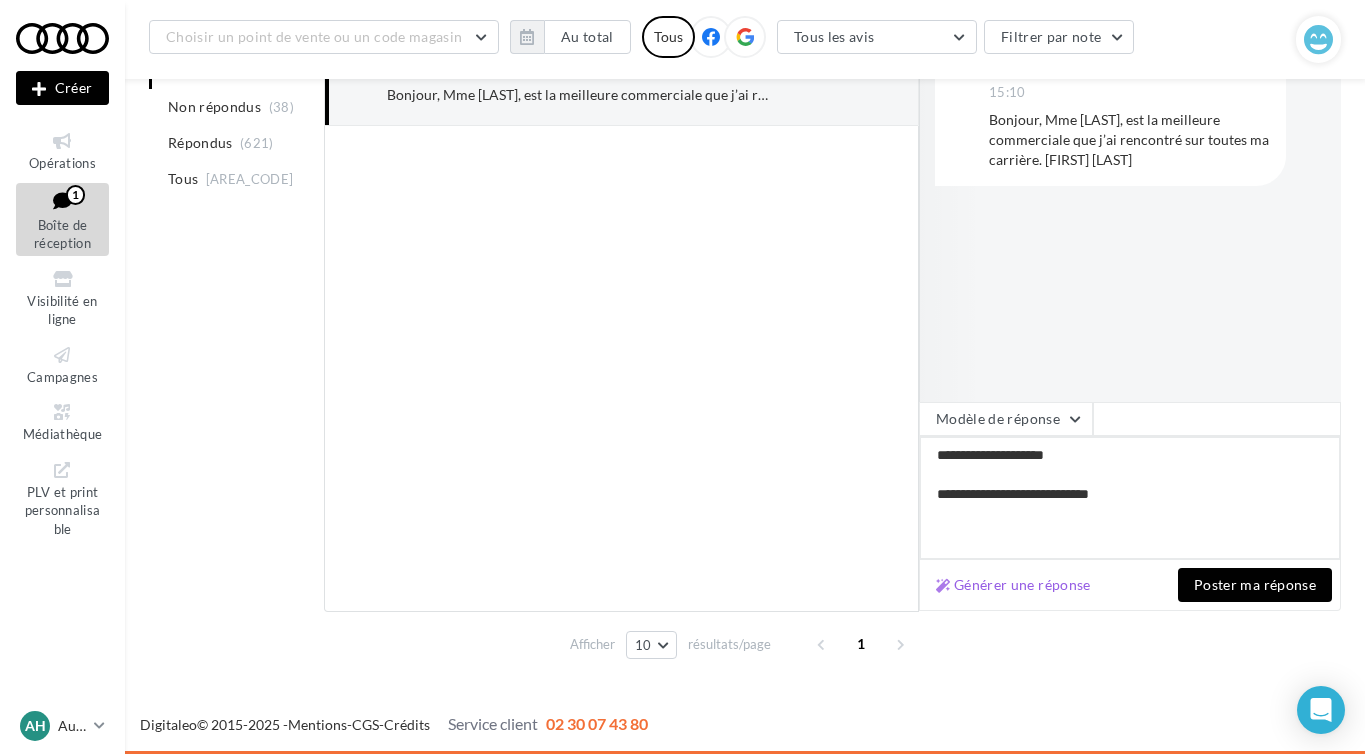 type on "**********" 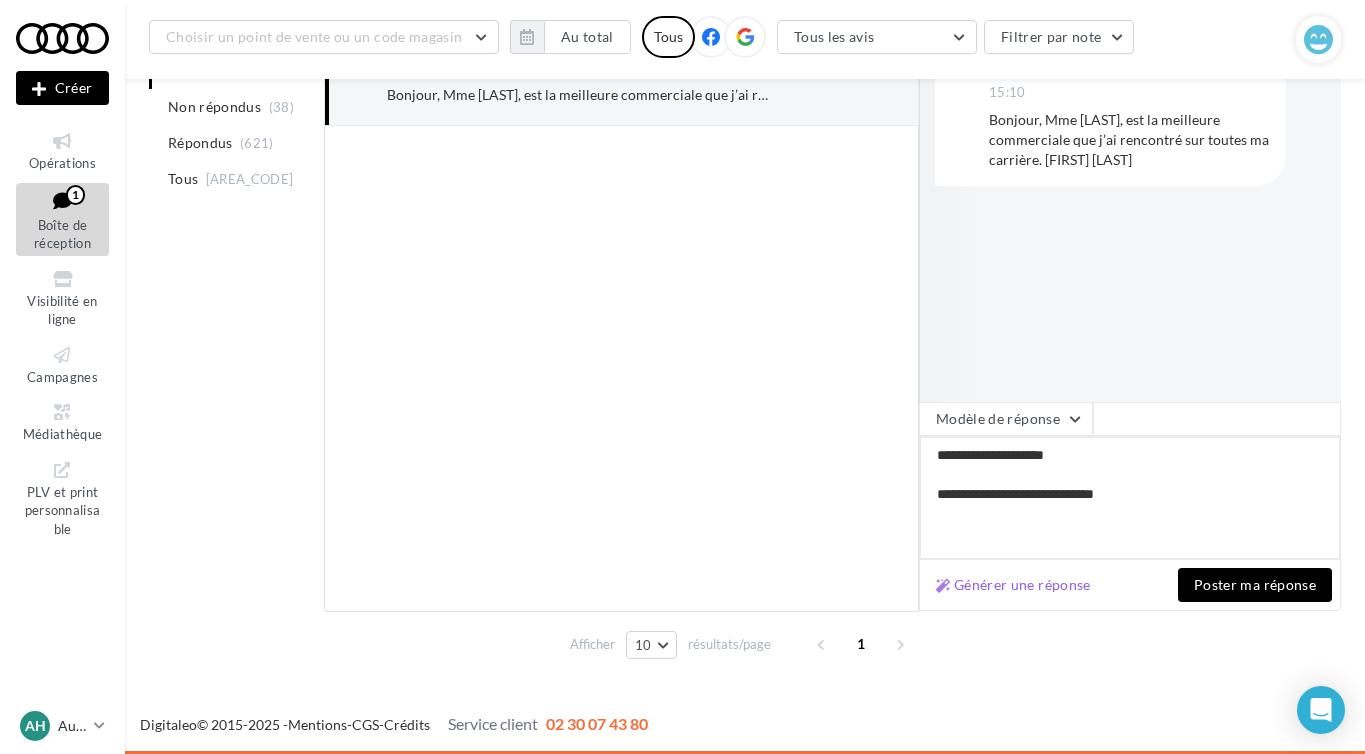 type on "**********" 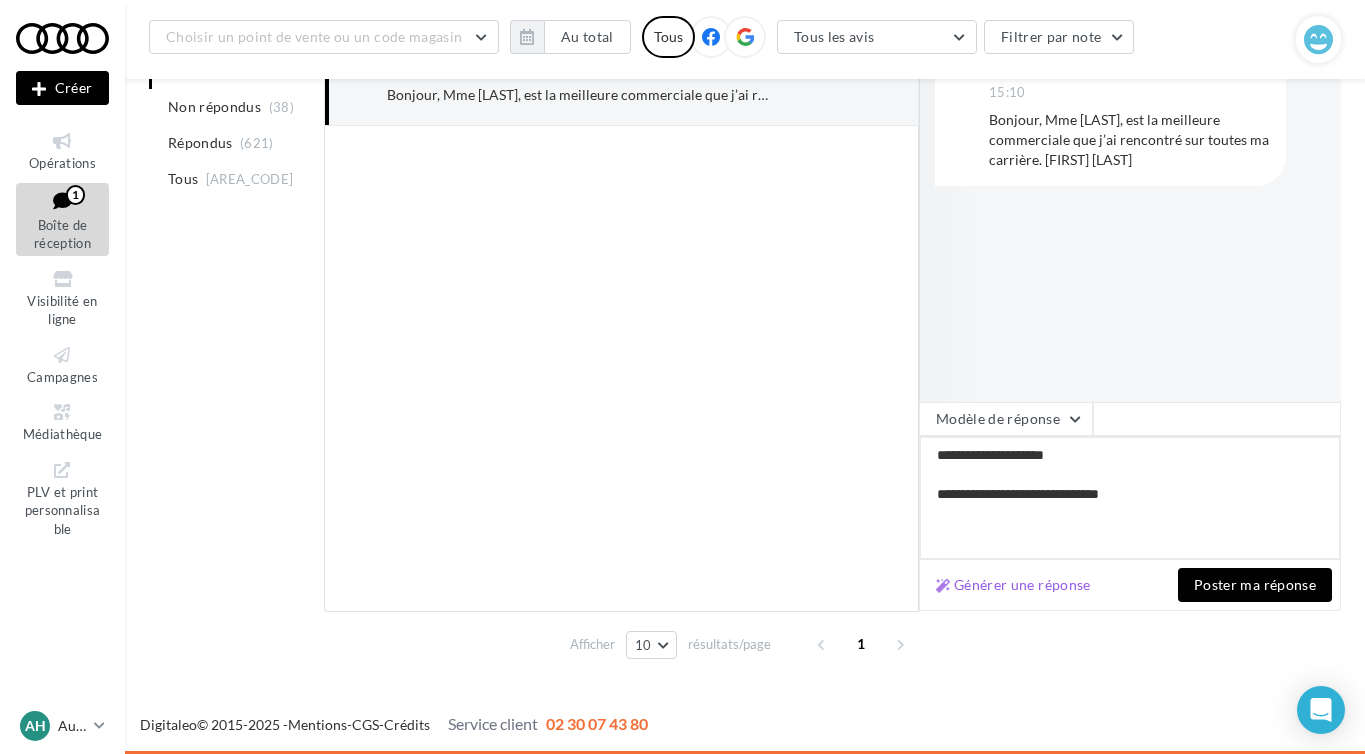 type on "**********" 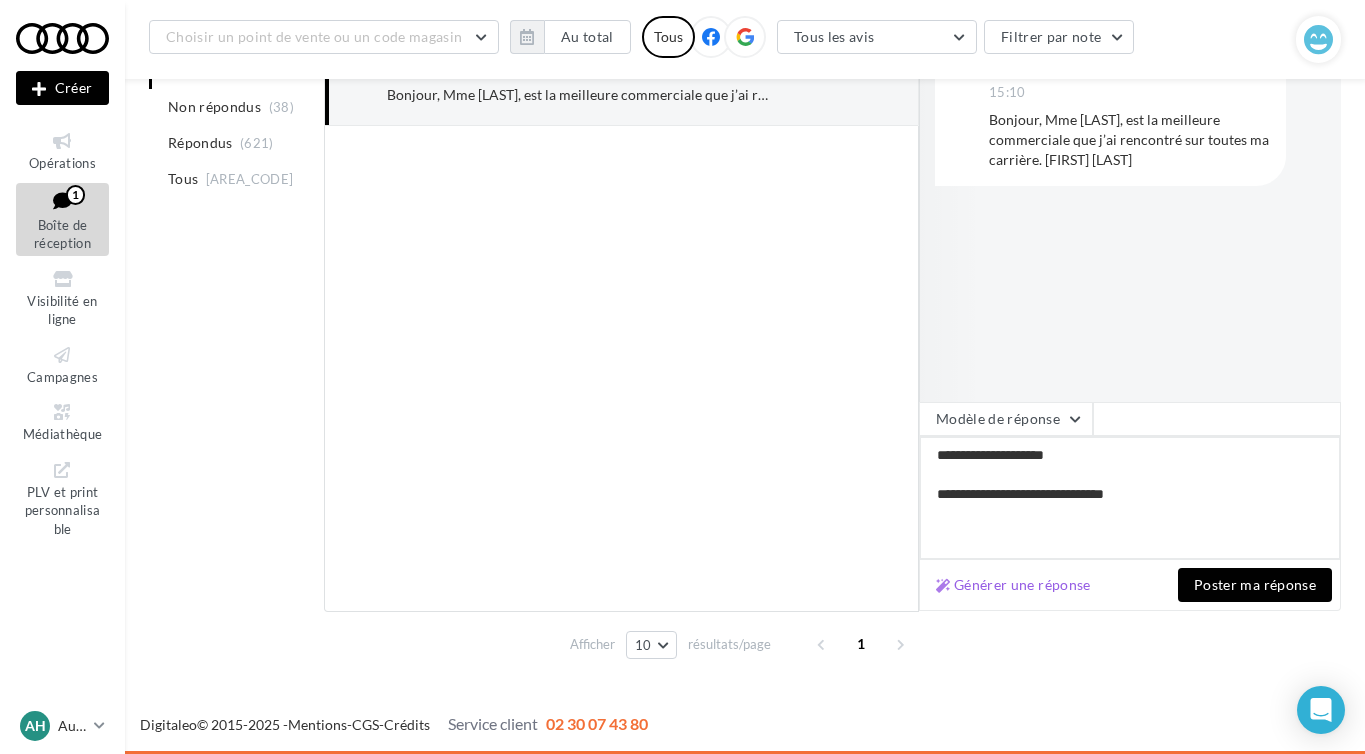 type on "**********" 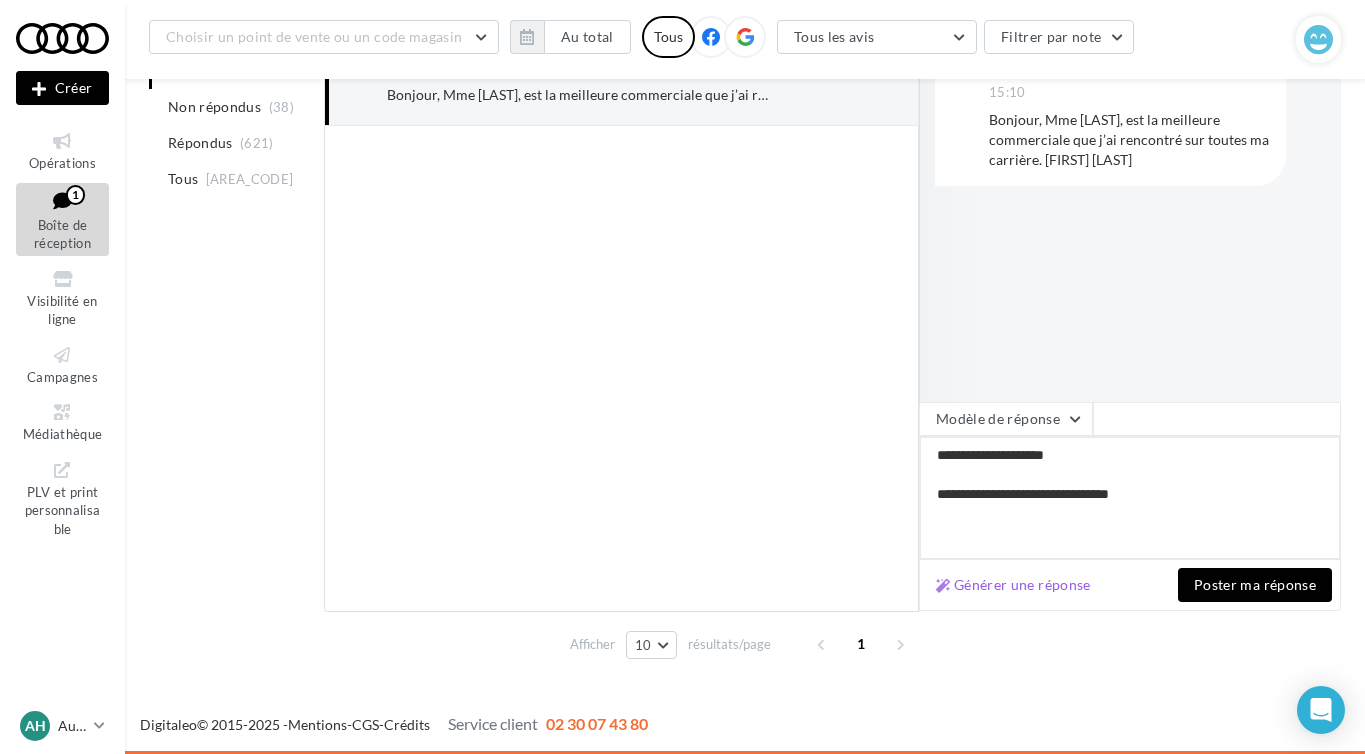 type on "**********" 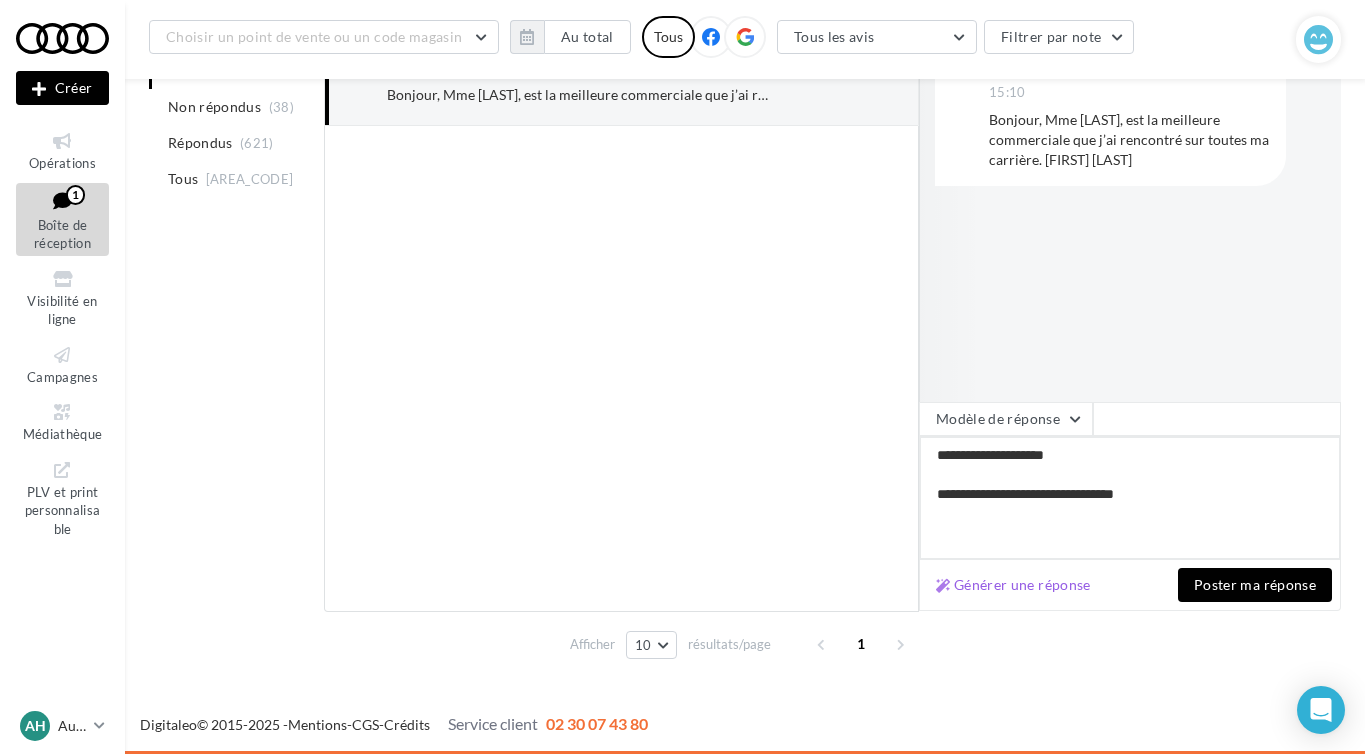 type on "**********" 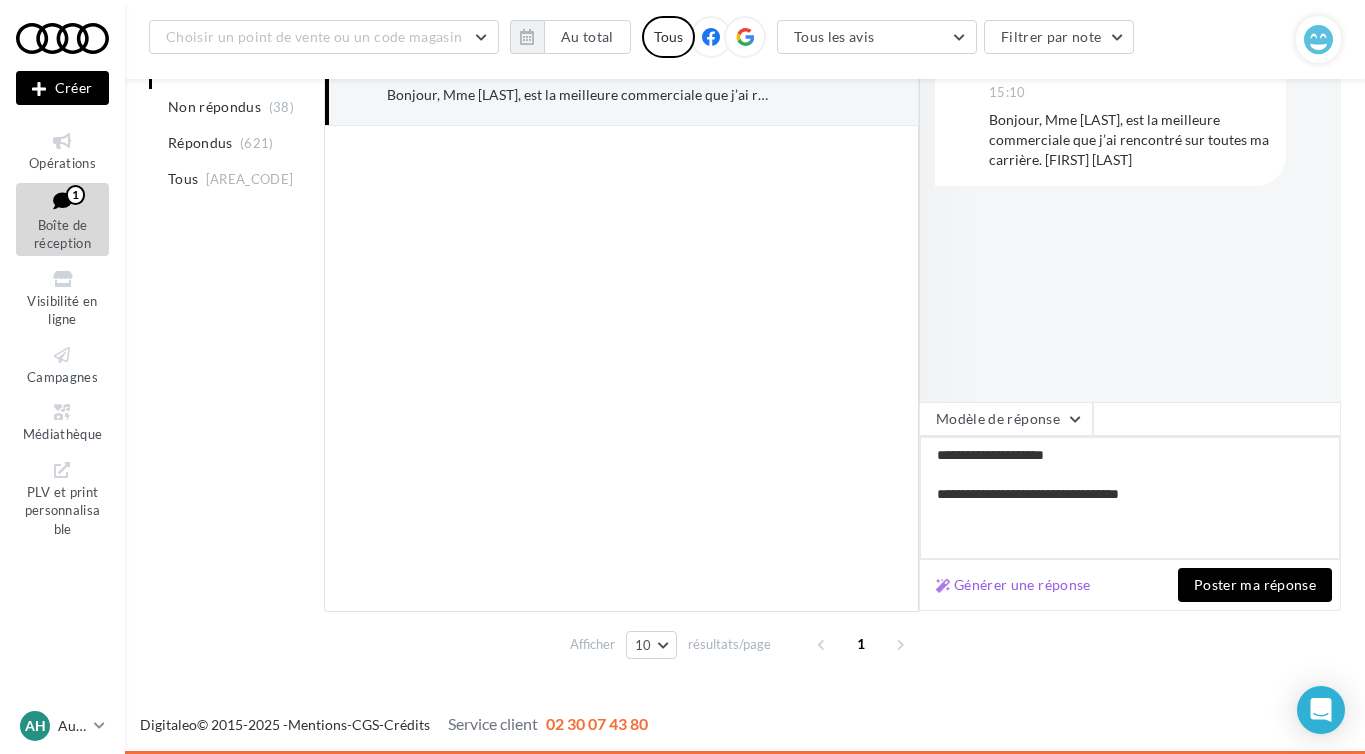 type on "**********" 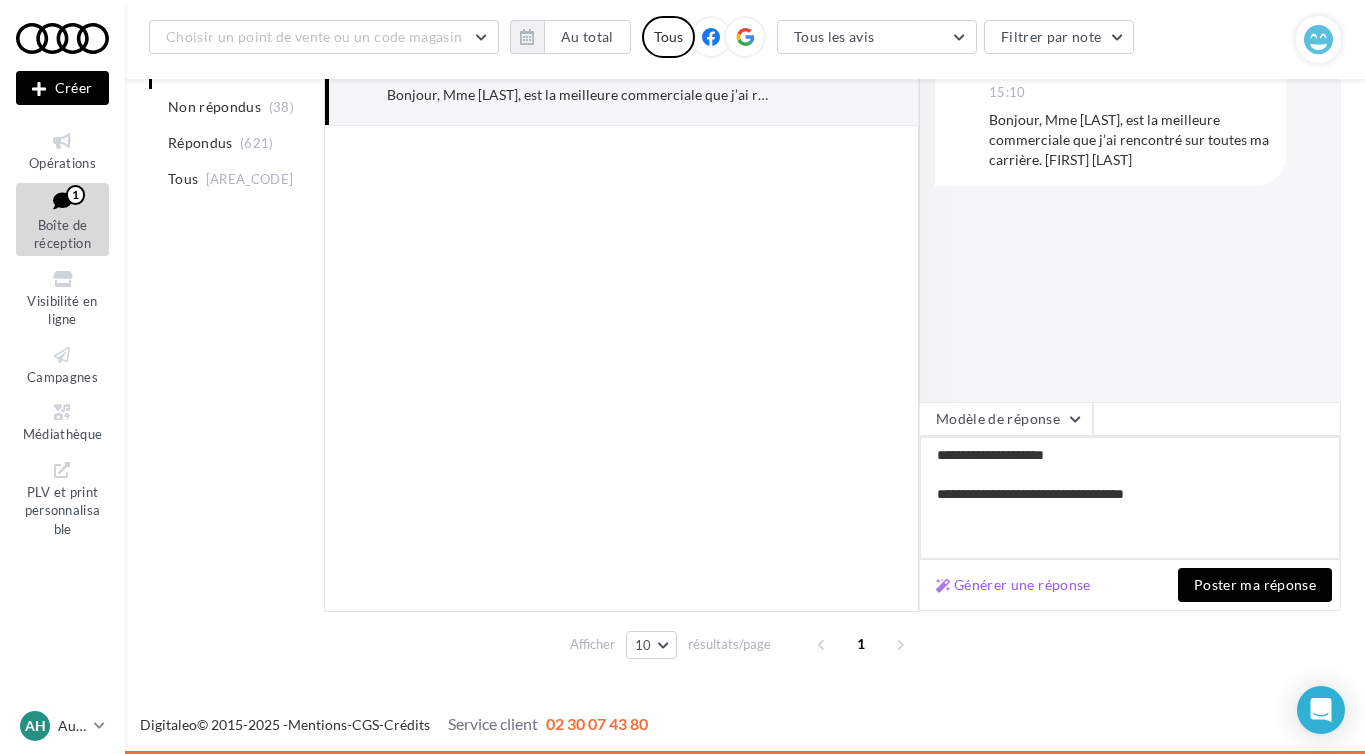 type on "**********" 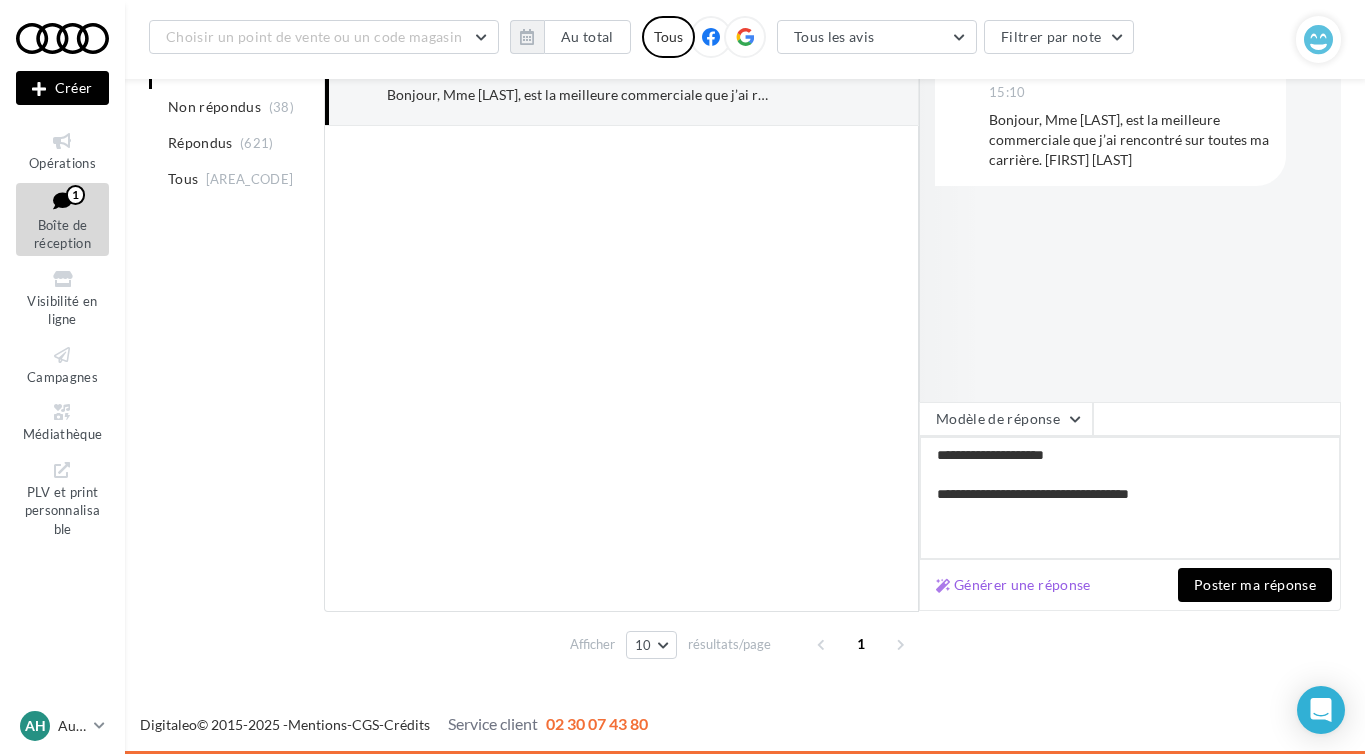 type on "**********" 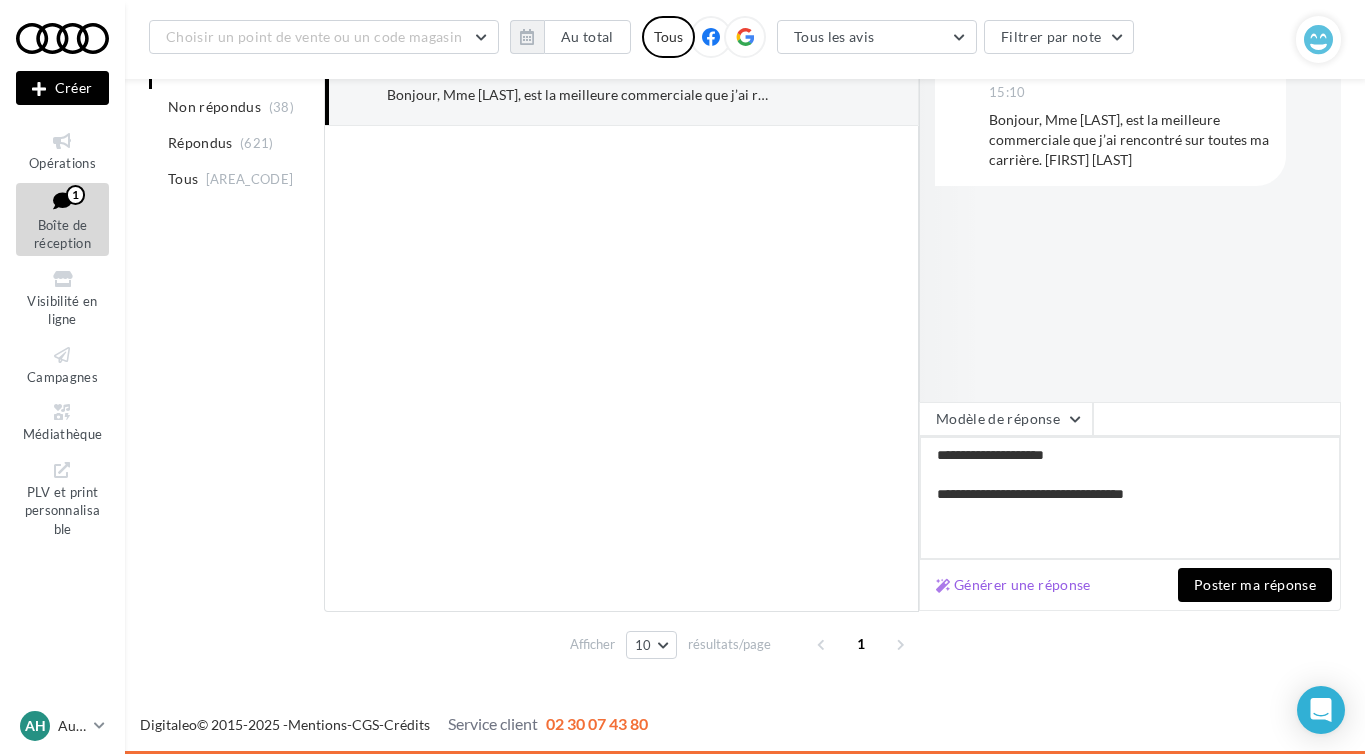 type on "**********" 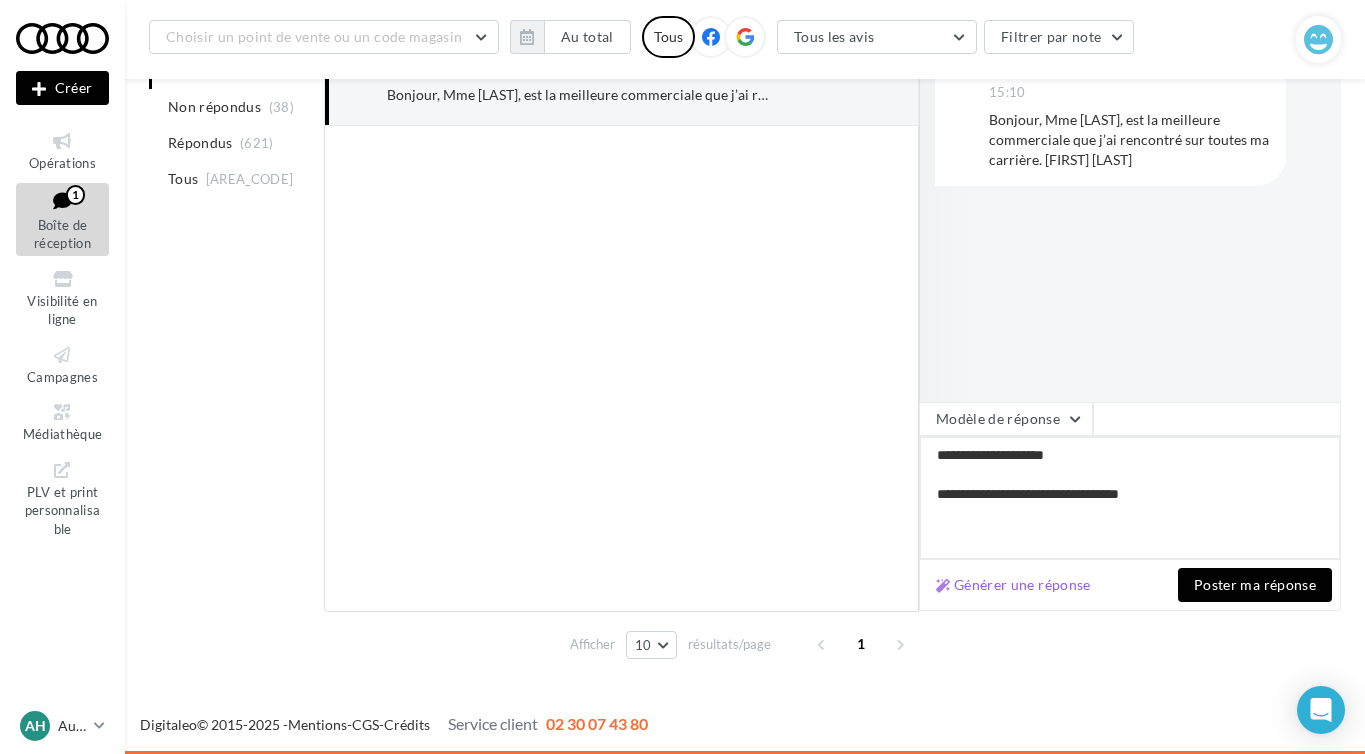 type on "**********" 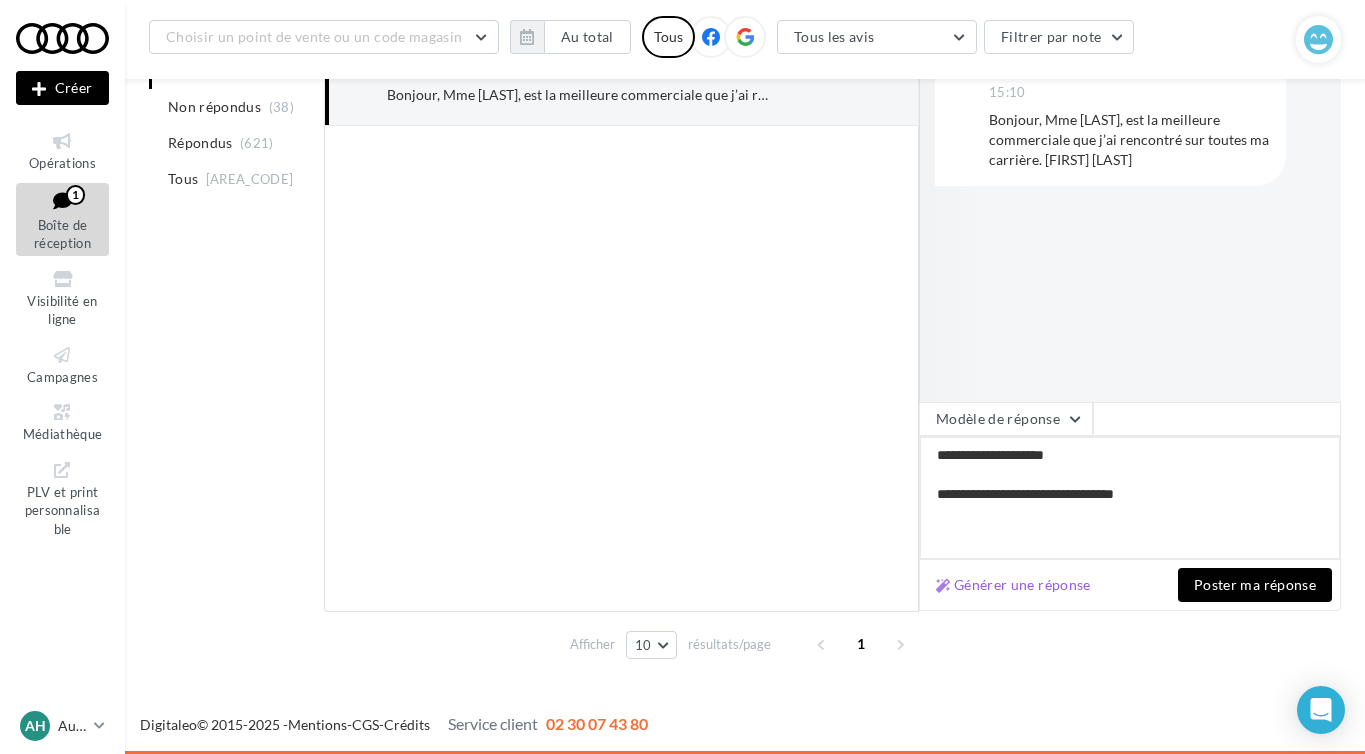 type on "**********" 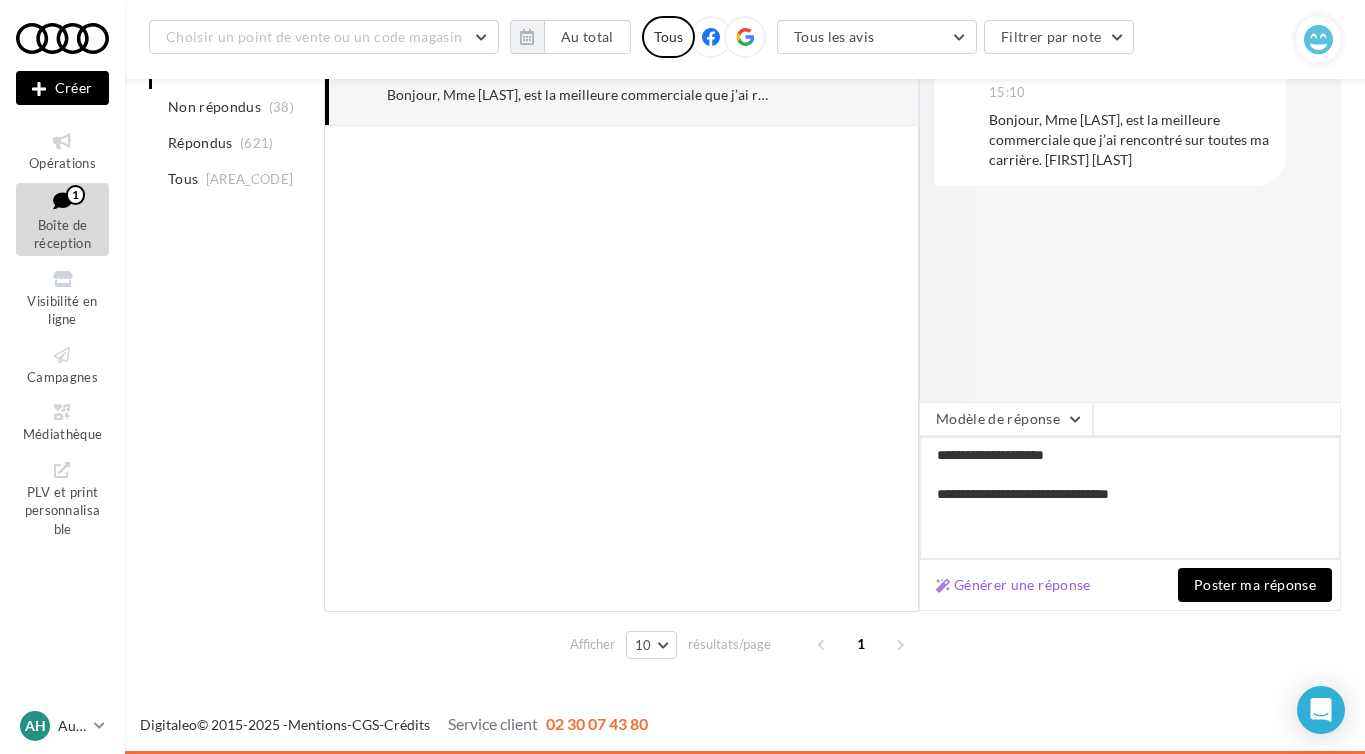type on "**********" 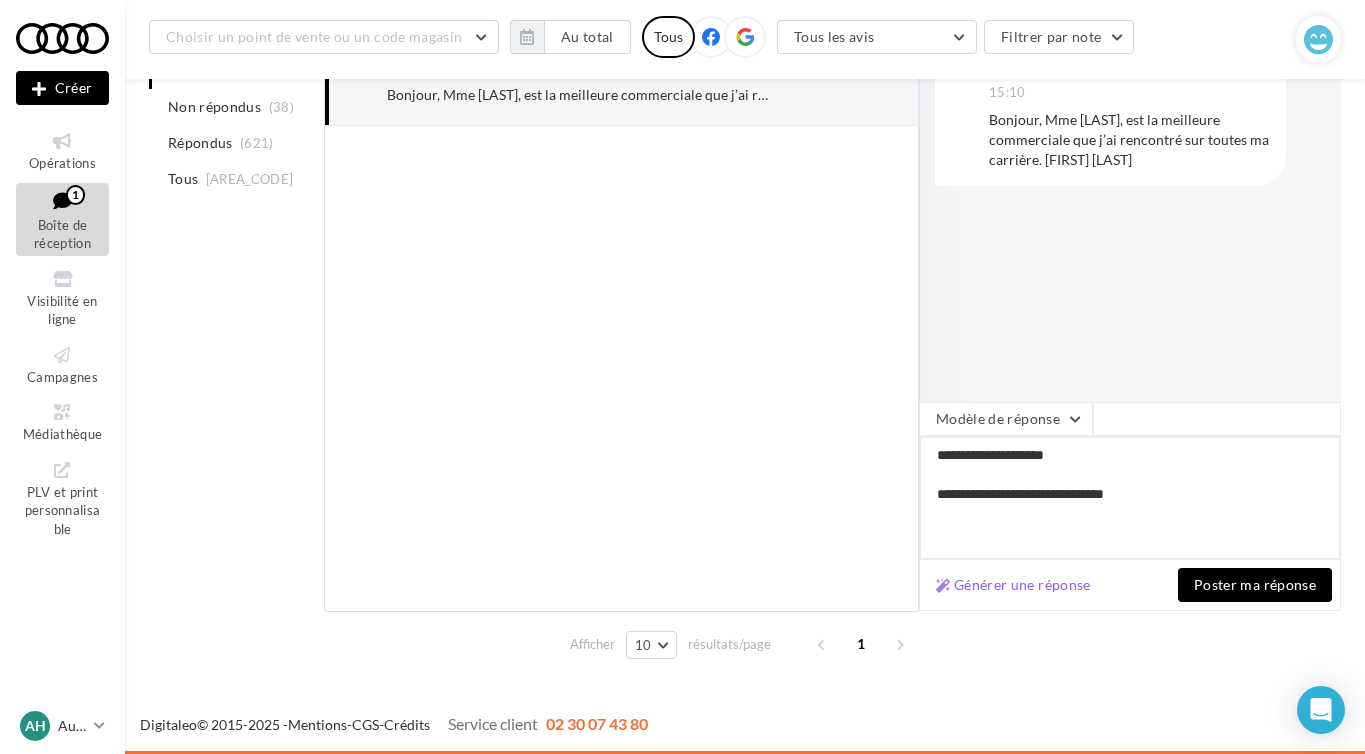 type on "**********" 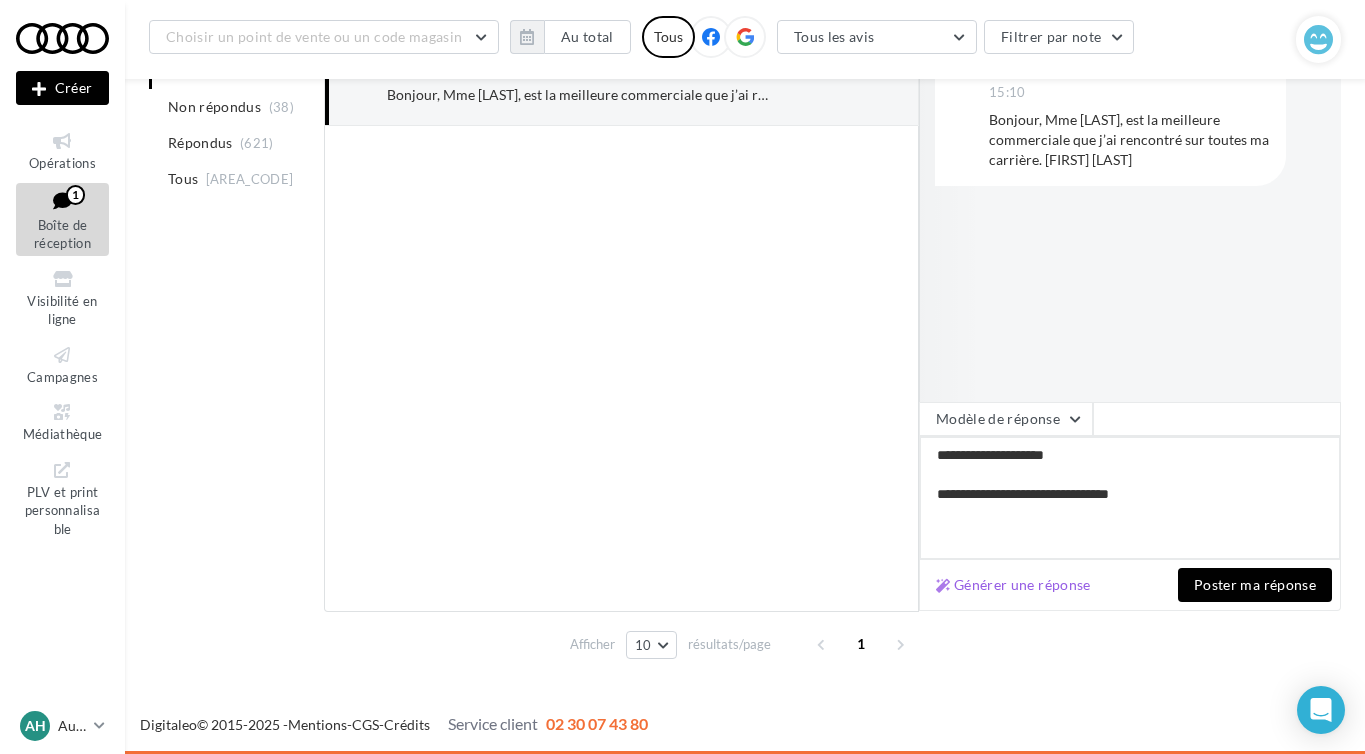 type on "**********" 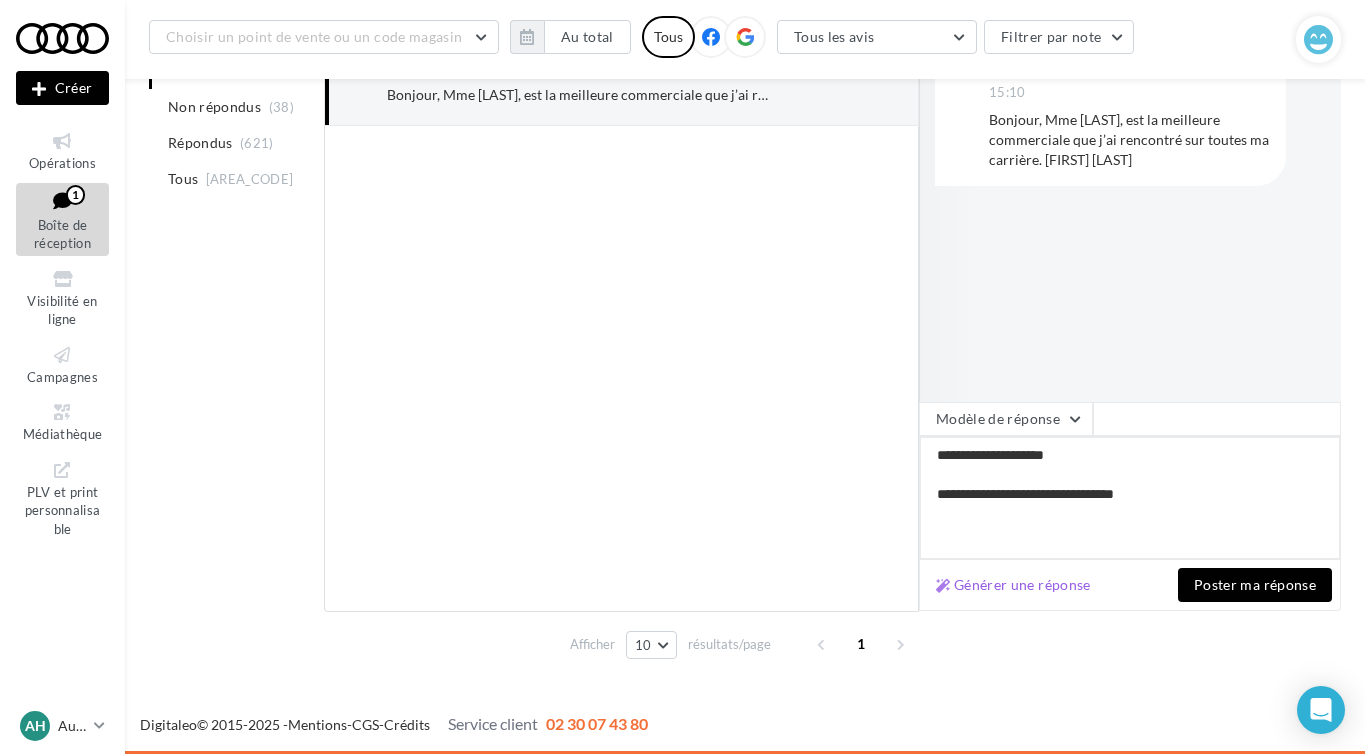 type on "**********" 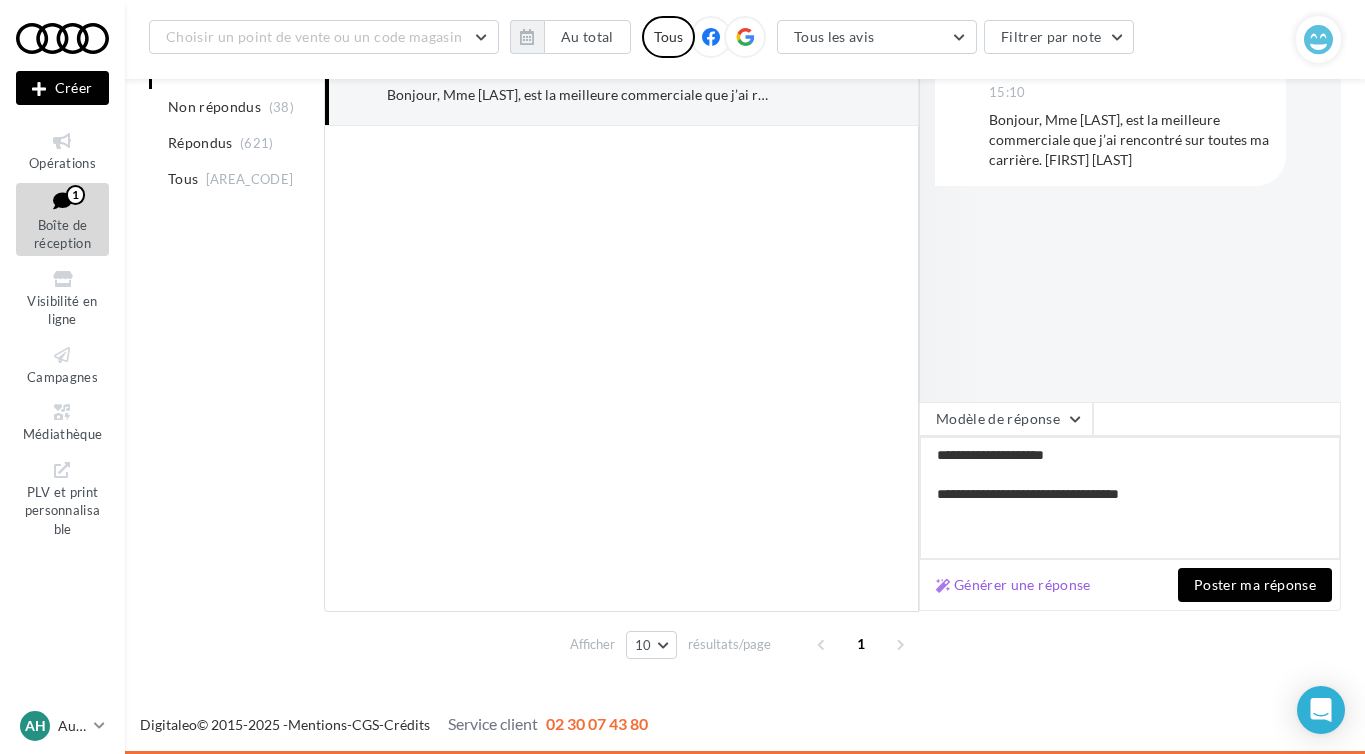 type on "**********" 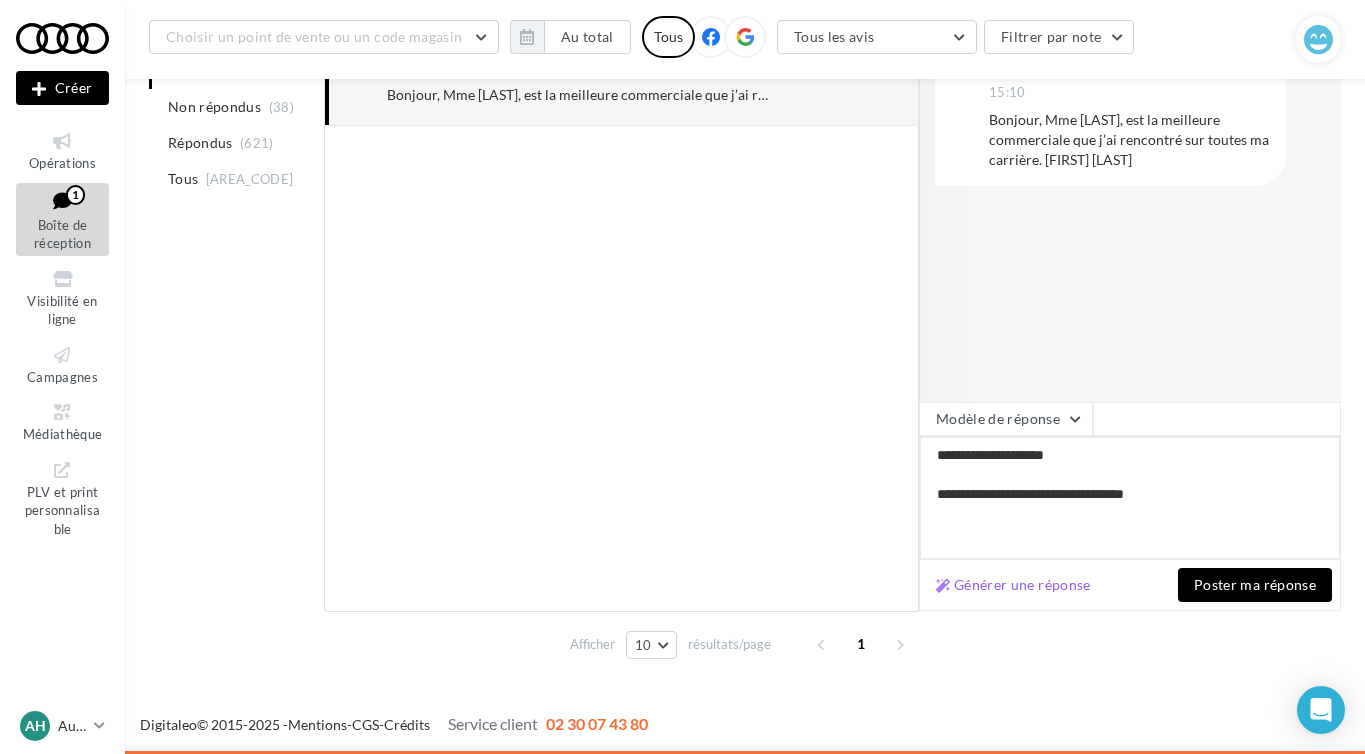type on "**********" 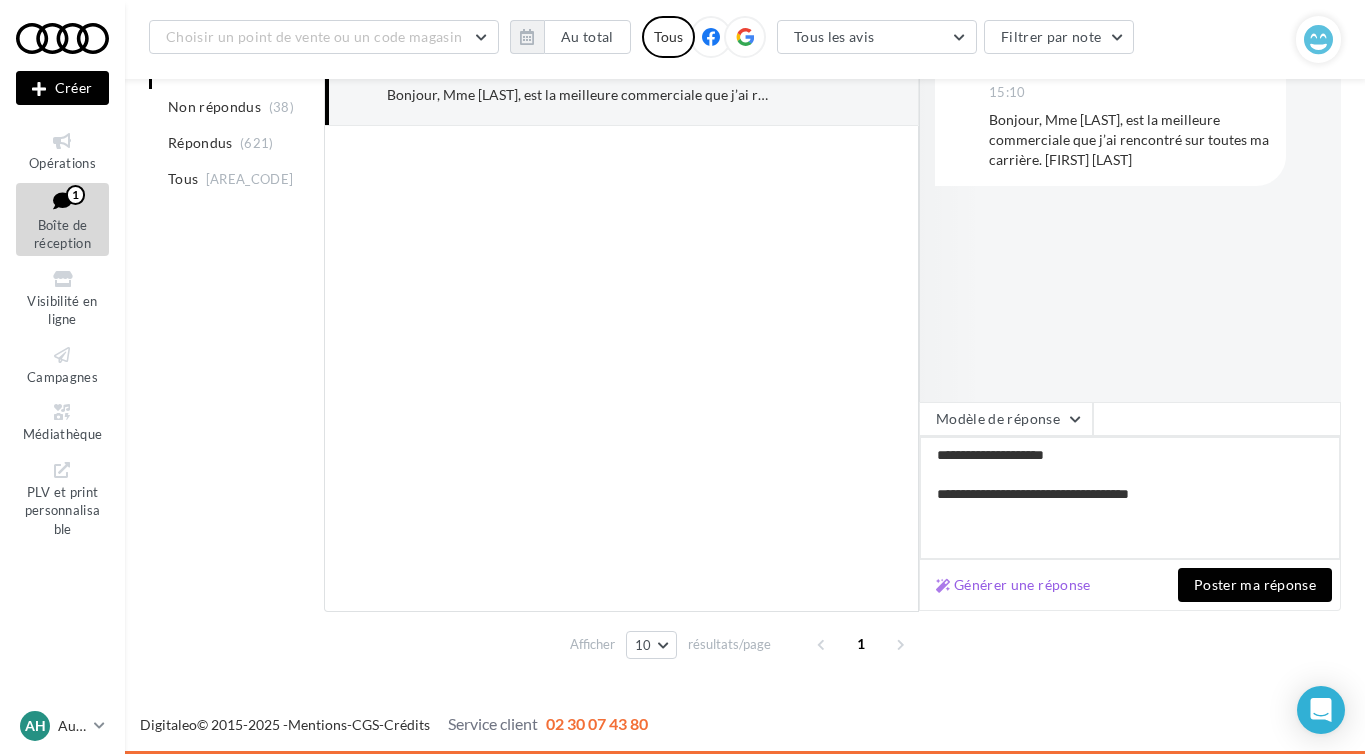 type on "**********" 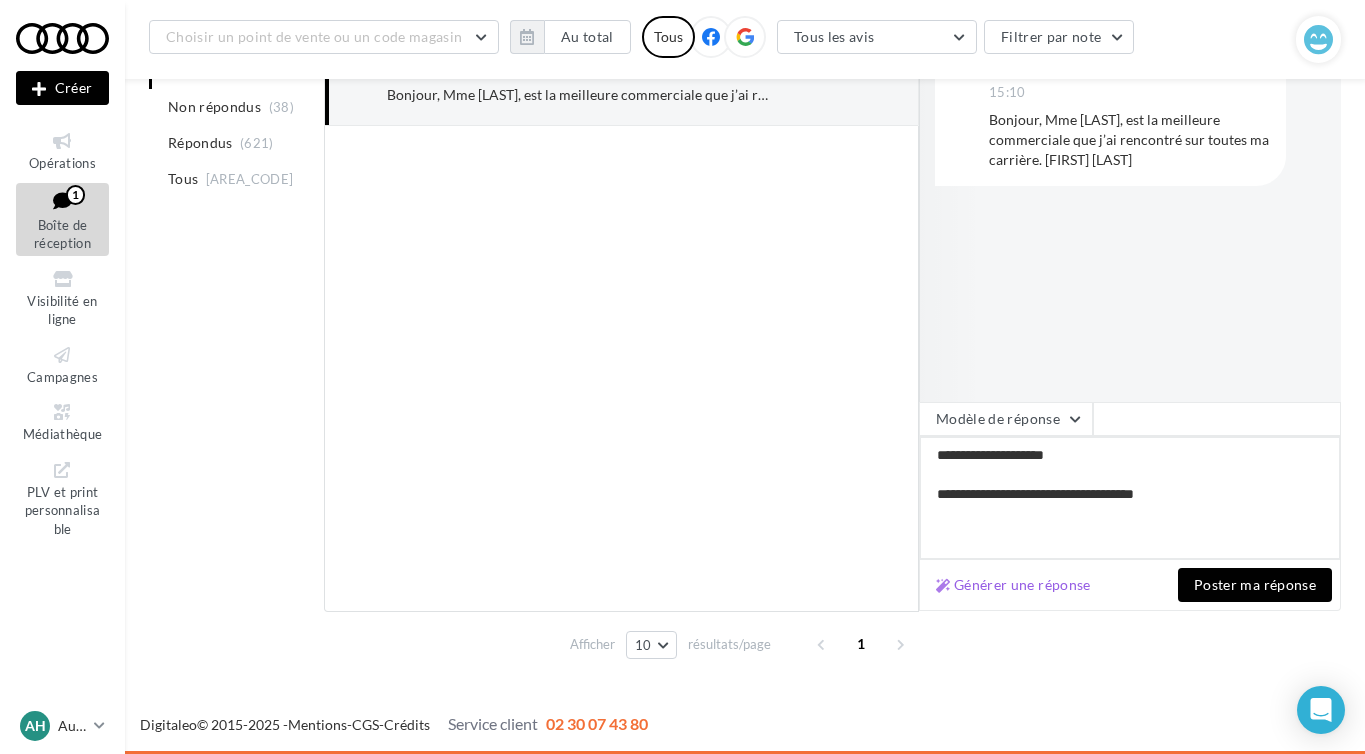 type on "**********" 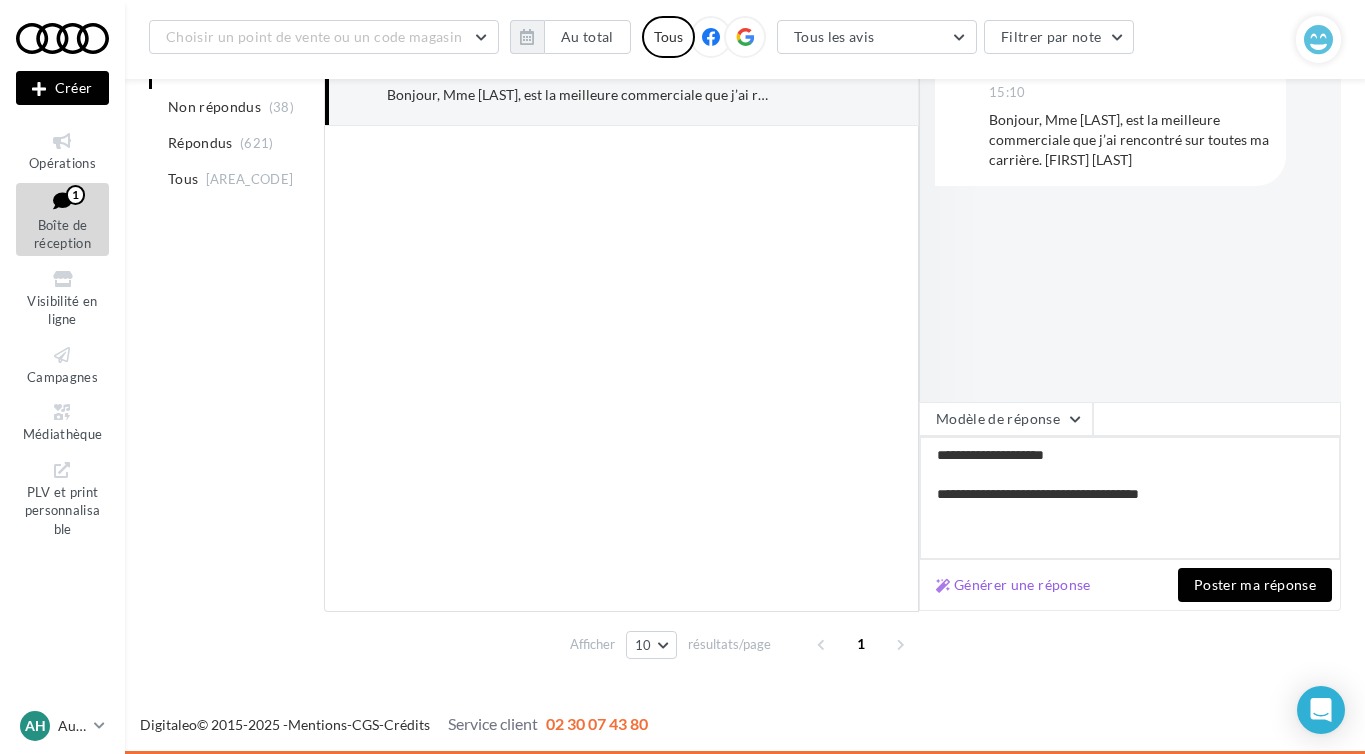 type on "**********" 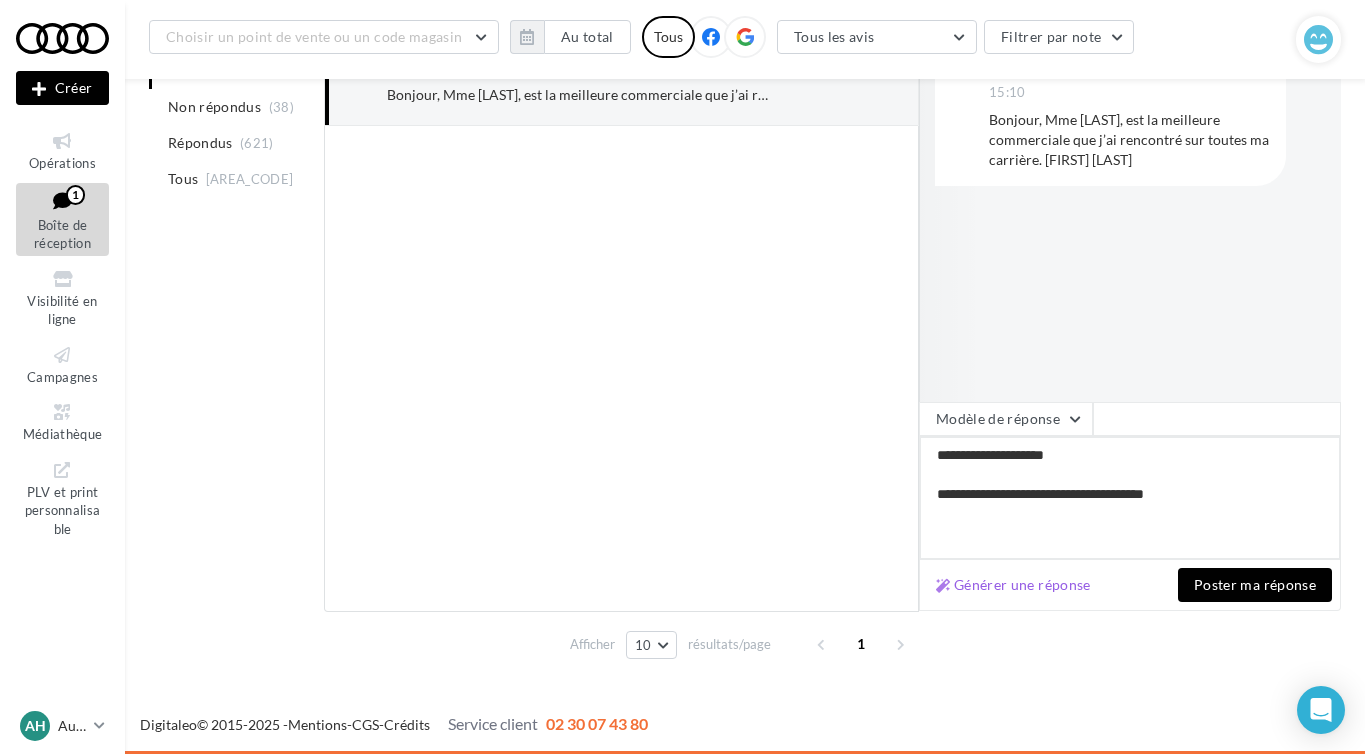 type on "**********" 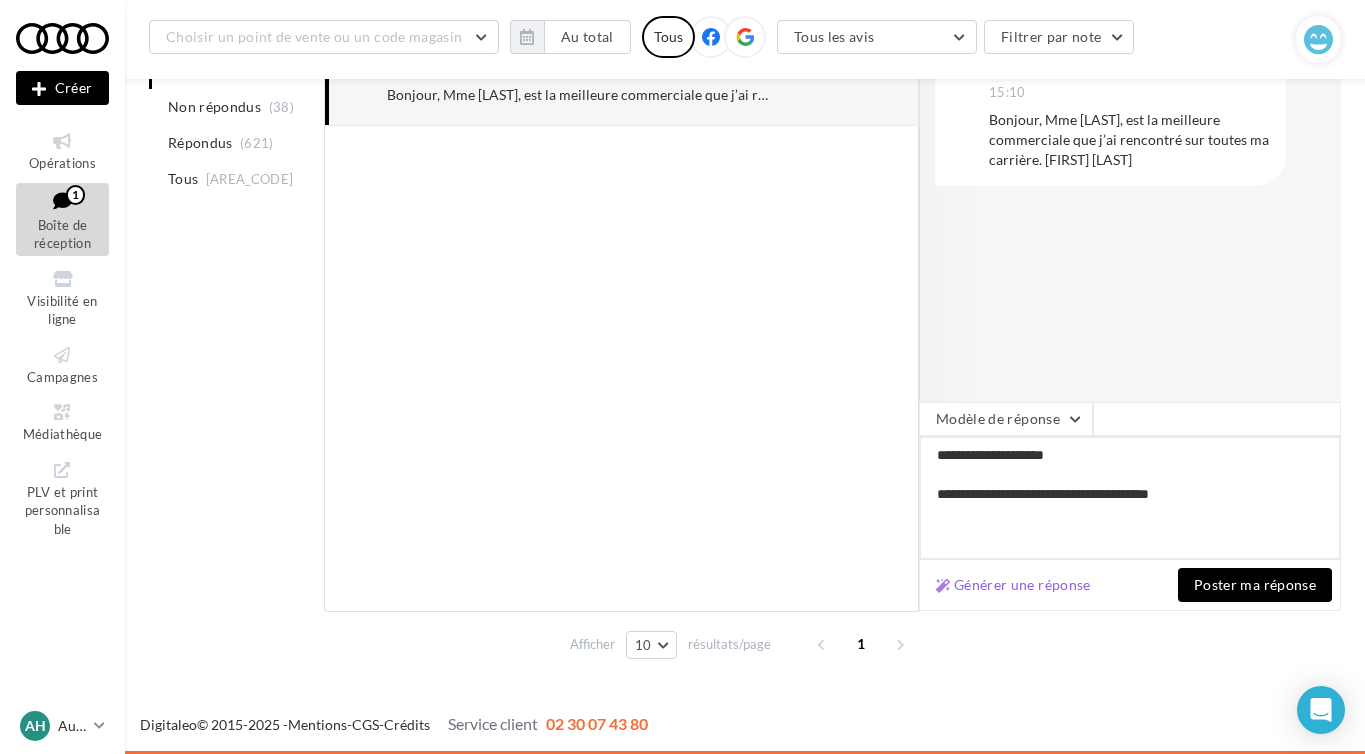 type on "**********" 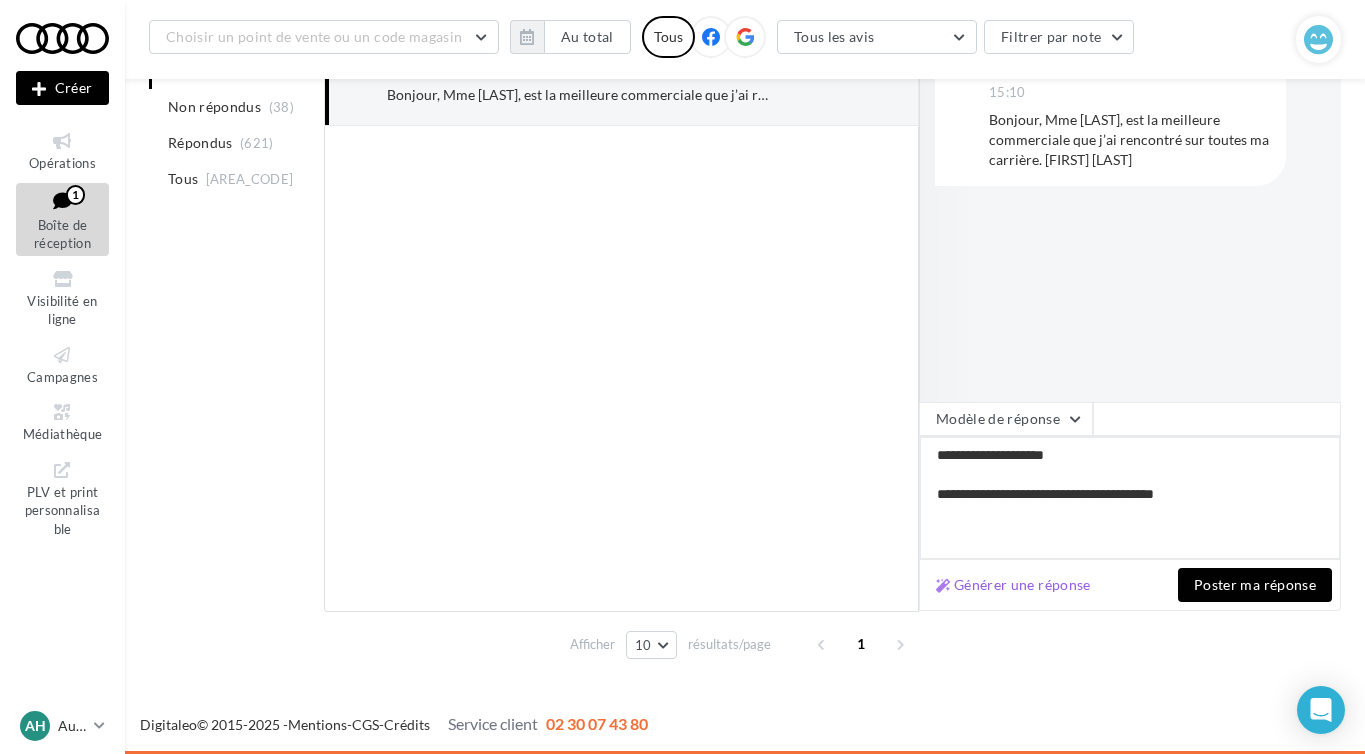type on "**********" 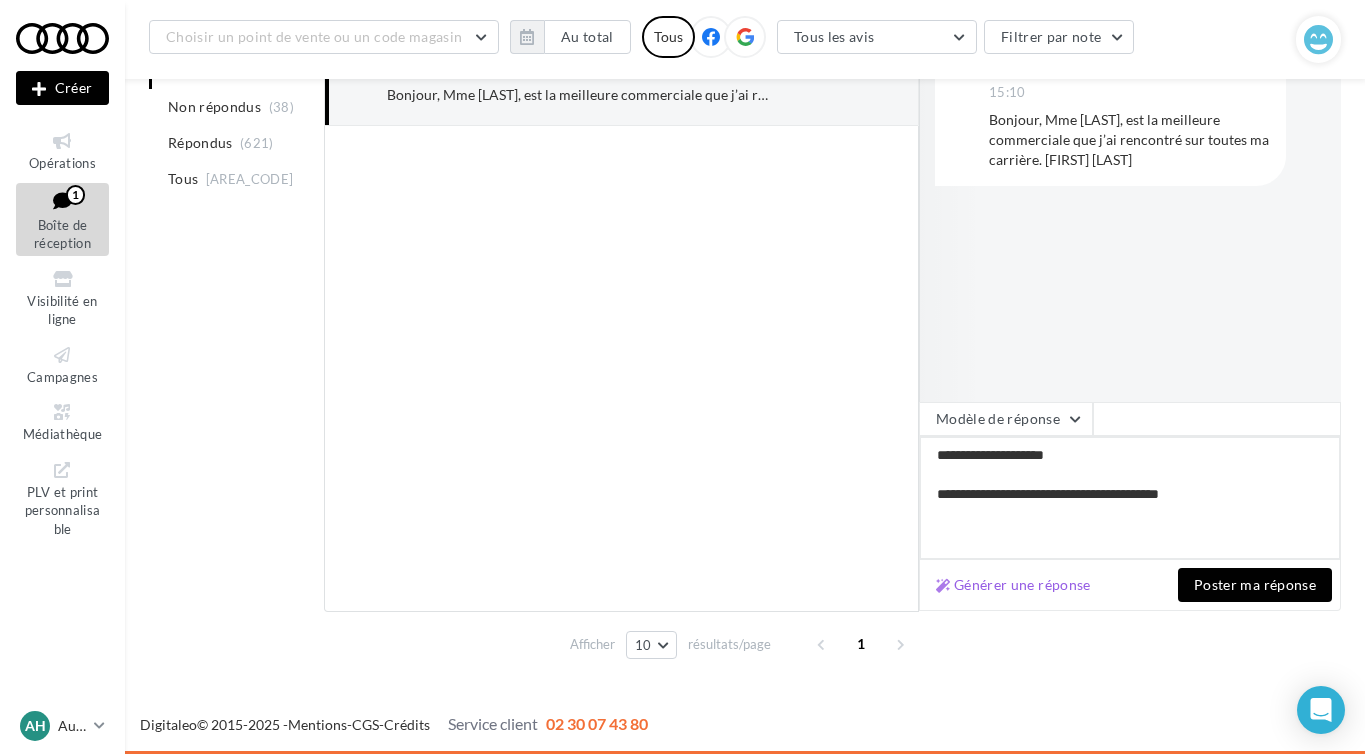 type 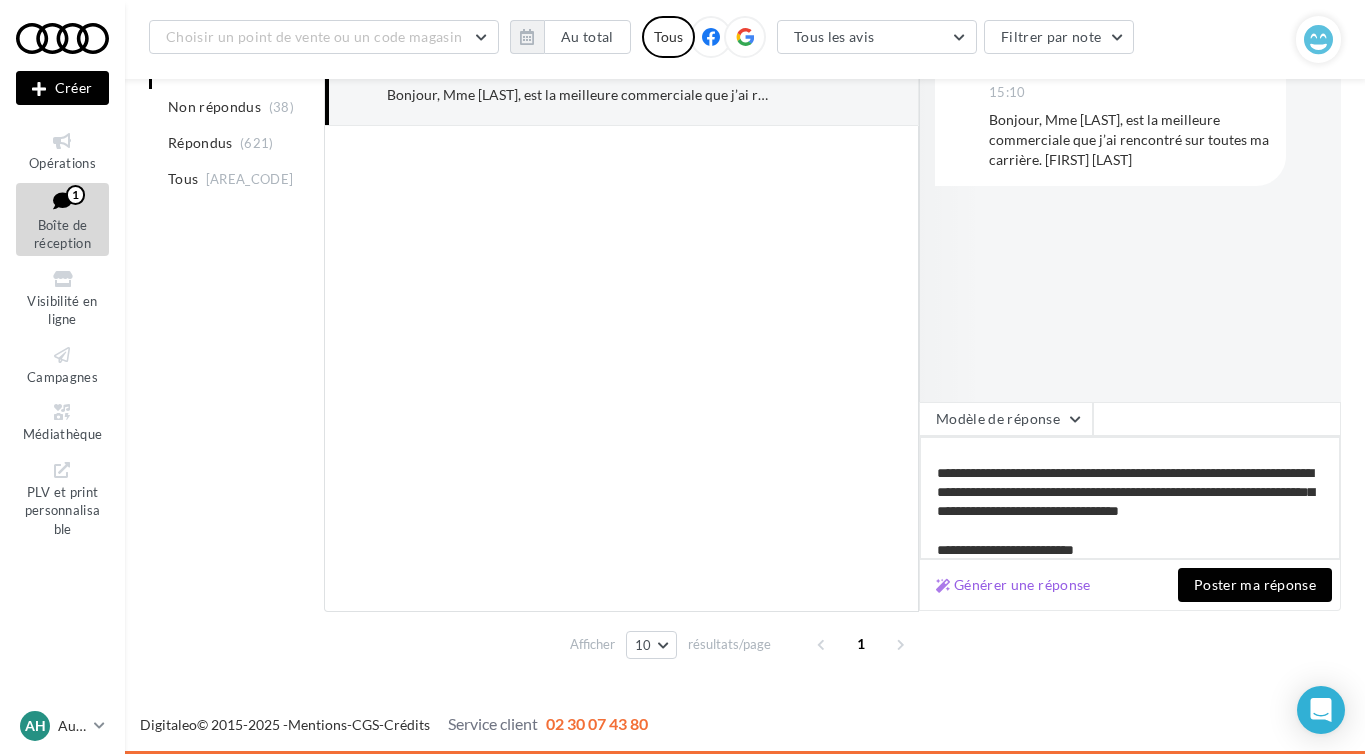 scroll, scrollTop: 60, scrollLeft: 0, axis: vertical 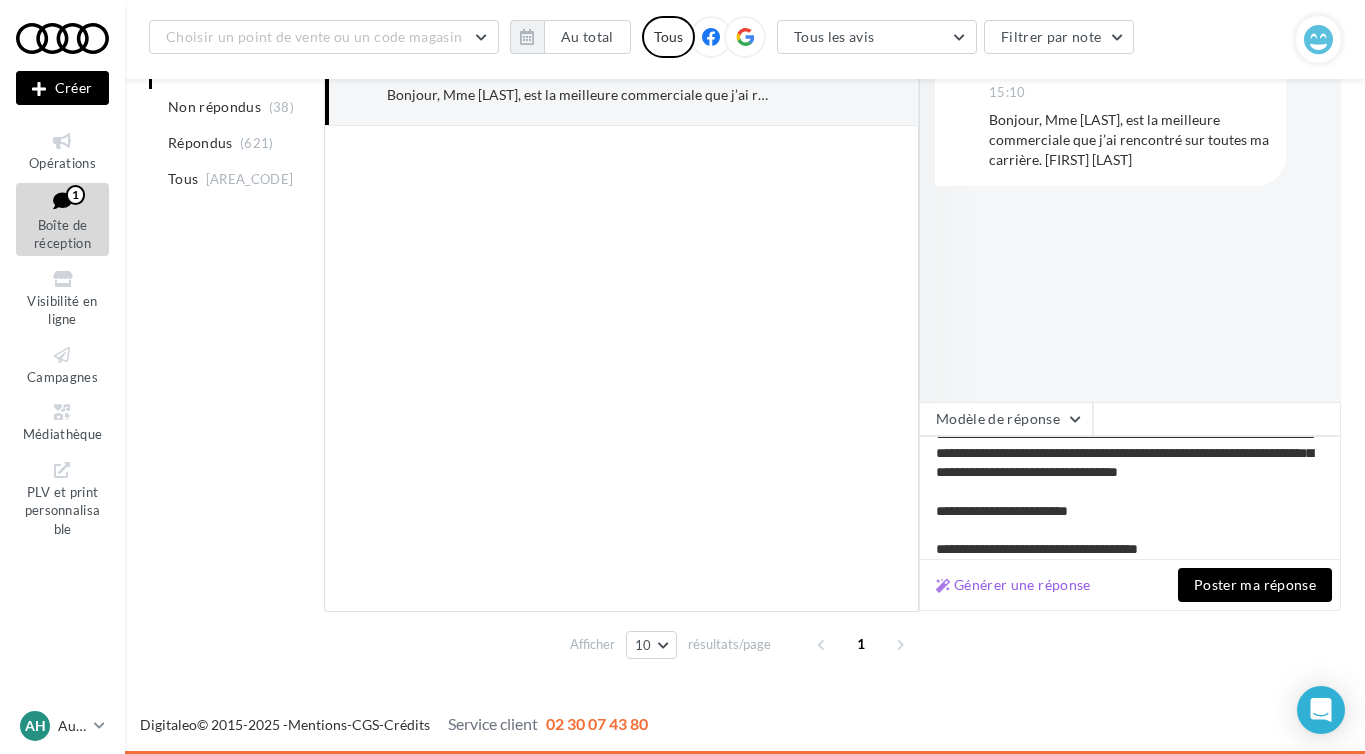click on "Poster ma réponse" at bounding box center (1255, 585) 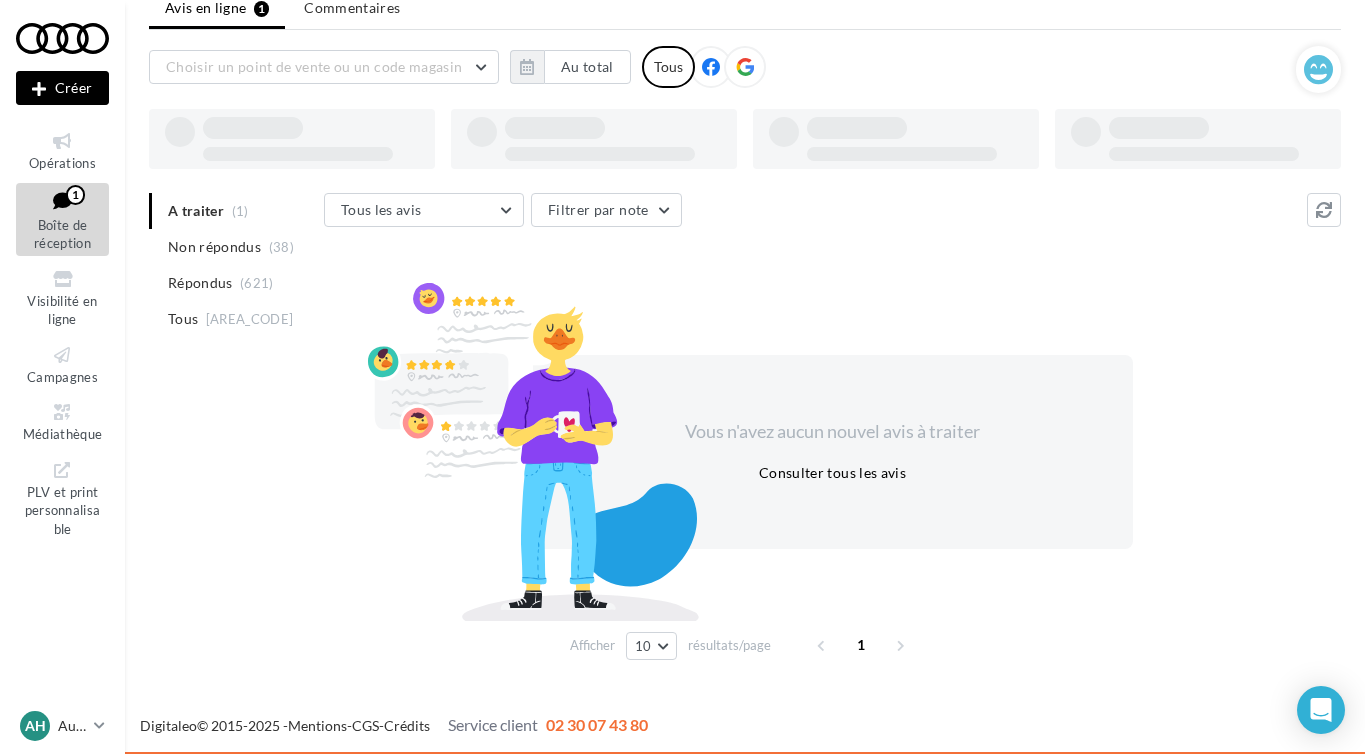scroll, scrollTop: 82, scrollLeft: 0, axis: vertical 